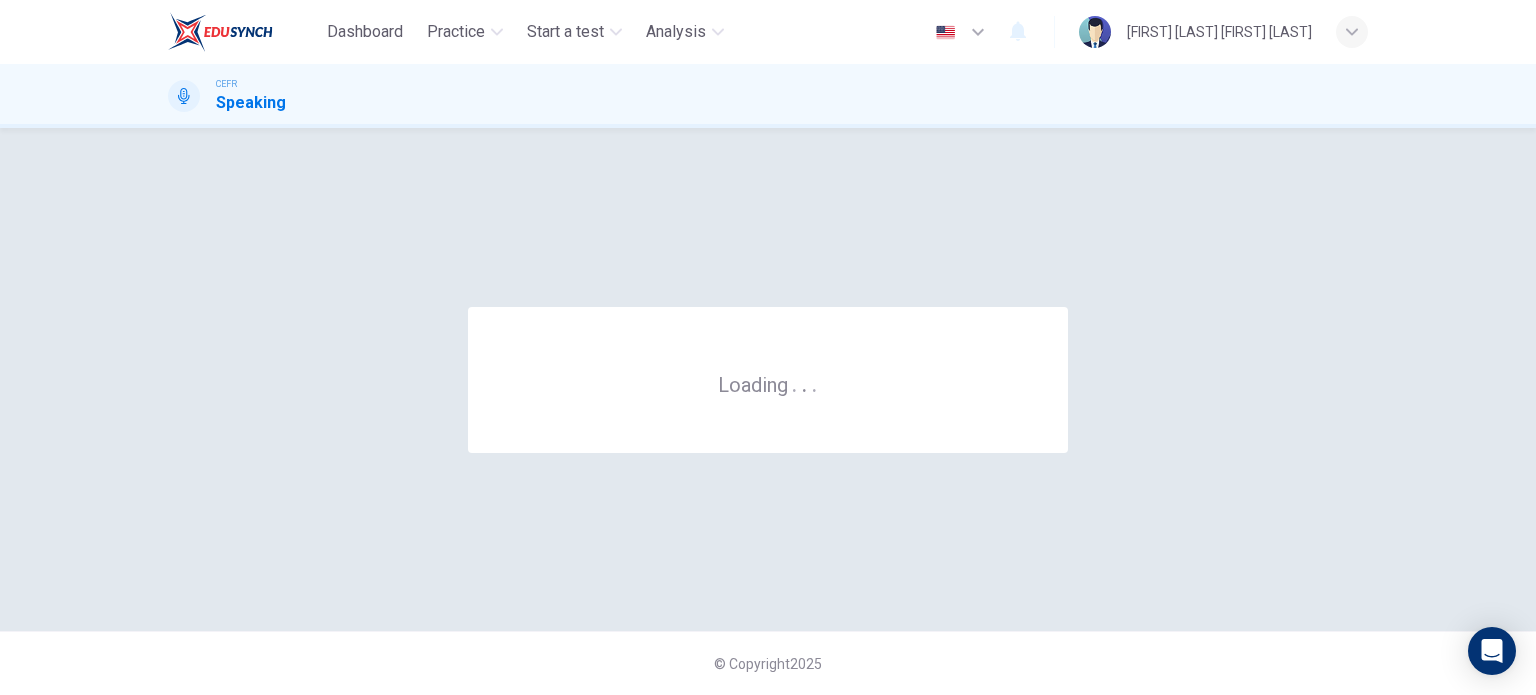 scroll, scrollTop: 0, scrollLeft: 0, axis: both 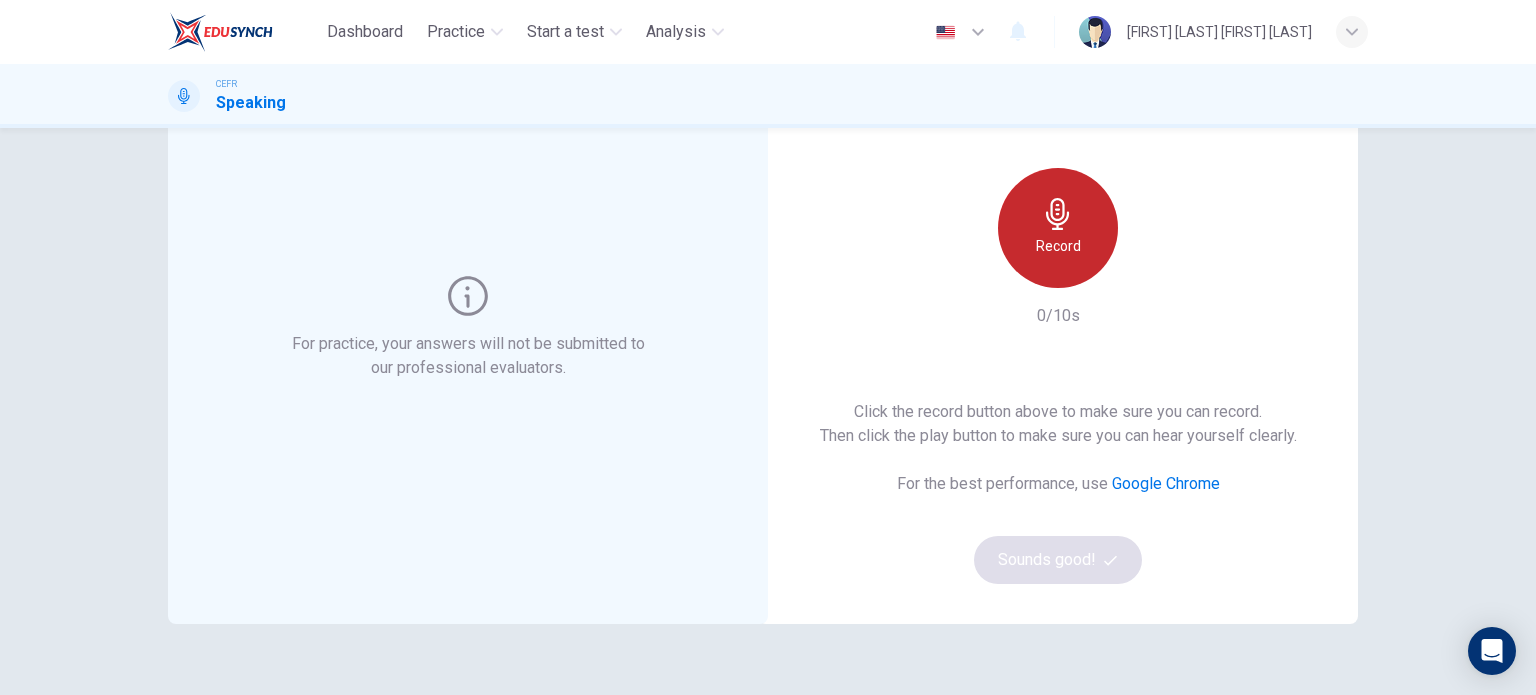 click at bounding box center [1058, 214] 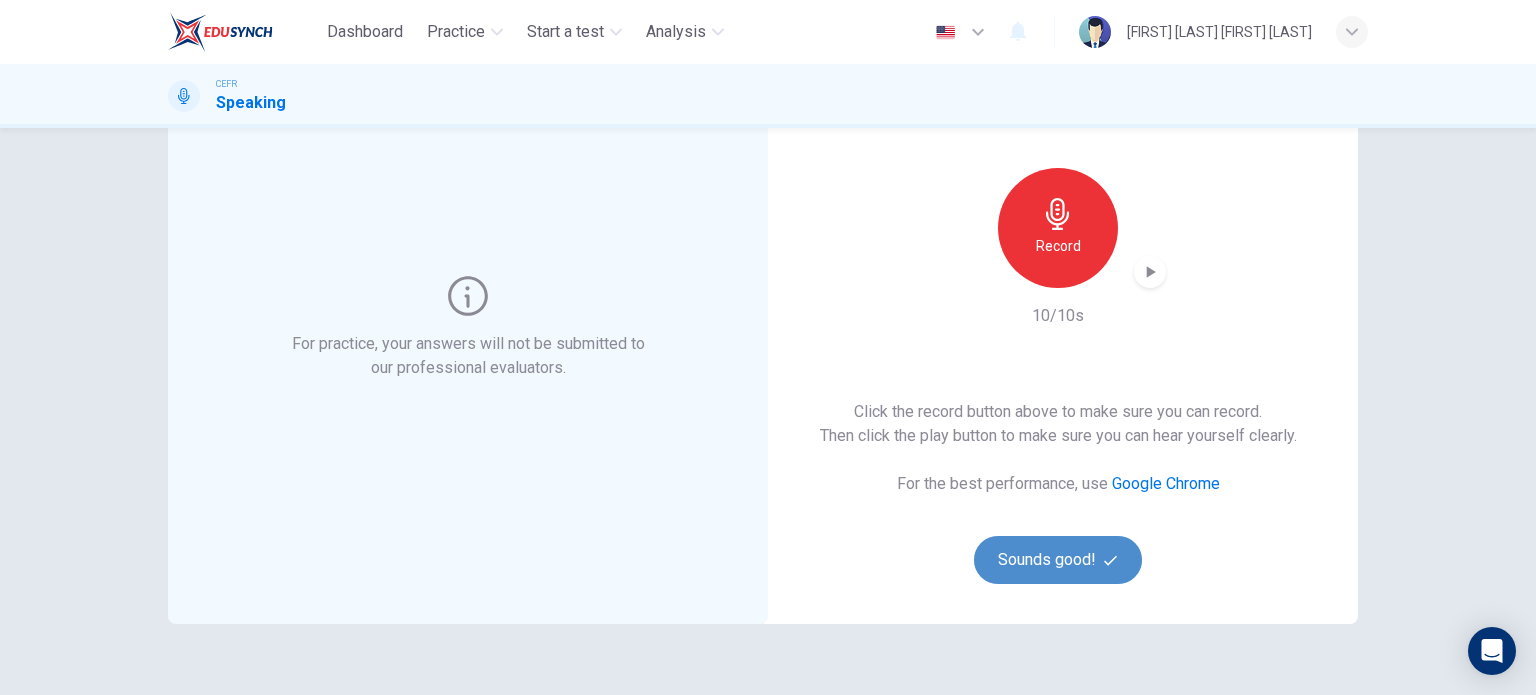 click on "Sounds good!" at bounding box center (1058, 560) 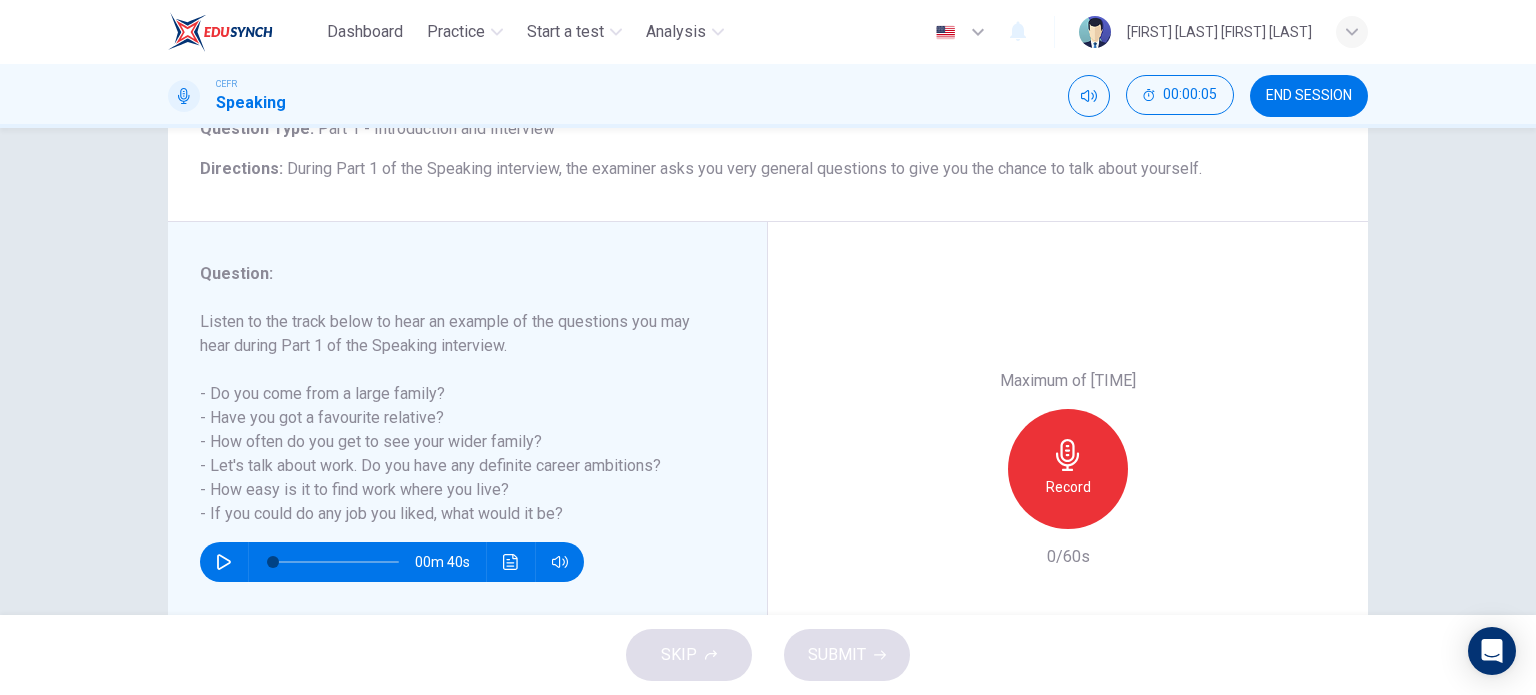 scroll, scrollTop: 144, scrollLeft: 0, axis: vertical 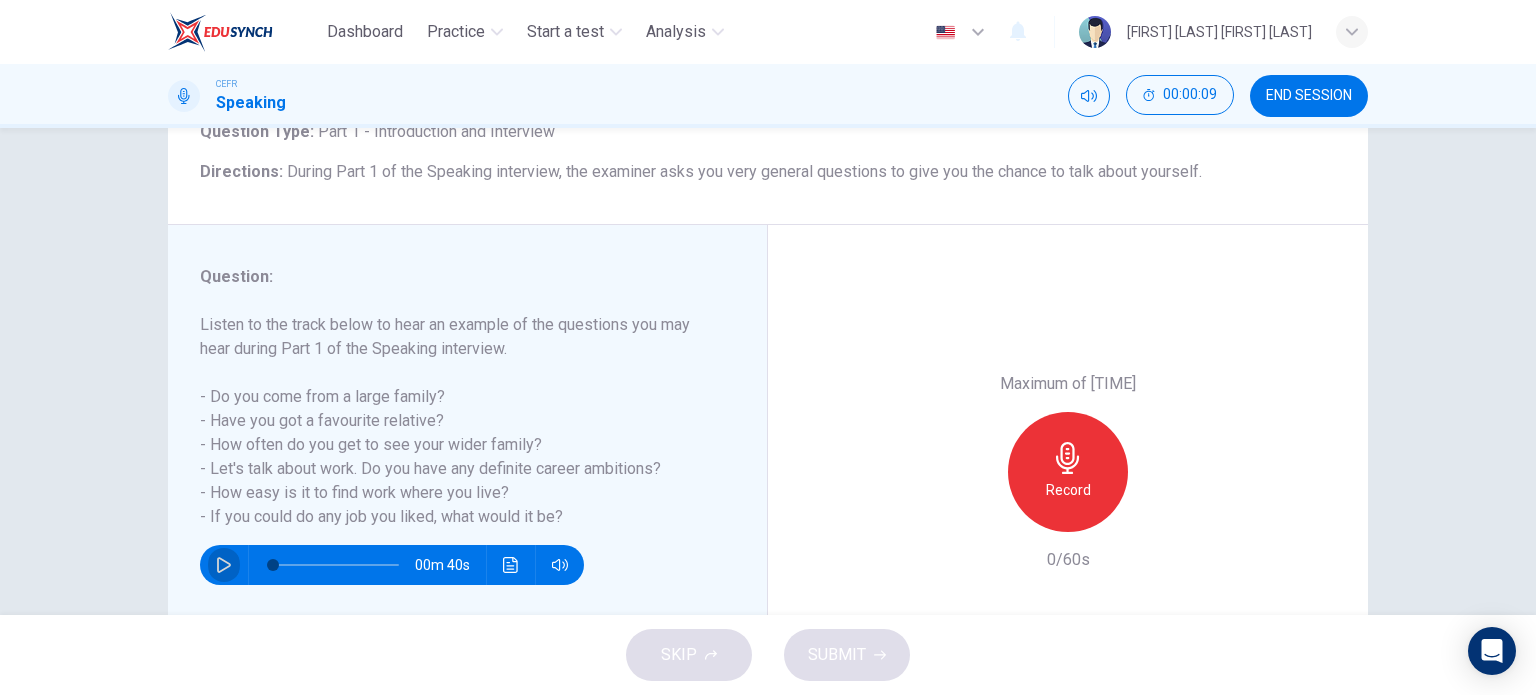 click at bounding box center (224, 565) 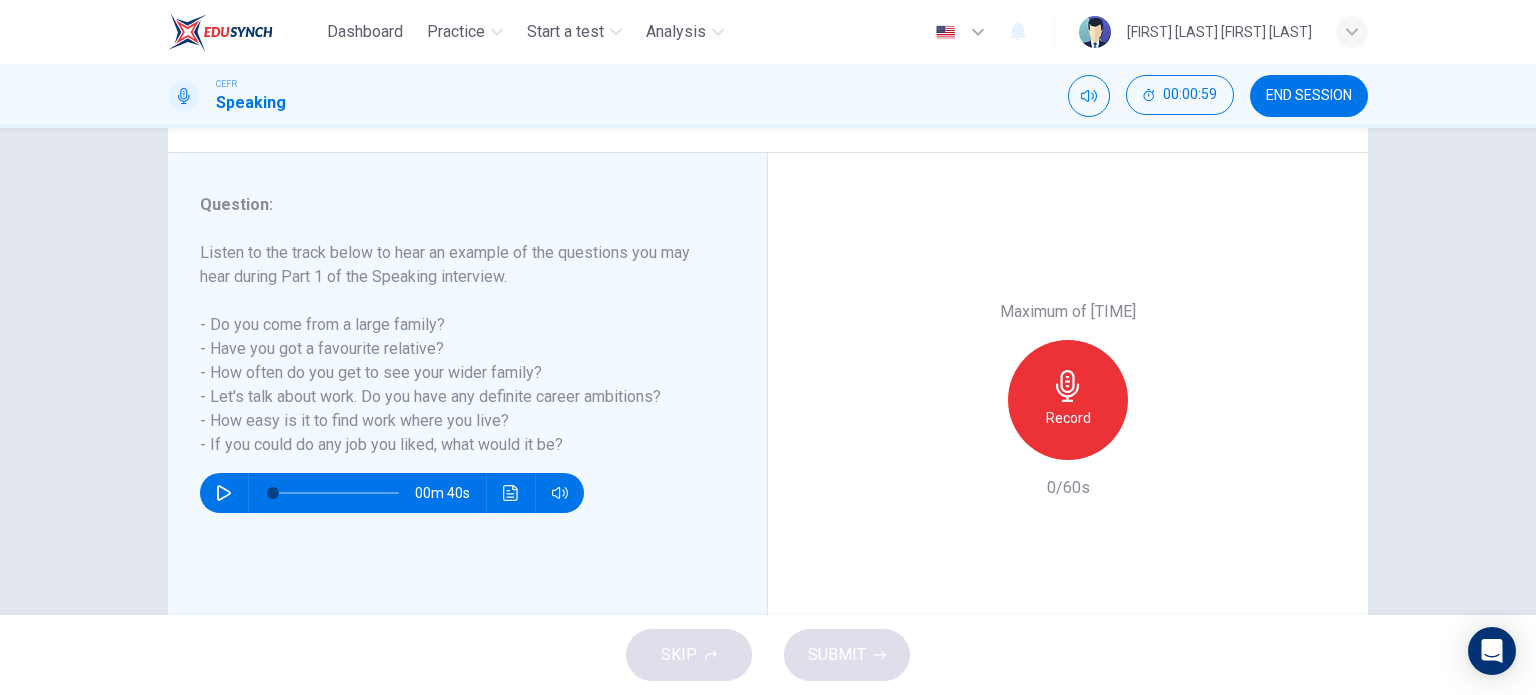 scroll, scrollTop: 195, scrollLeft: 0, axis: vertical 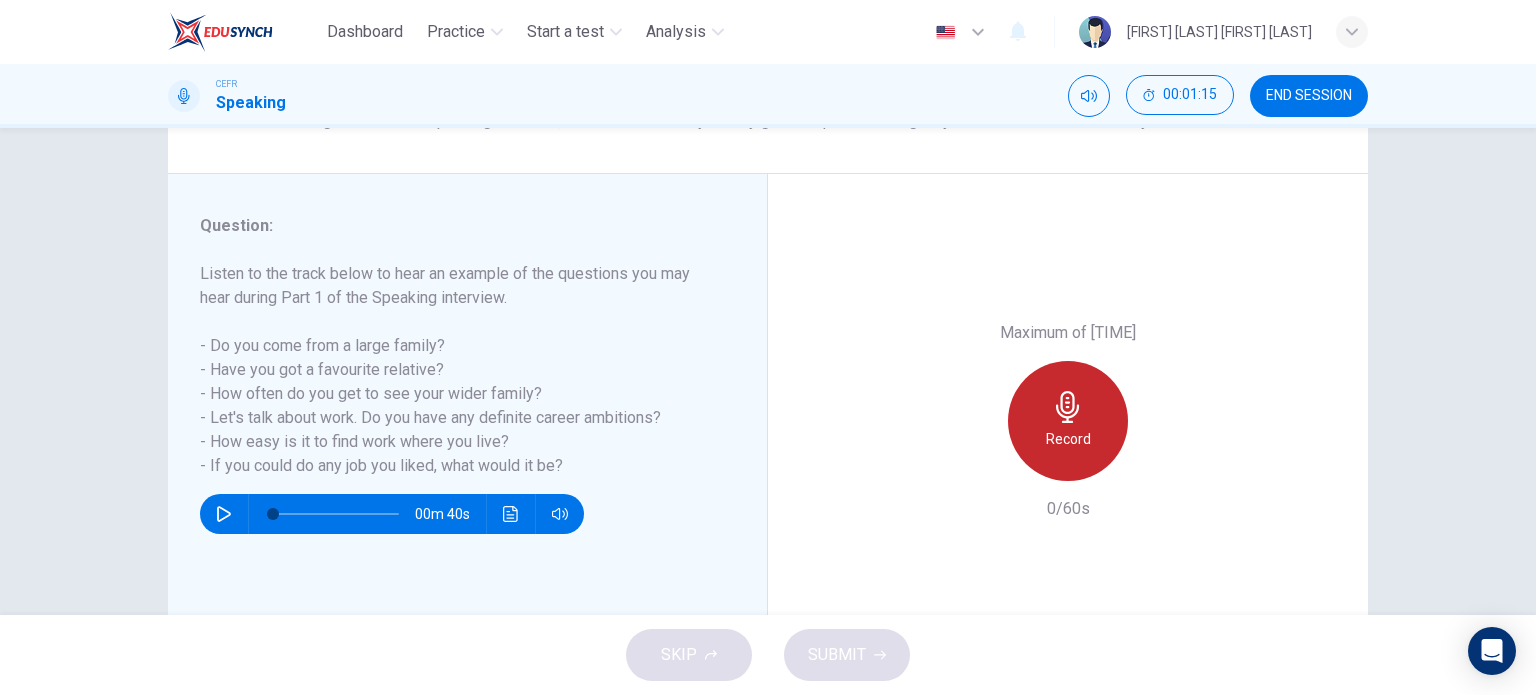click on "Record" at bounding box center [1068, 421] 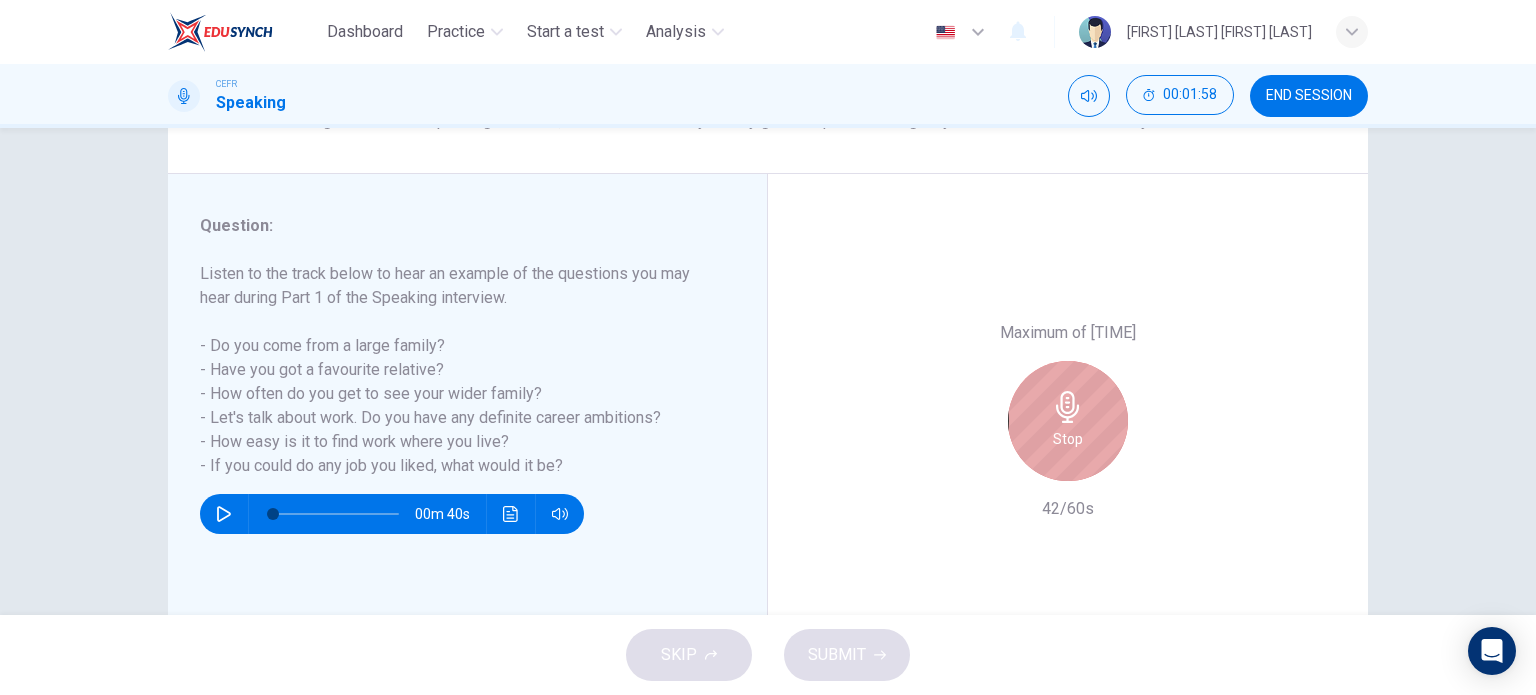 click on "Stop" at bounding box center (1068, 421) 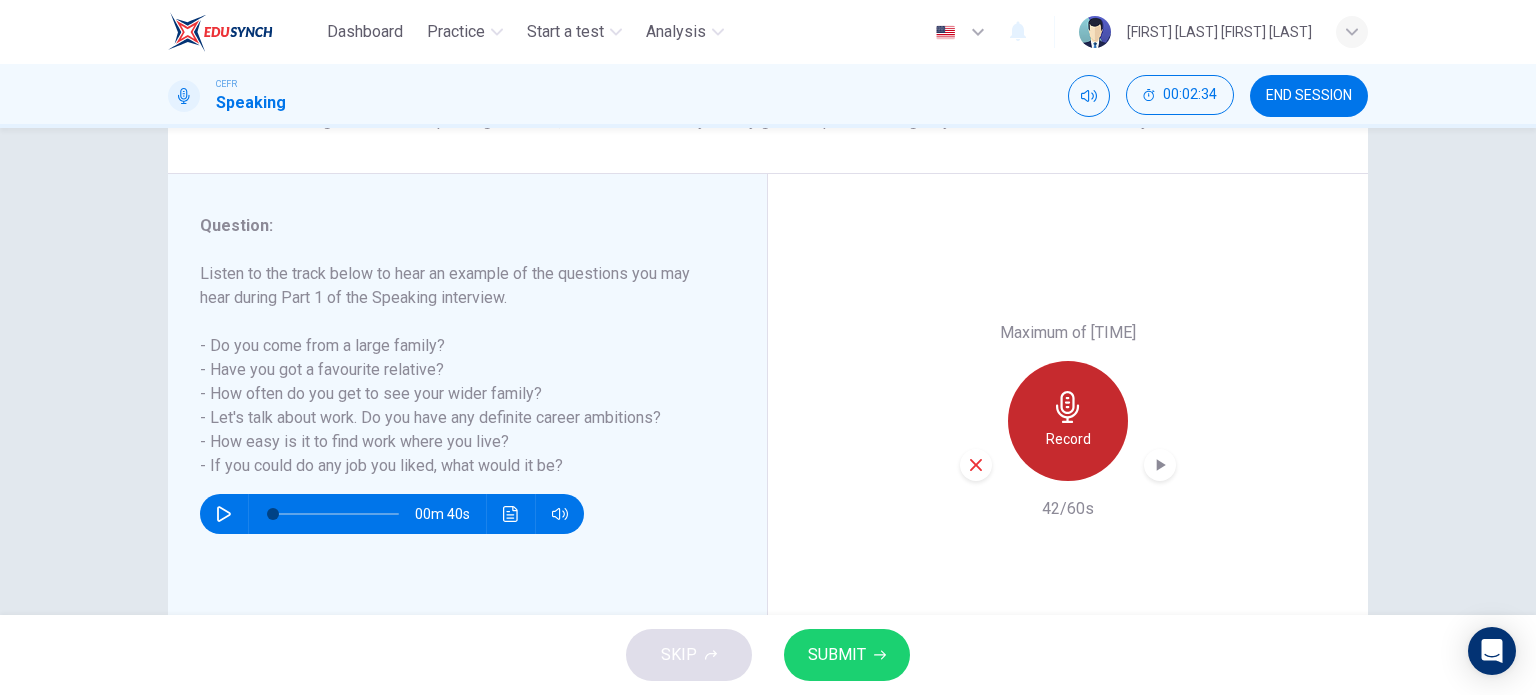 click on "Record" at bounding box center (1068, 421) 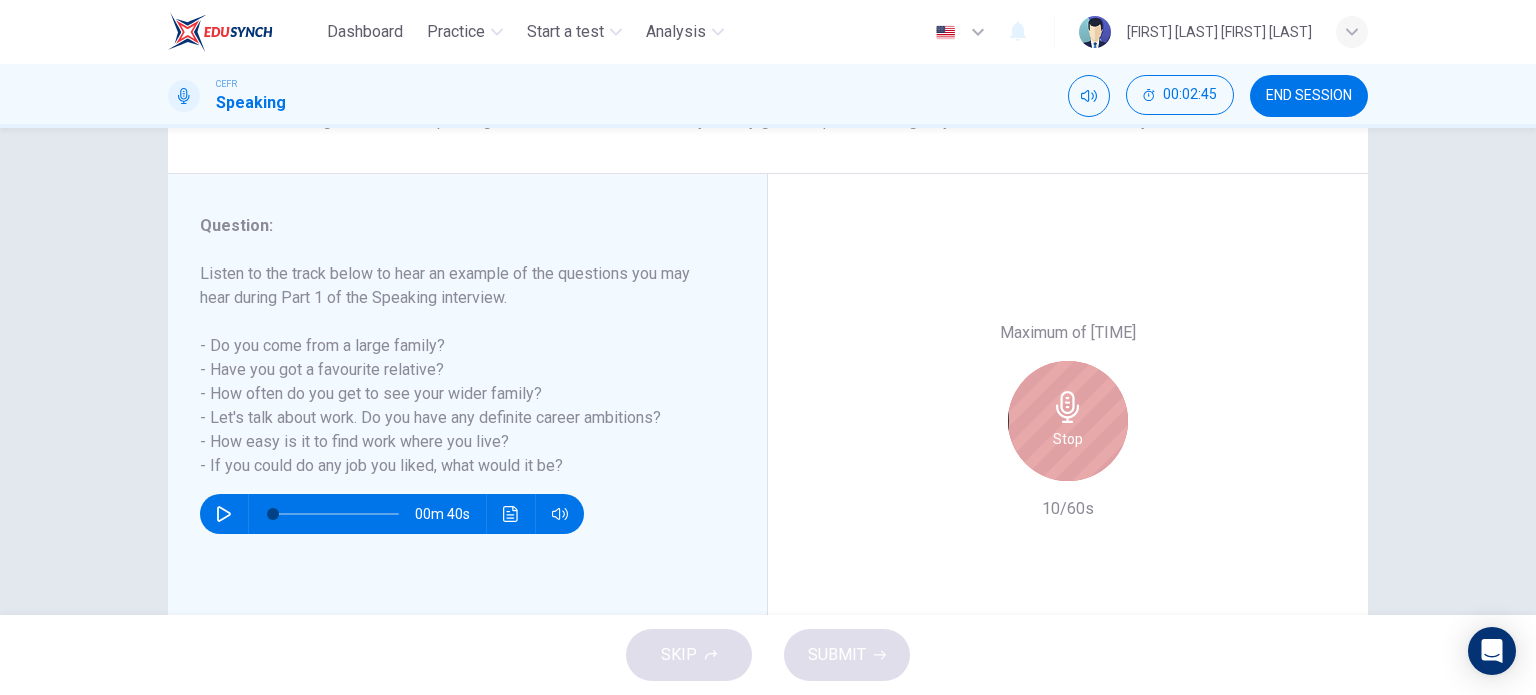 click on "Stop" at bounding box center (1068, 421) 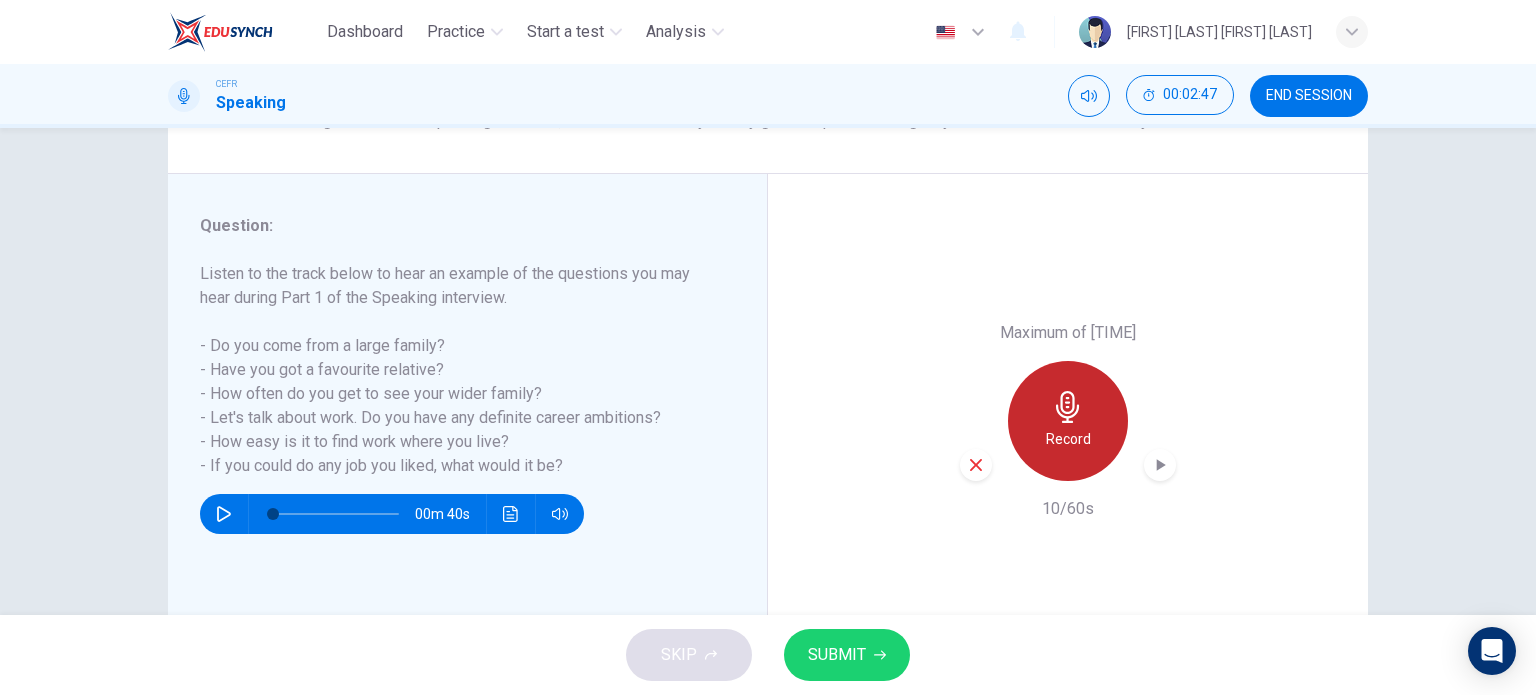 click on "Record" at bounding box center (1068, 421) 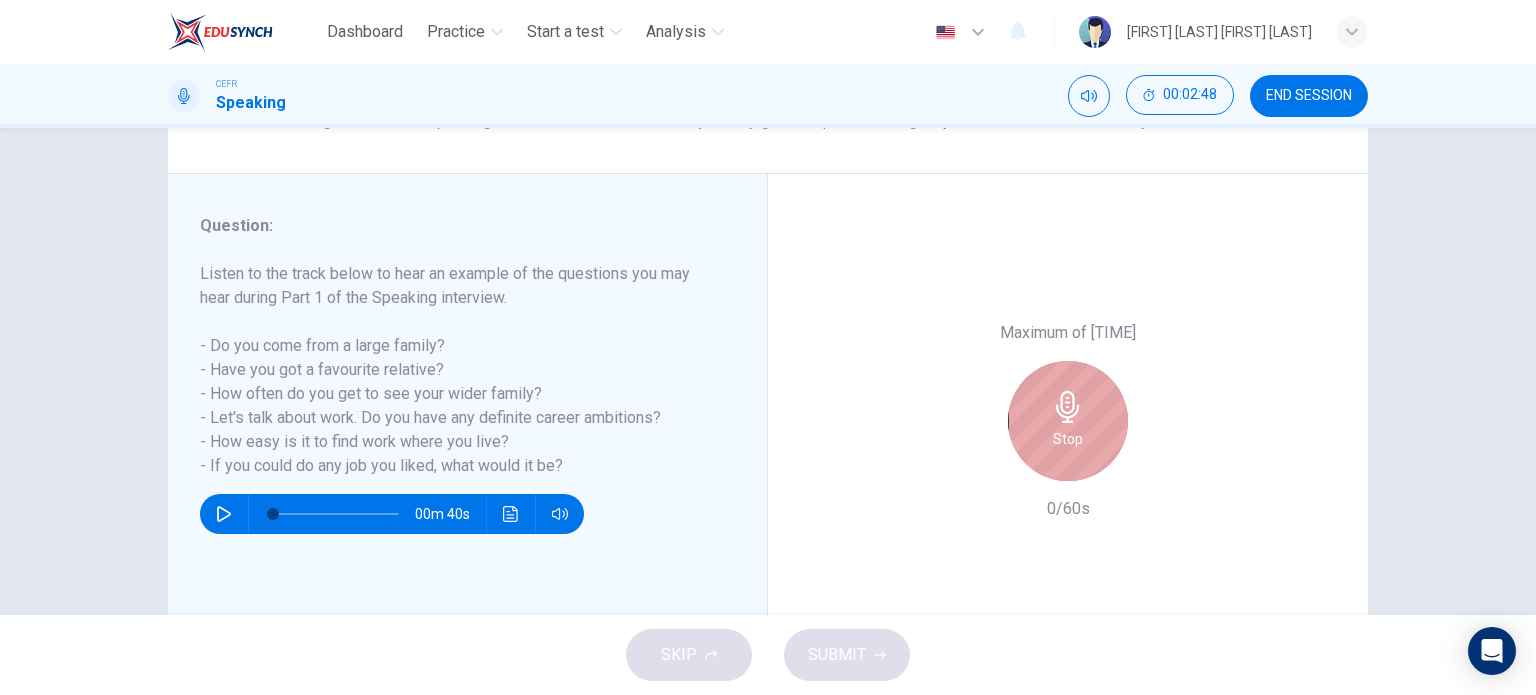 click on "Stop" at bounding box center (1068, 421) 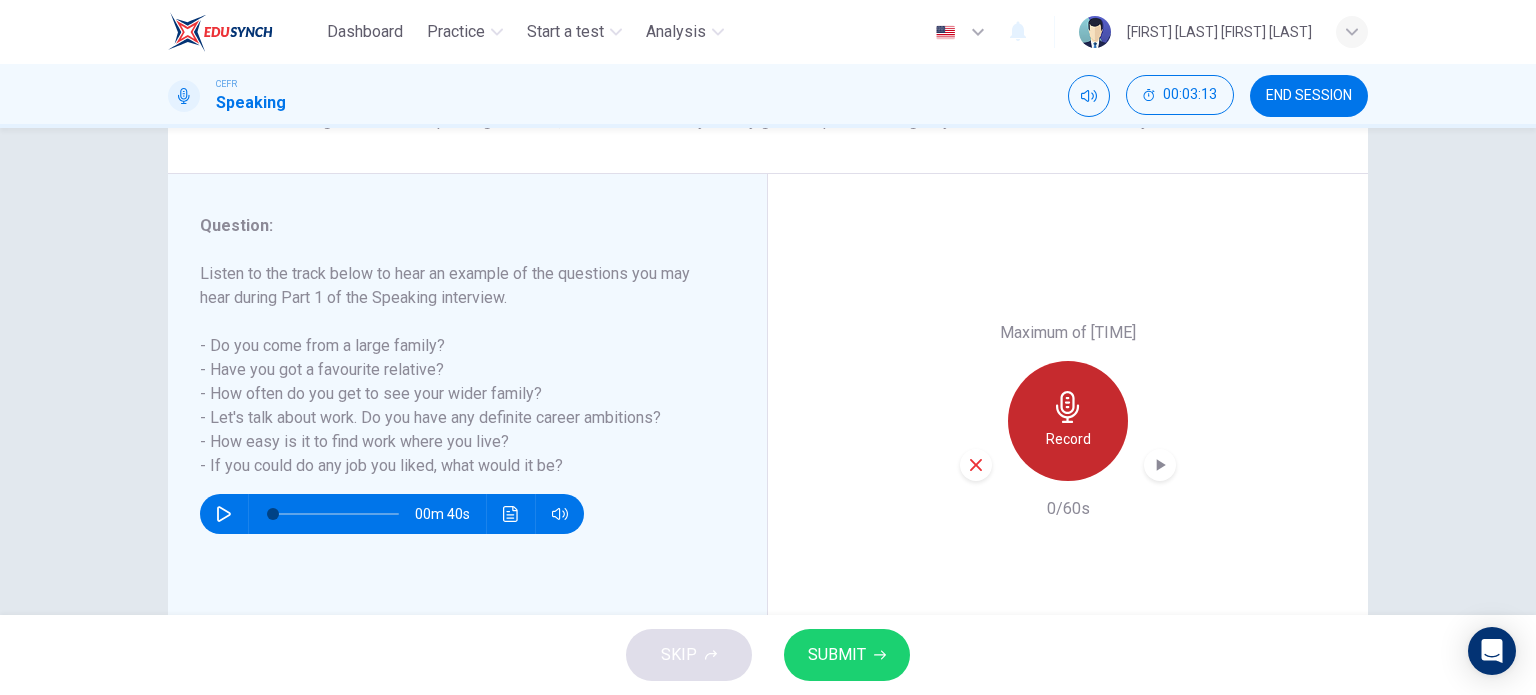 click on "Record" at bounding box center [1068, 421] 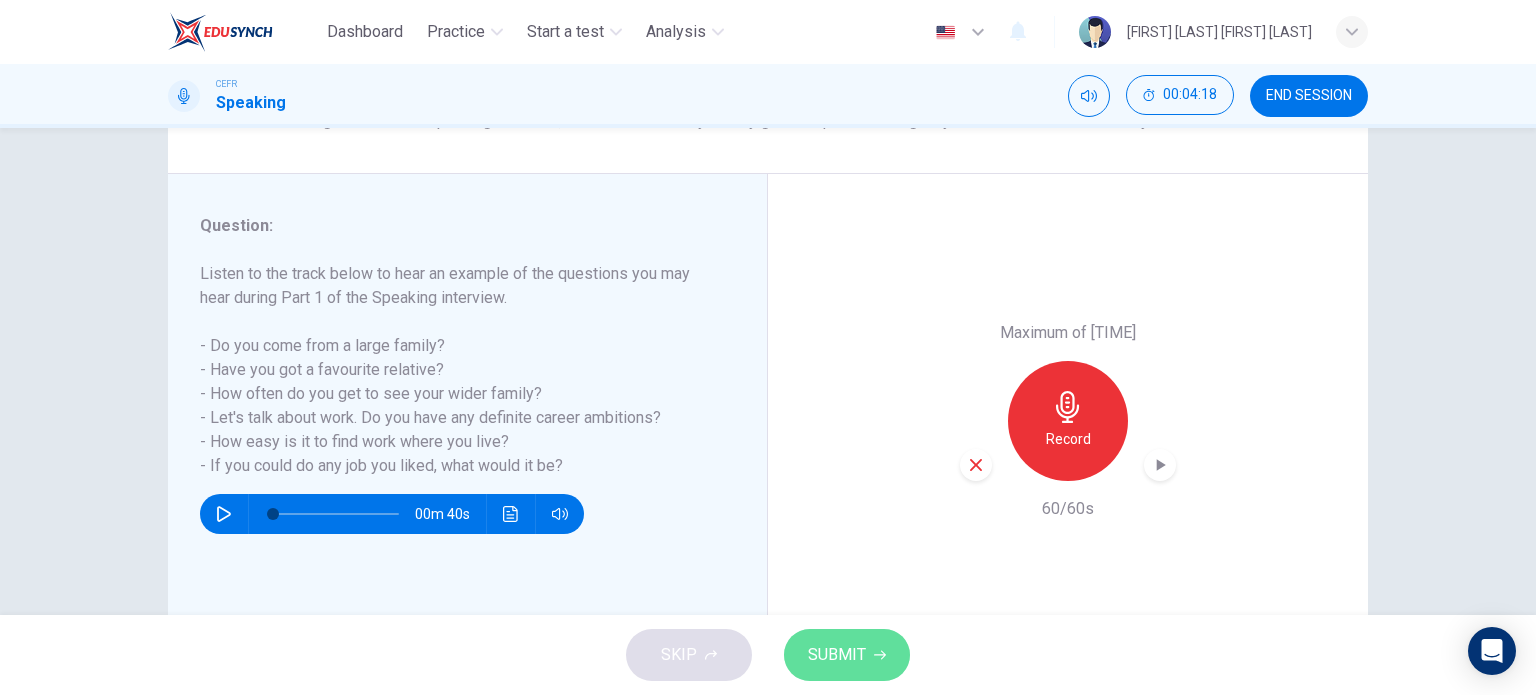 click on "SUBMIT" at bounding box center [837, 655] 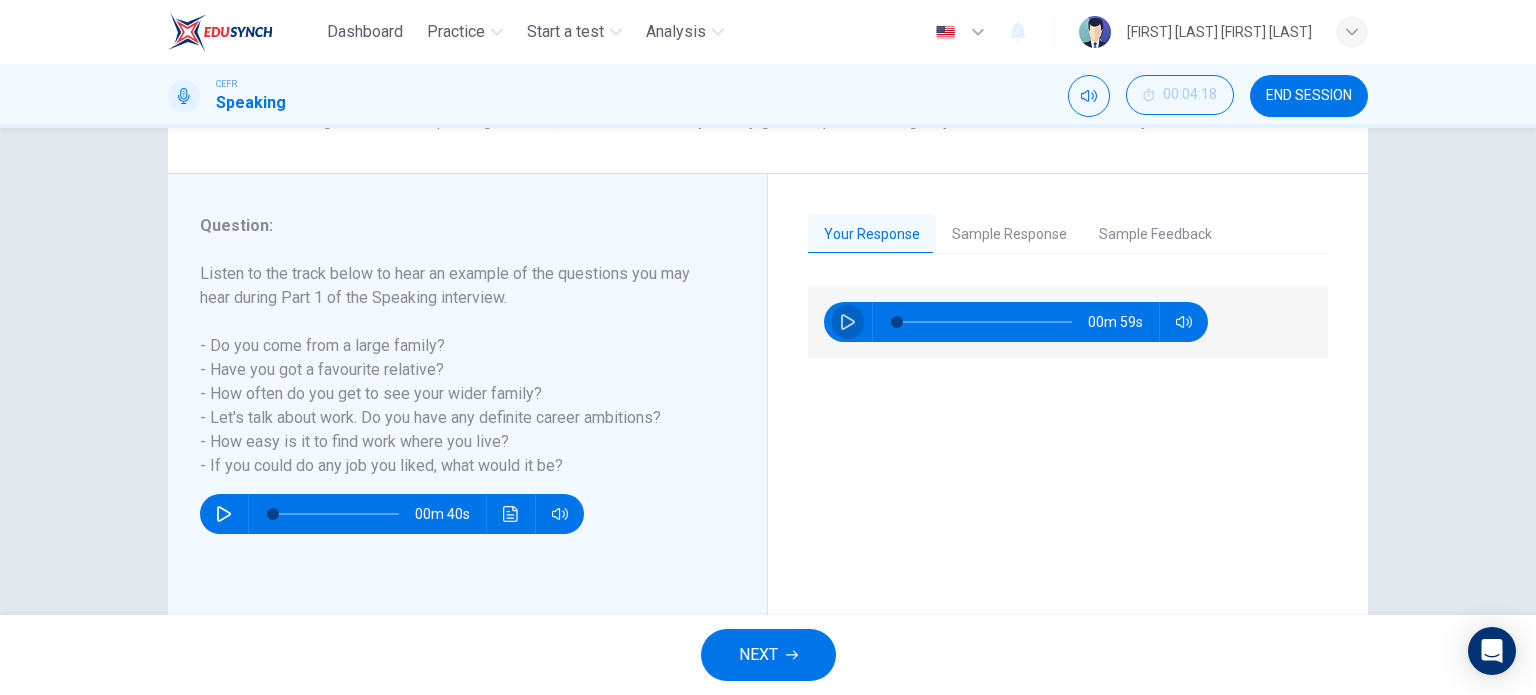 click at bounding box center [848, 322] 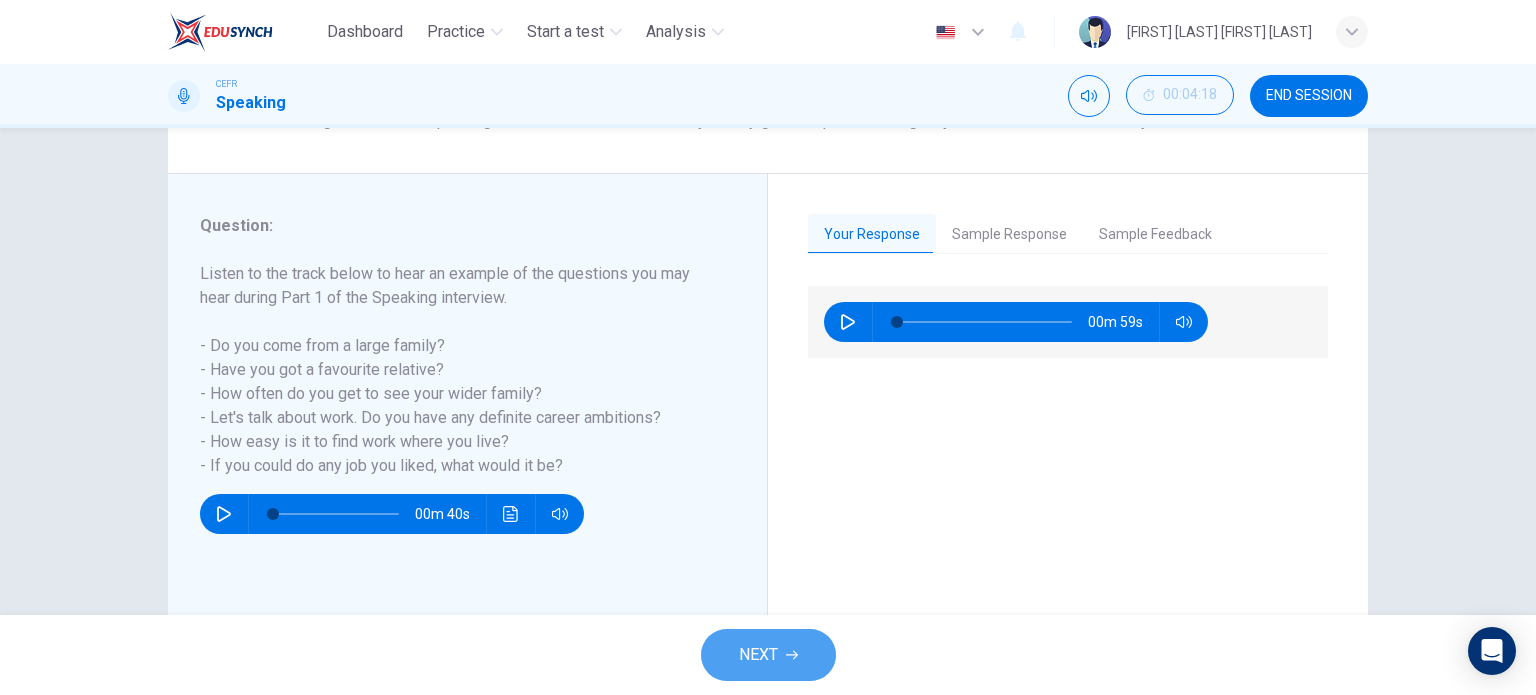 click on "NEXT" at bounding box center [758, 655] 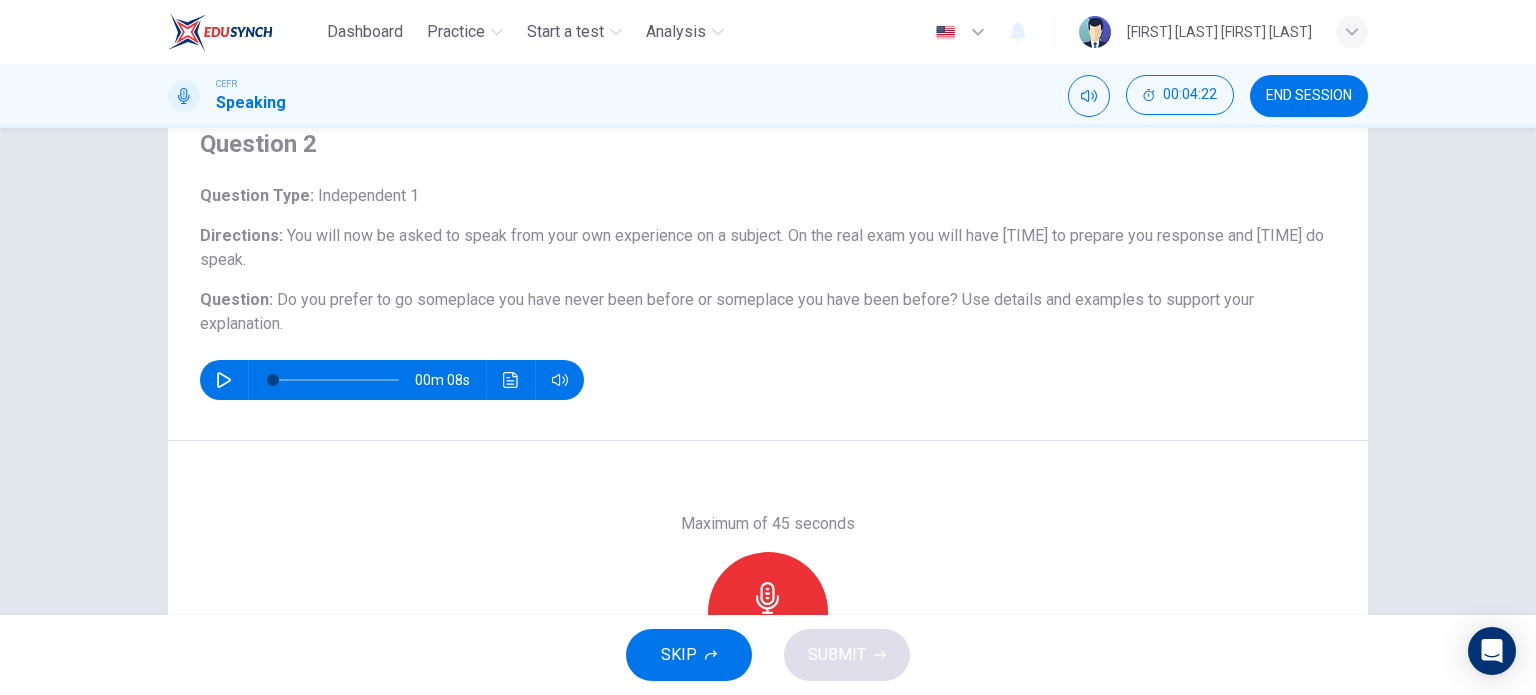 scroll, scrollTop: 80, scrollLeft: 0, axis: vertical 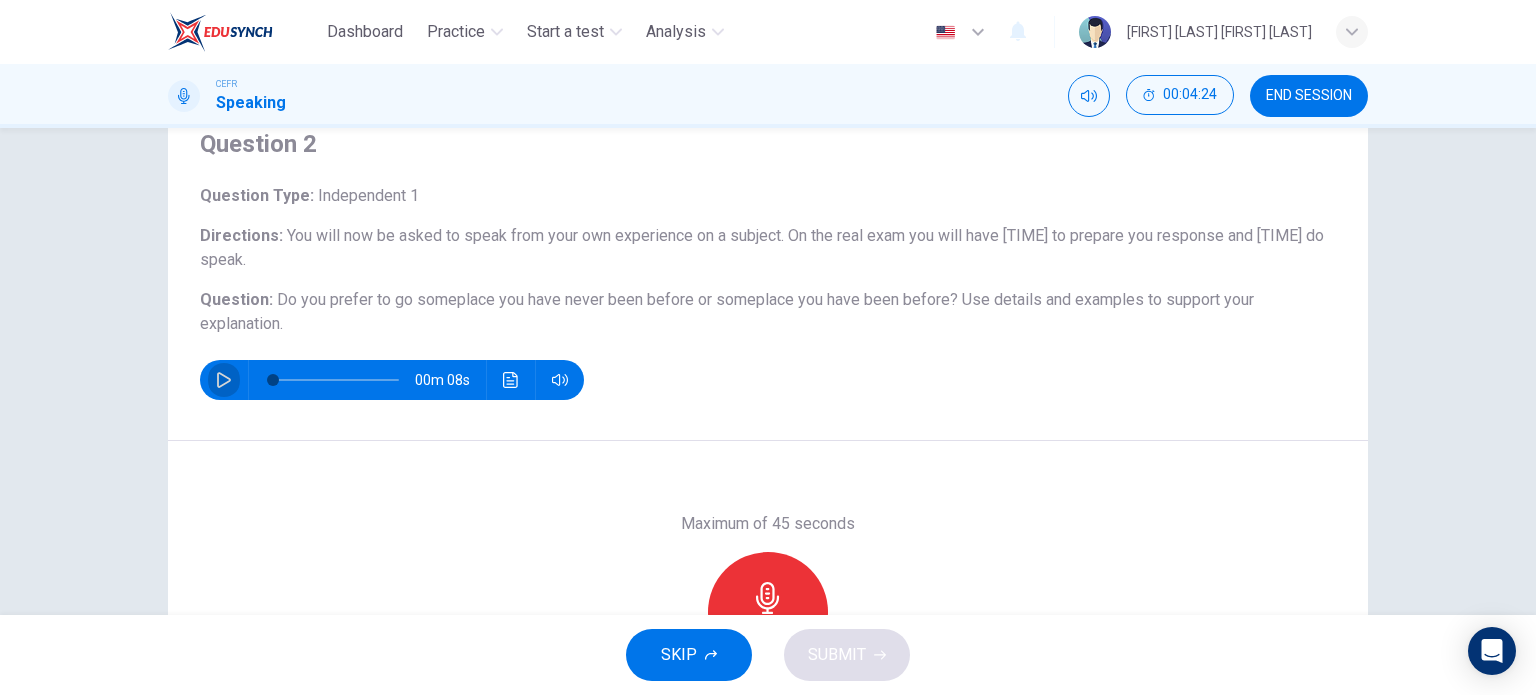 click at bounding box center (224, 380) 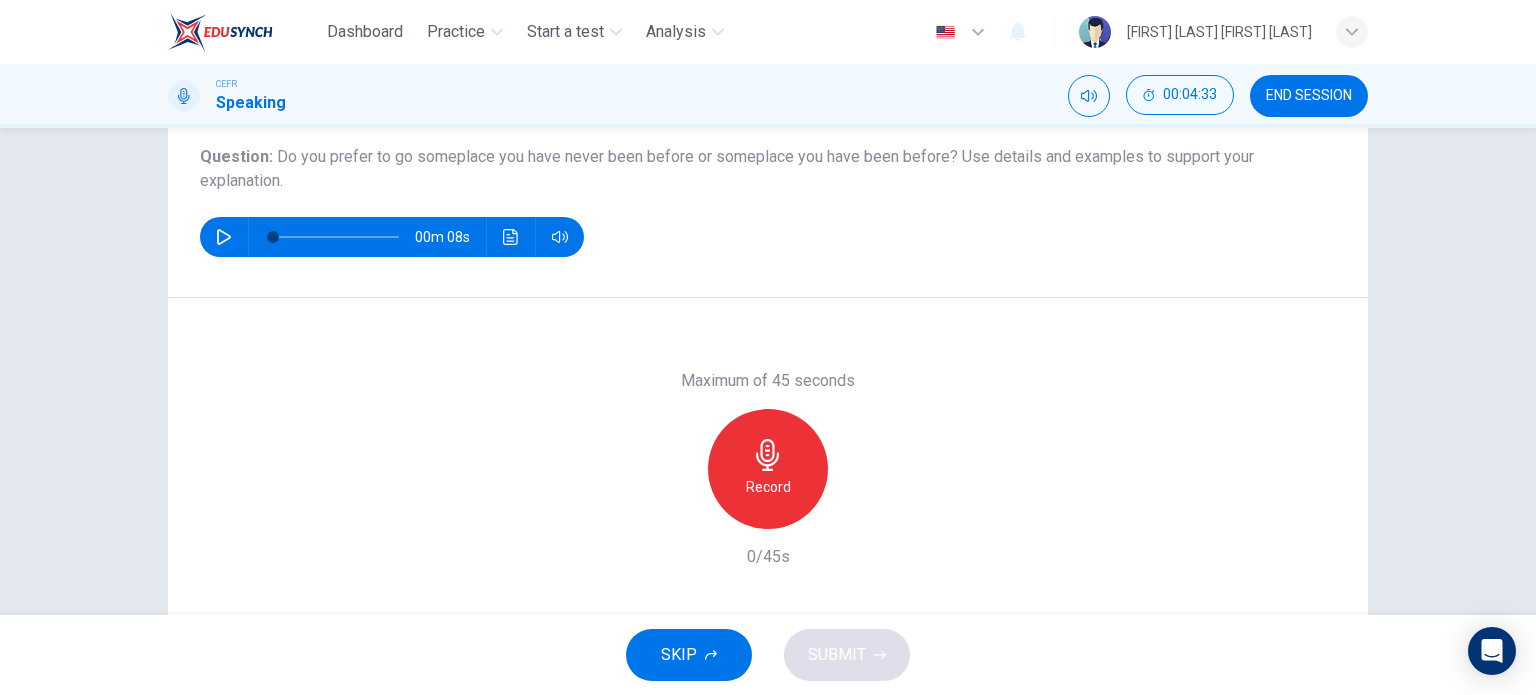 scroll, scrollTop: 220, scrollLeft: 0, axis: vertical 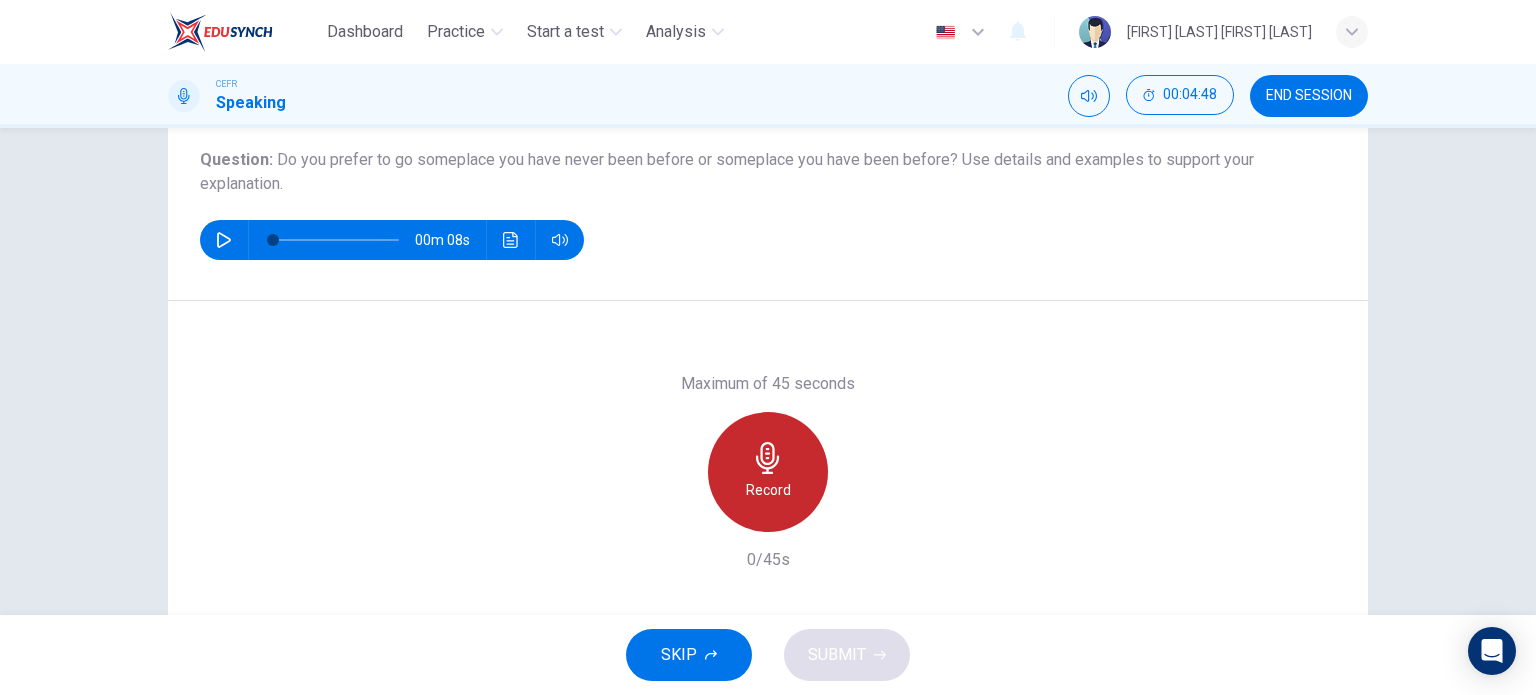 click on "Record" at bounding box center (768, 472) 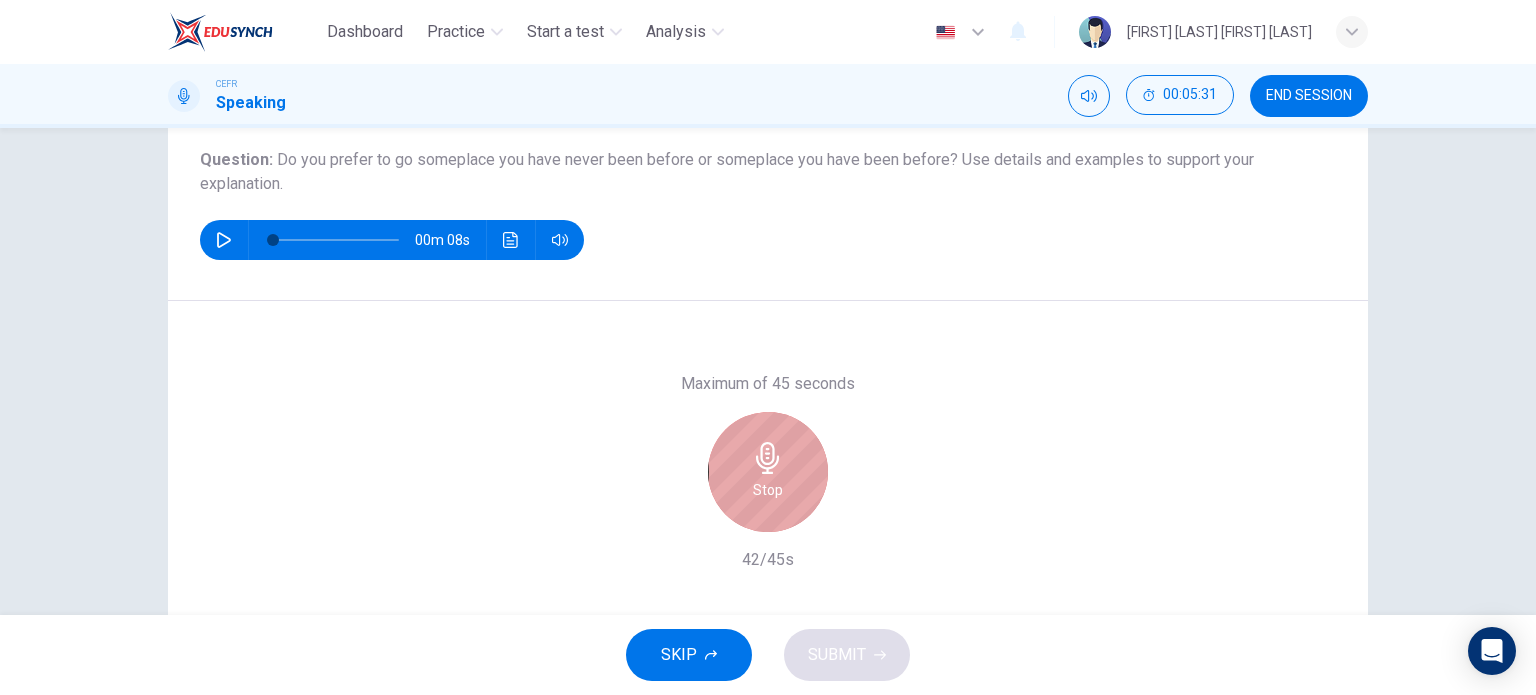 click on "Stop" at bounding box center (768, 472) 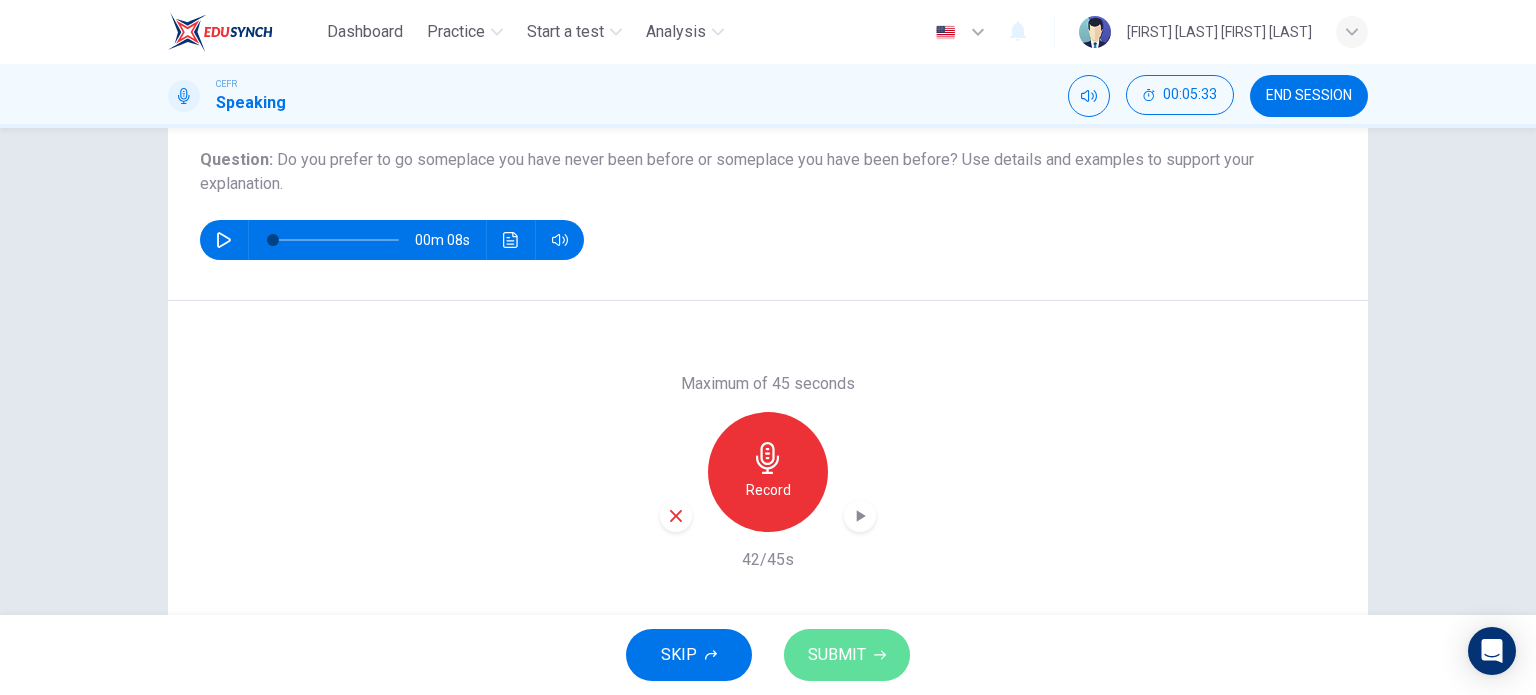 click on "SUBMIT" at bounding box center [837, 655] 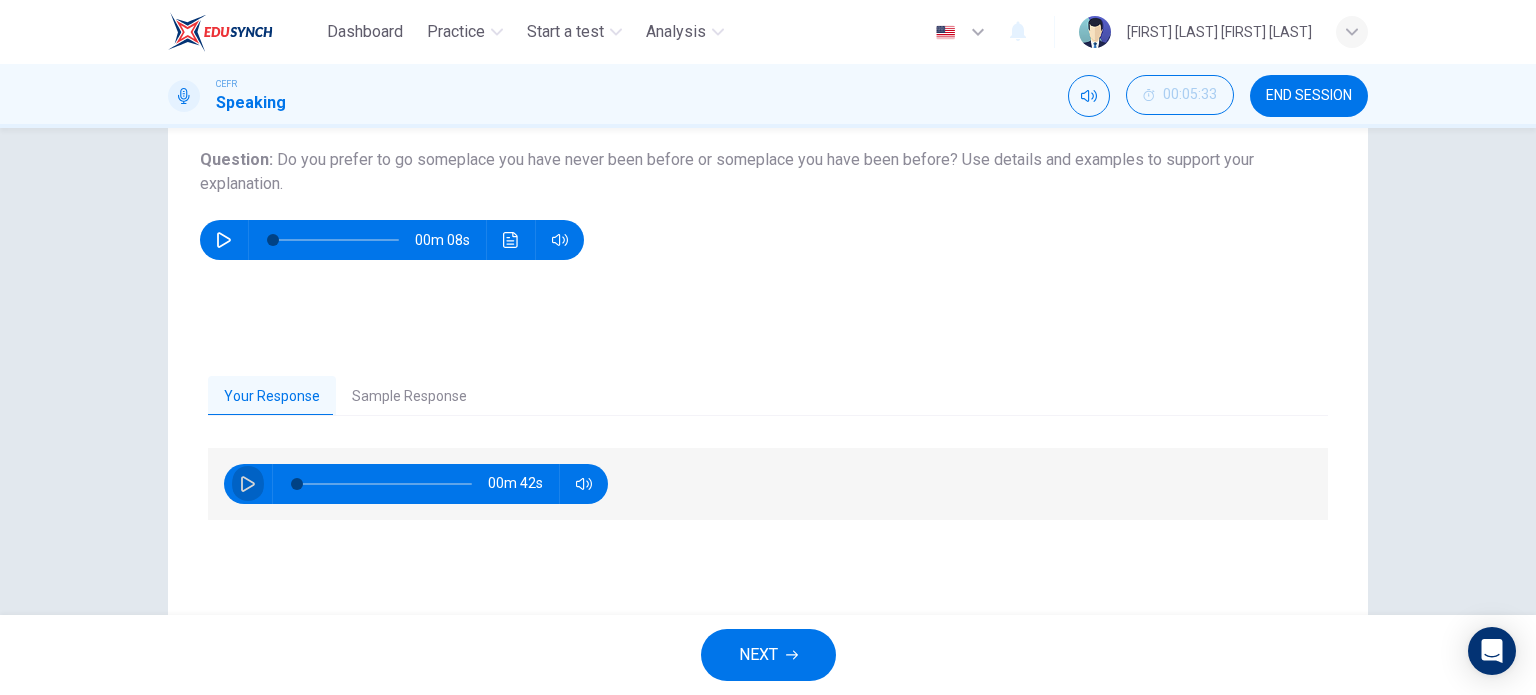 click at bounding box center [248, 484] 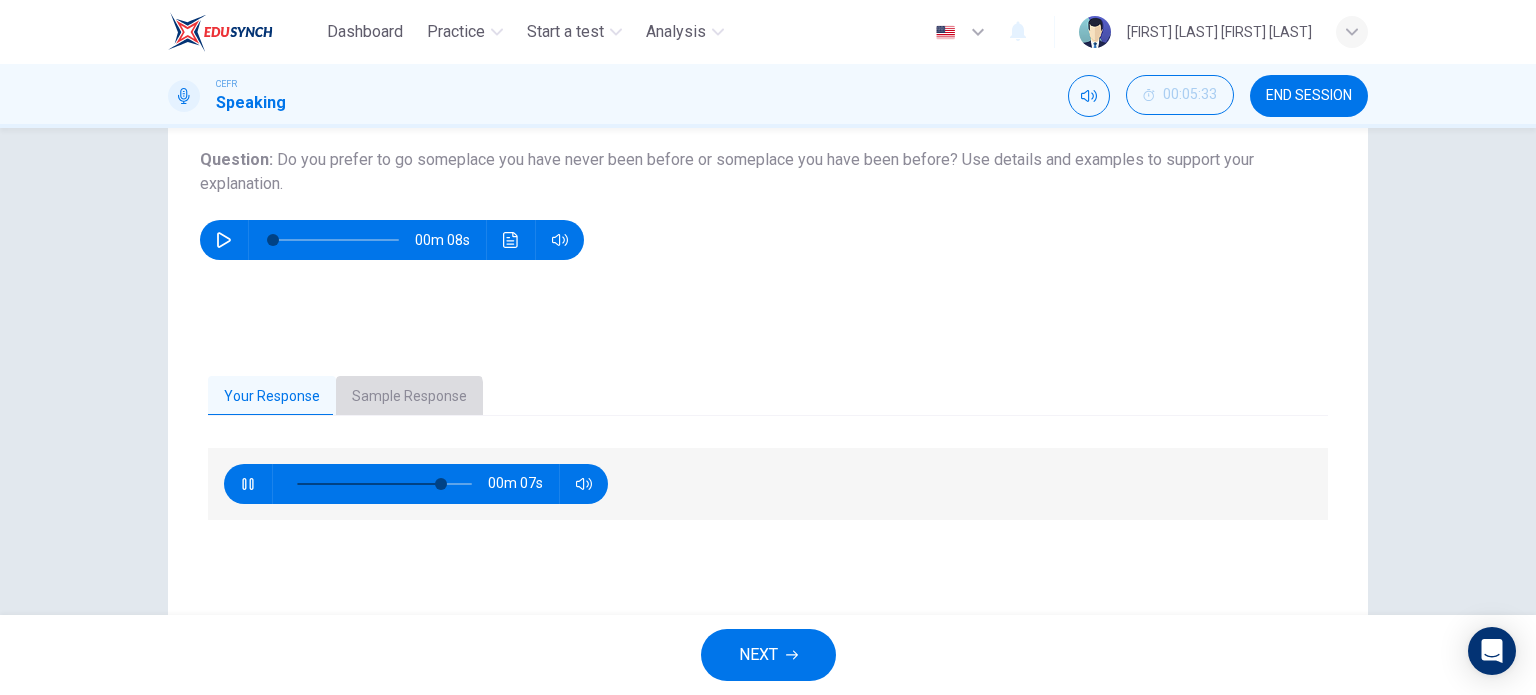 click on "Sample Response" at bounding box center (409, 397) 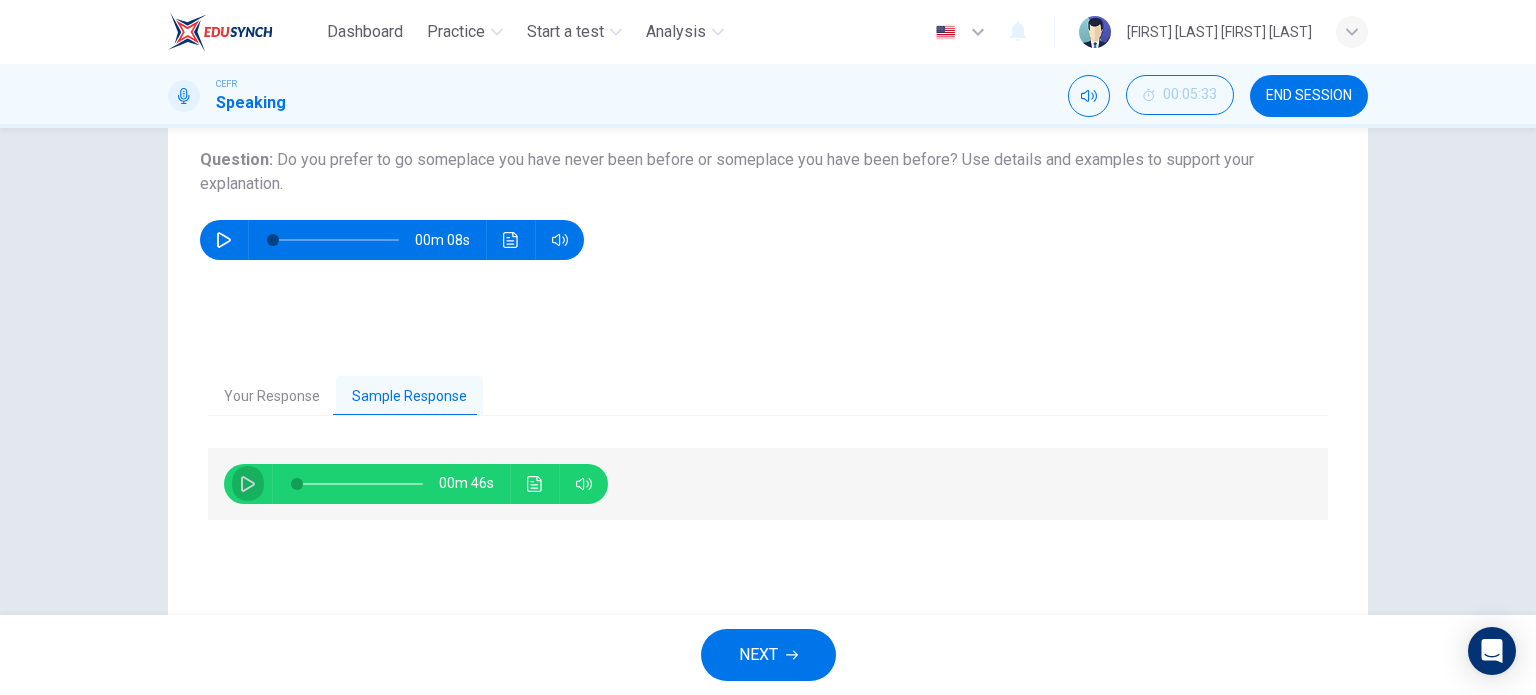click at bounding box center (248, 484) 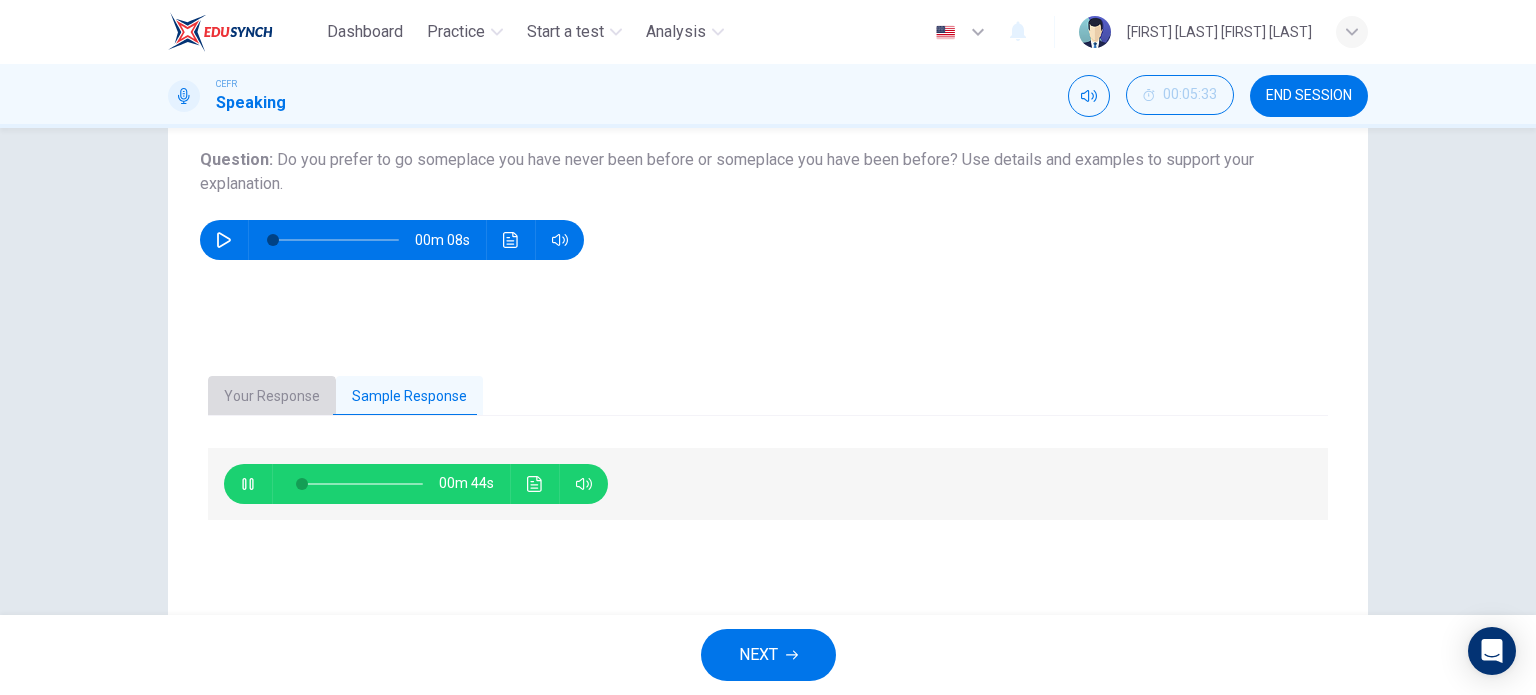 click on "Your Response" at bounding box center [272, 397] 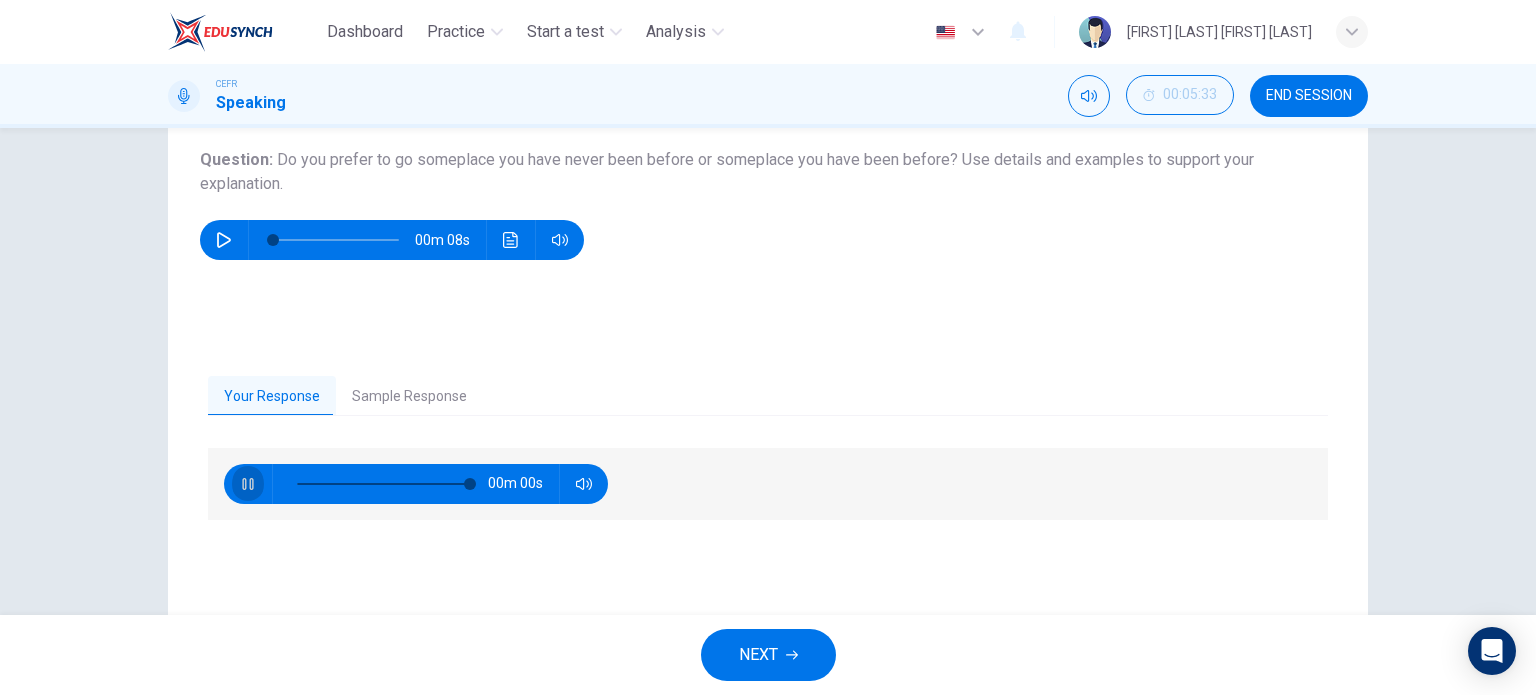 click at bounding box center (248, 484) 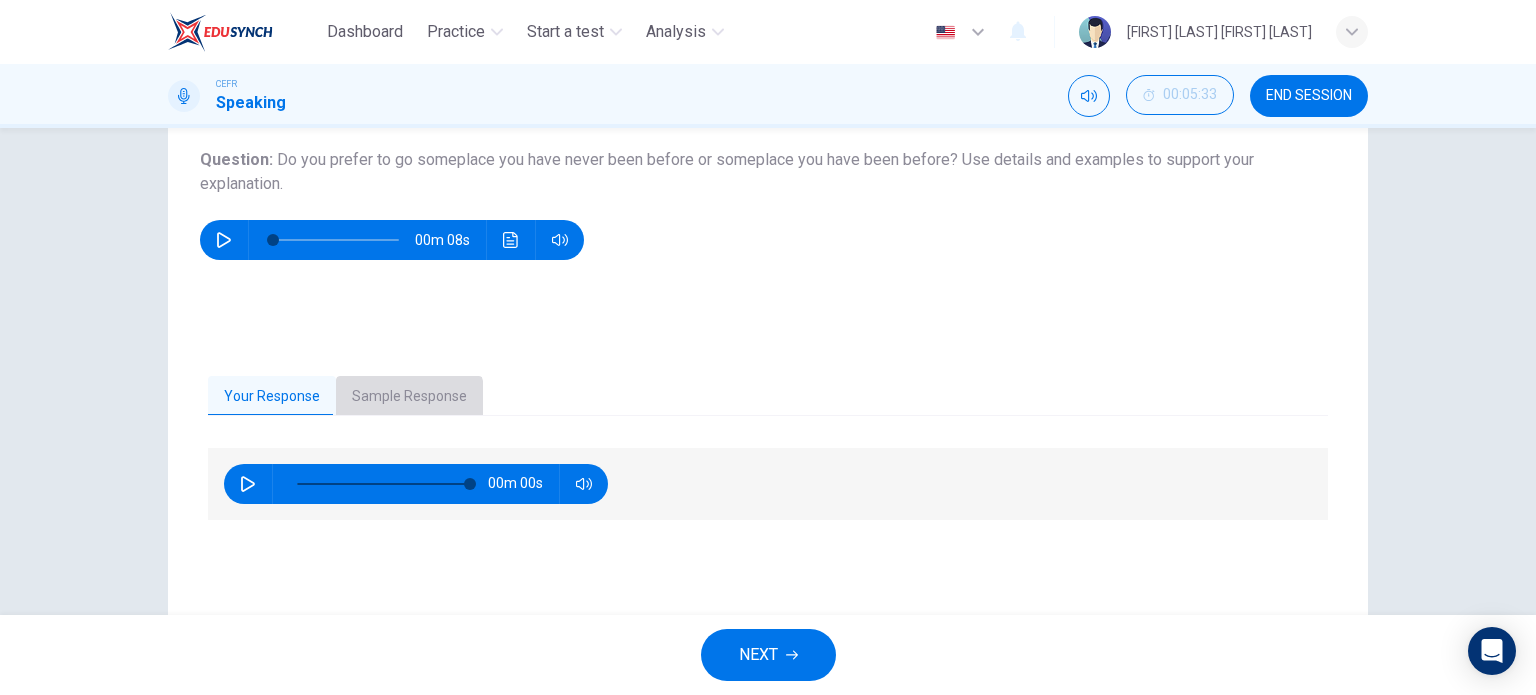 click on "Sample Response" at bounding box center [409, 397] 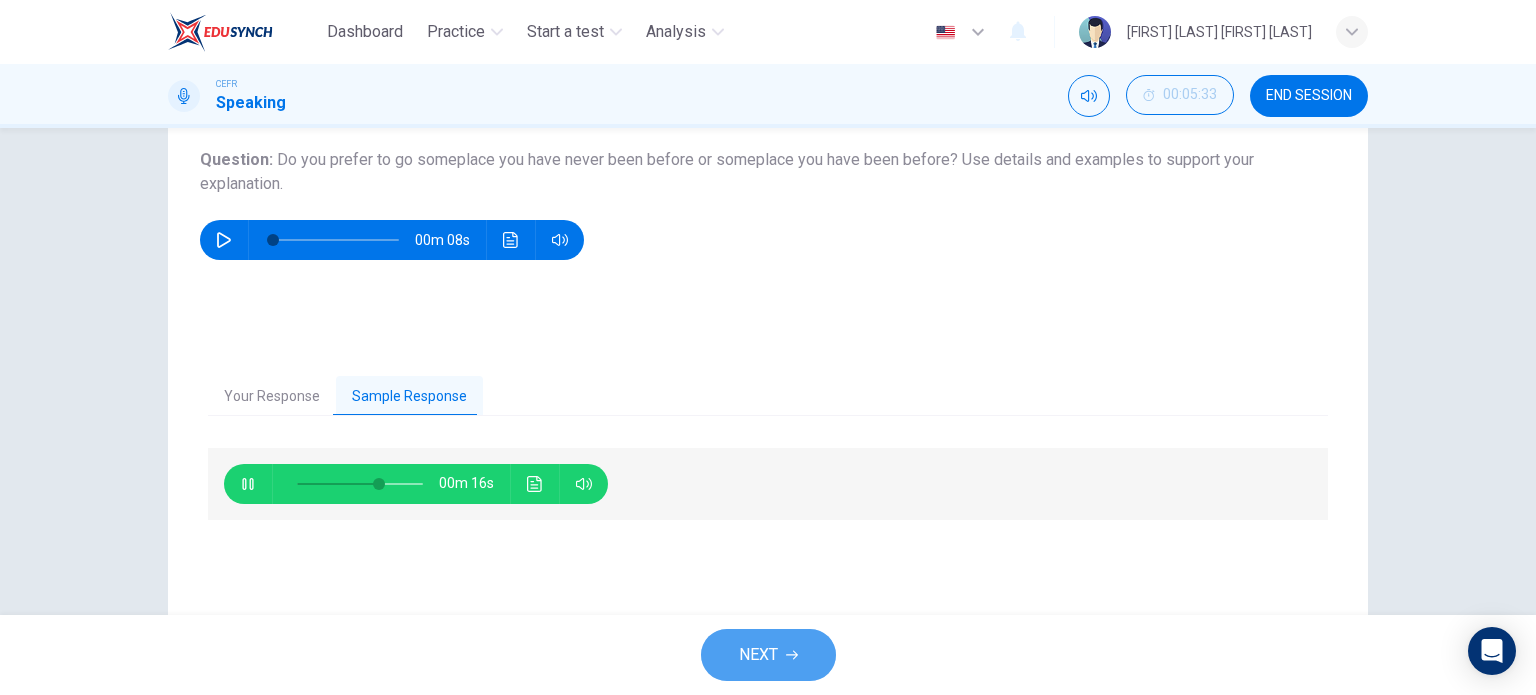 click on "NEXT" at bounding box center (768, 655) 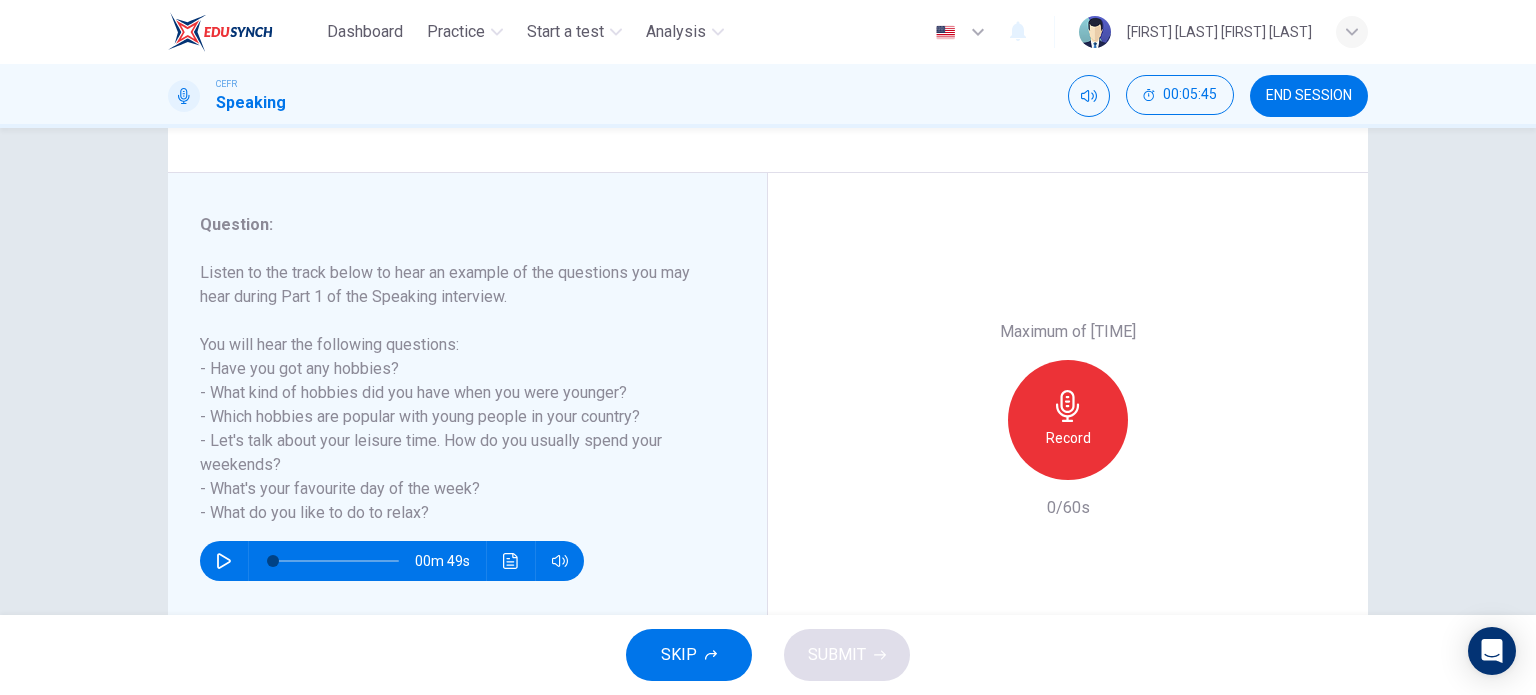 scroll, scrollTop: 199, scrollLeft: 0, axis: vertical 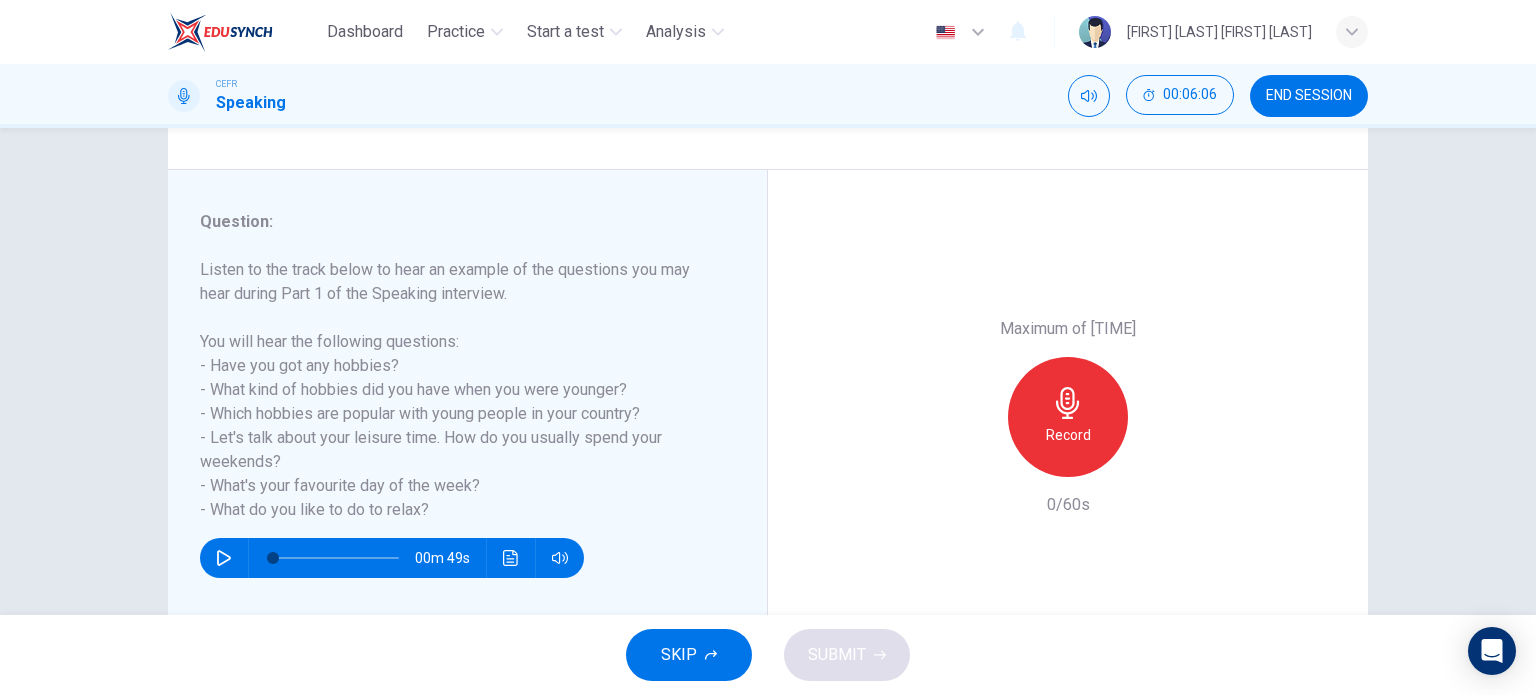 click on "Record" at bounding box center (1068, 435) 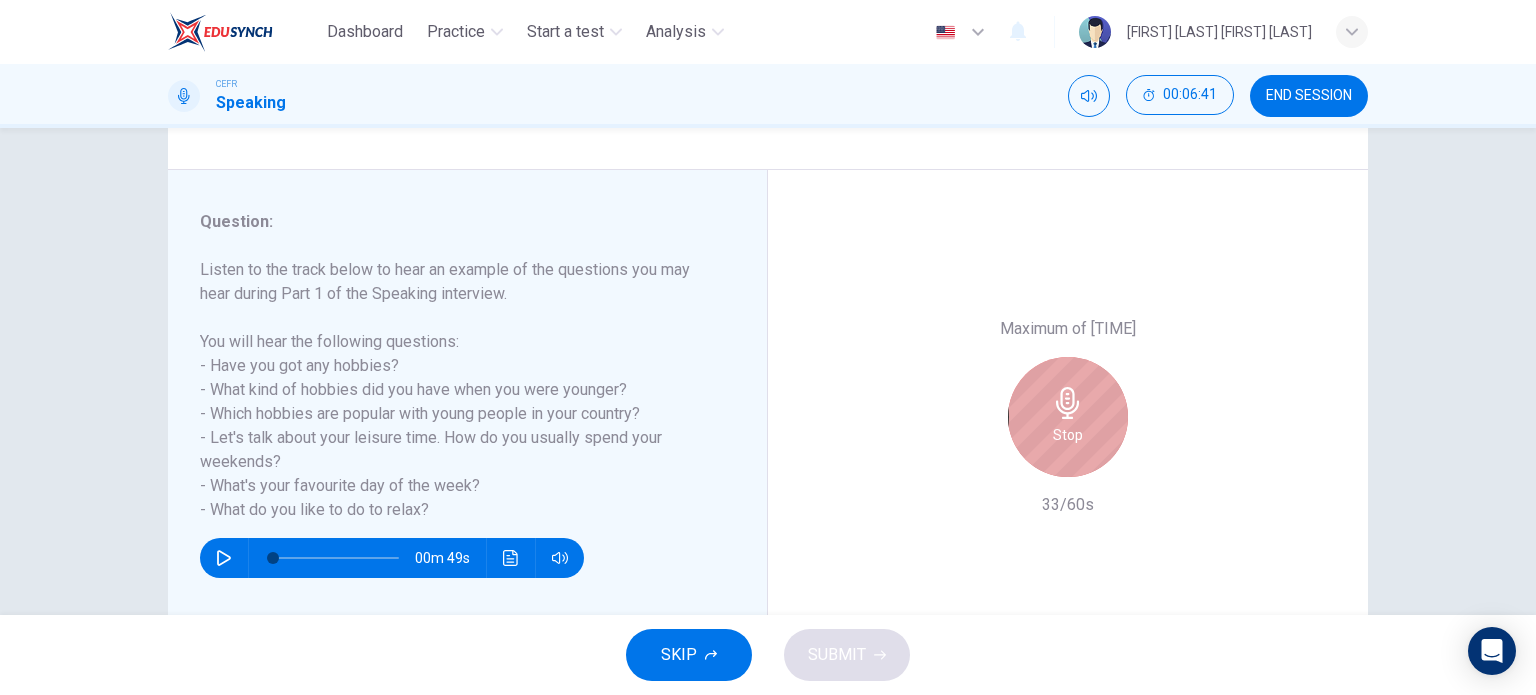 click at bounding box center (1068, 403) 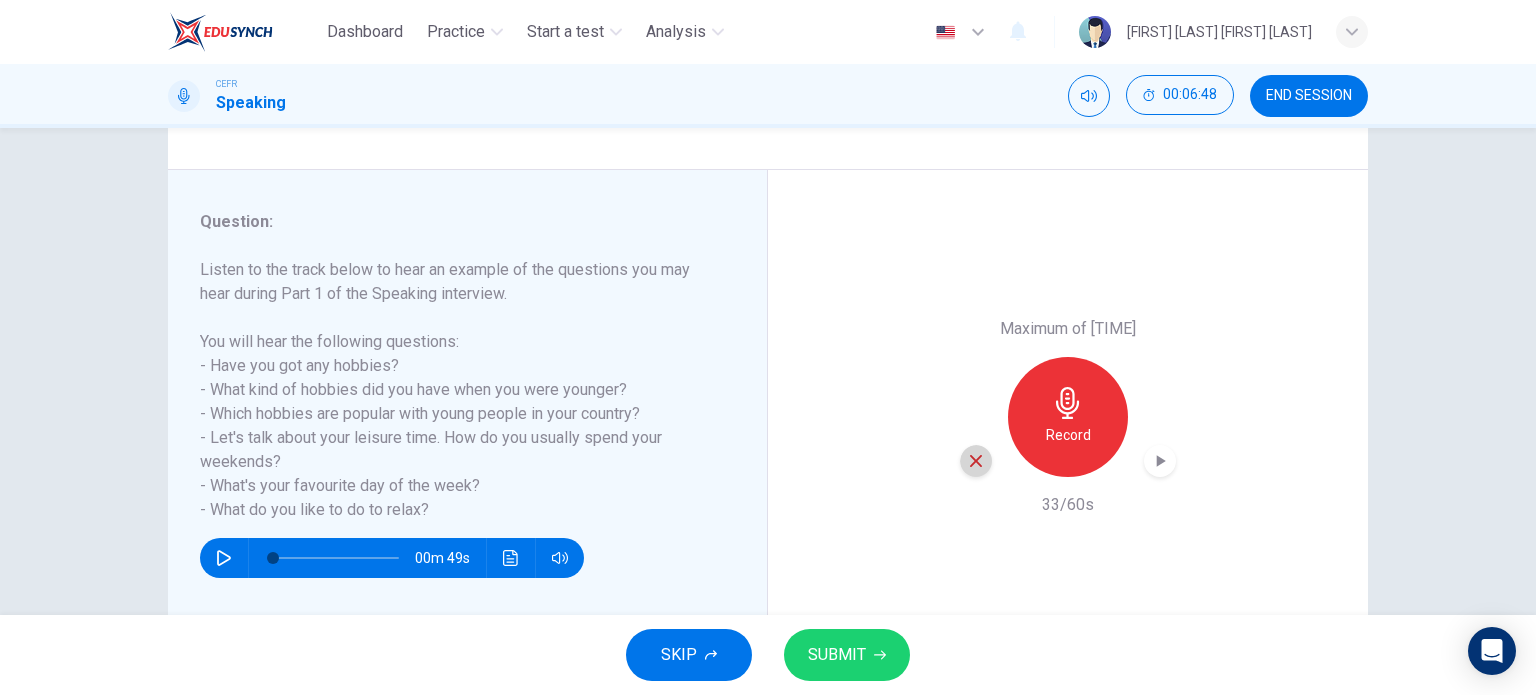 click at bounding box center (976, 461) 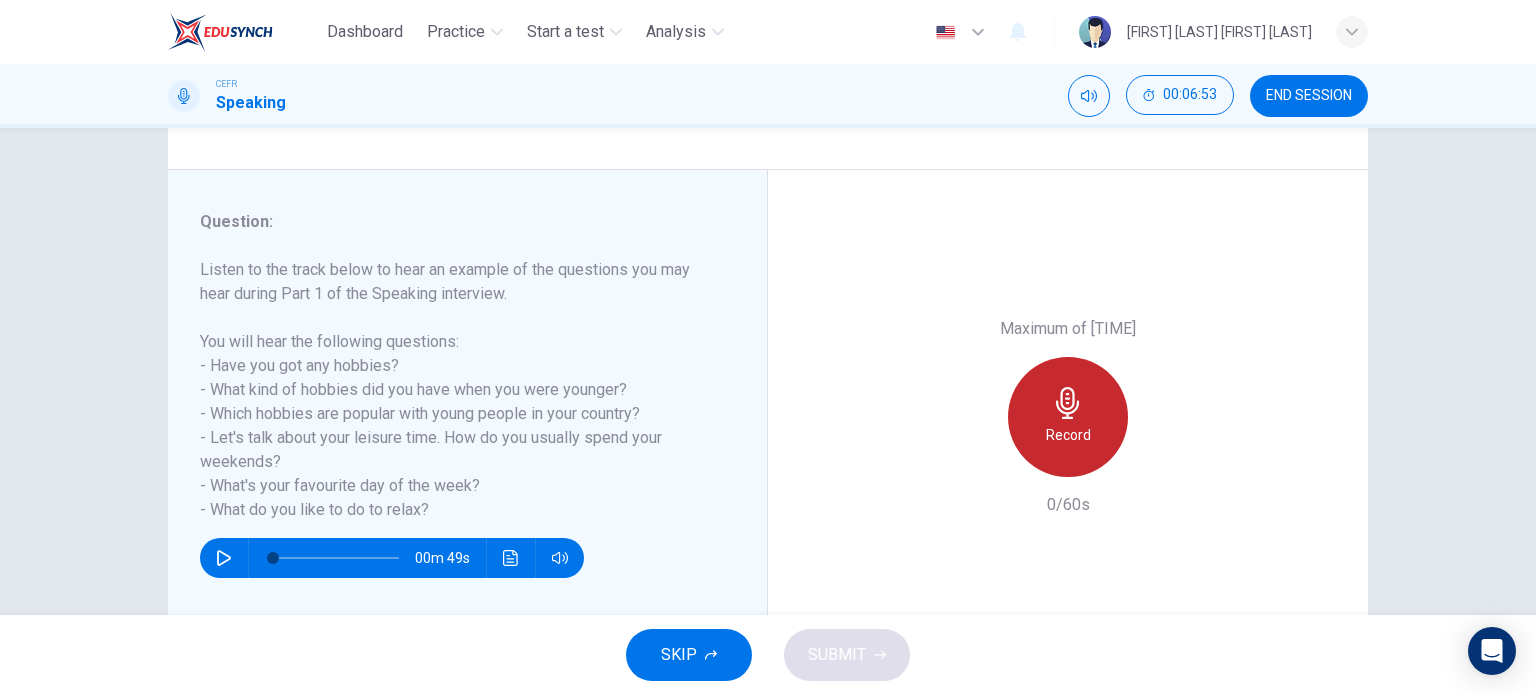 click on "Record" at bounding box center [1068, 417] 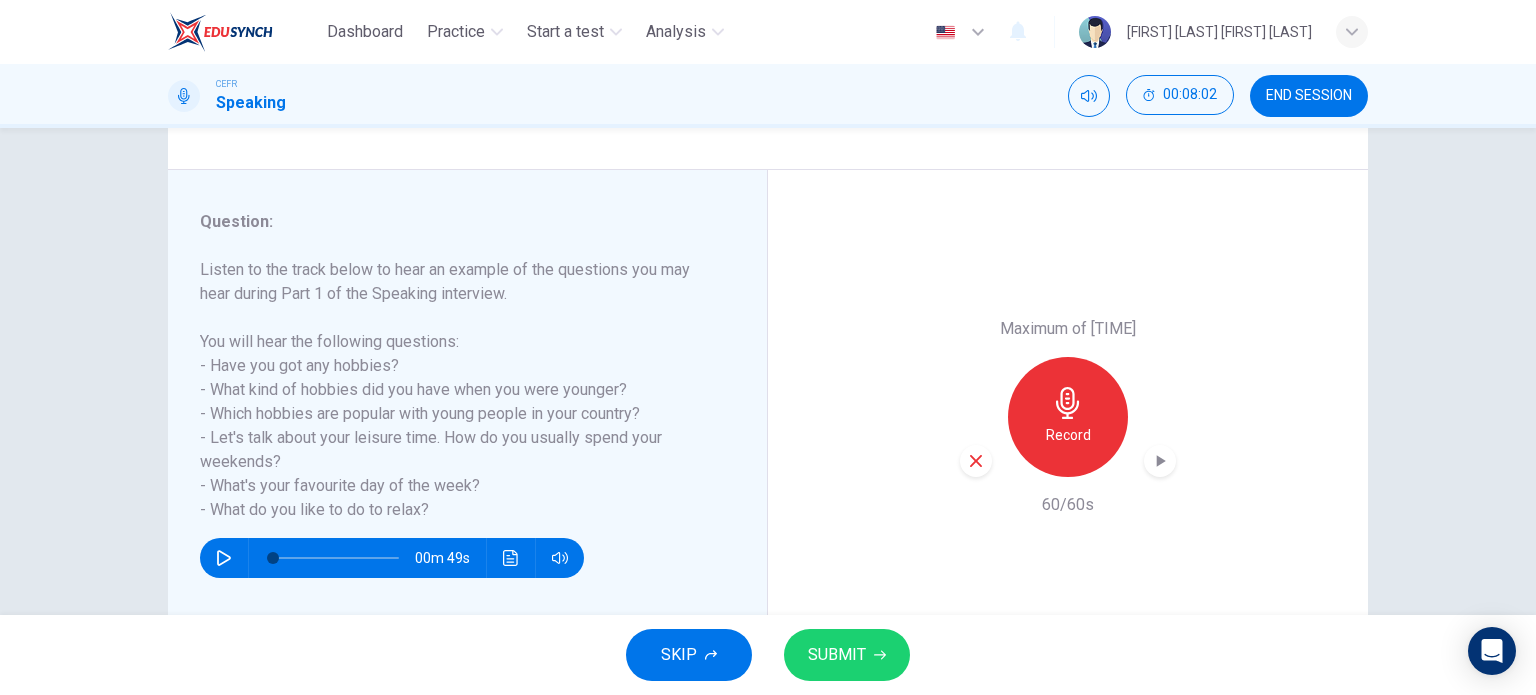 click on "SUBMIT" at bounding box center (837, 655) 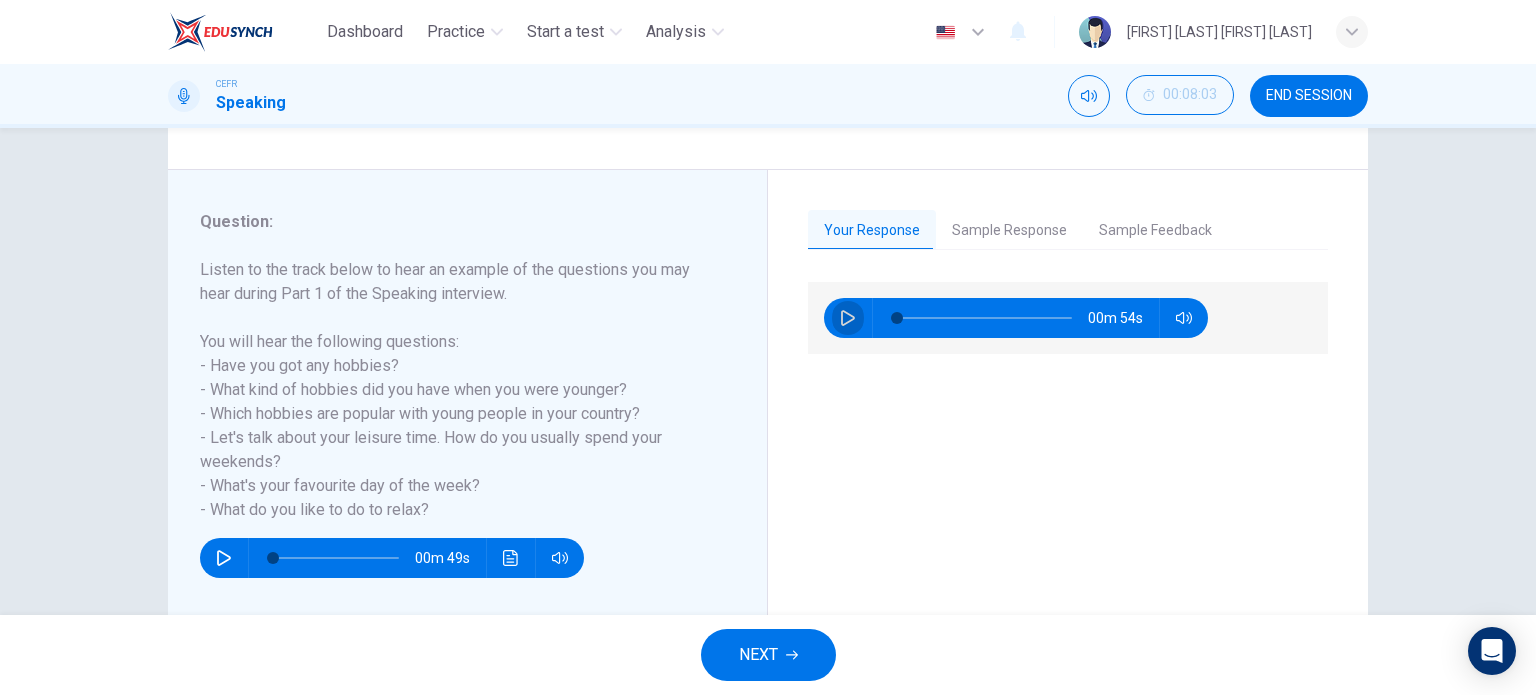click at bounding box center [848, 318] 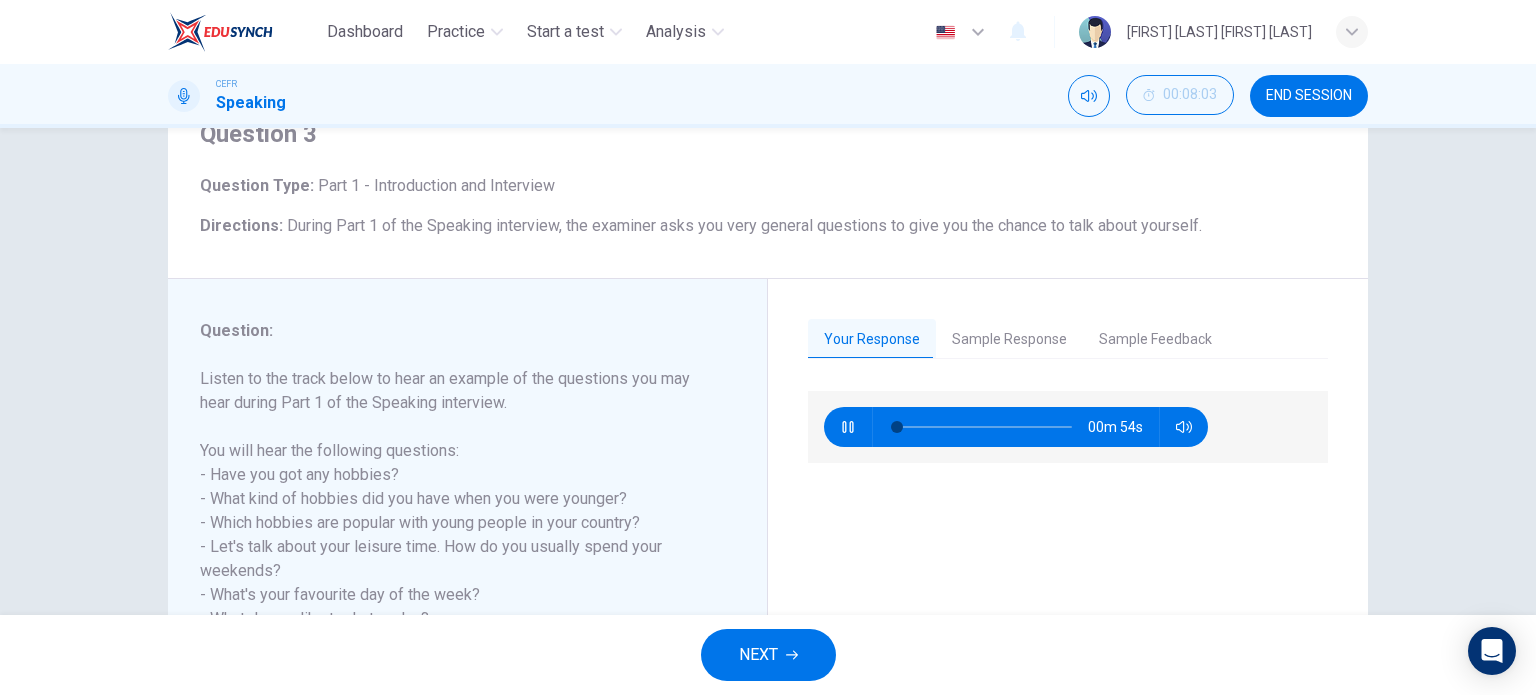 scroll, scrollTop: 87, scrollLeft: 0, axis: vertical 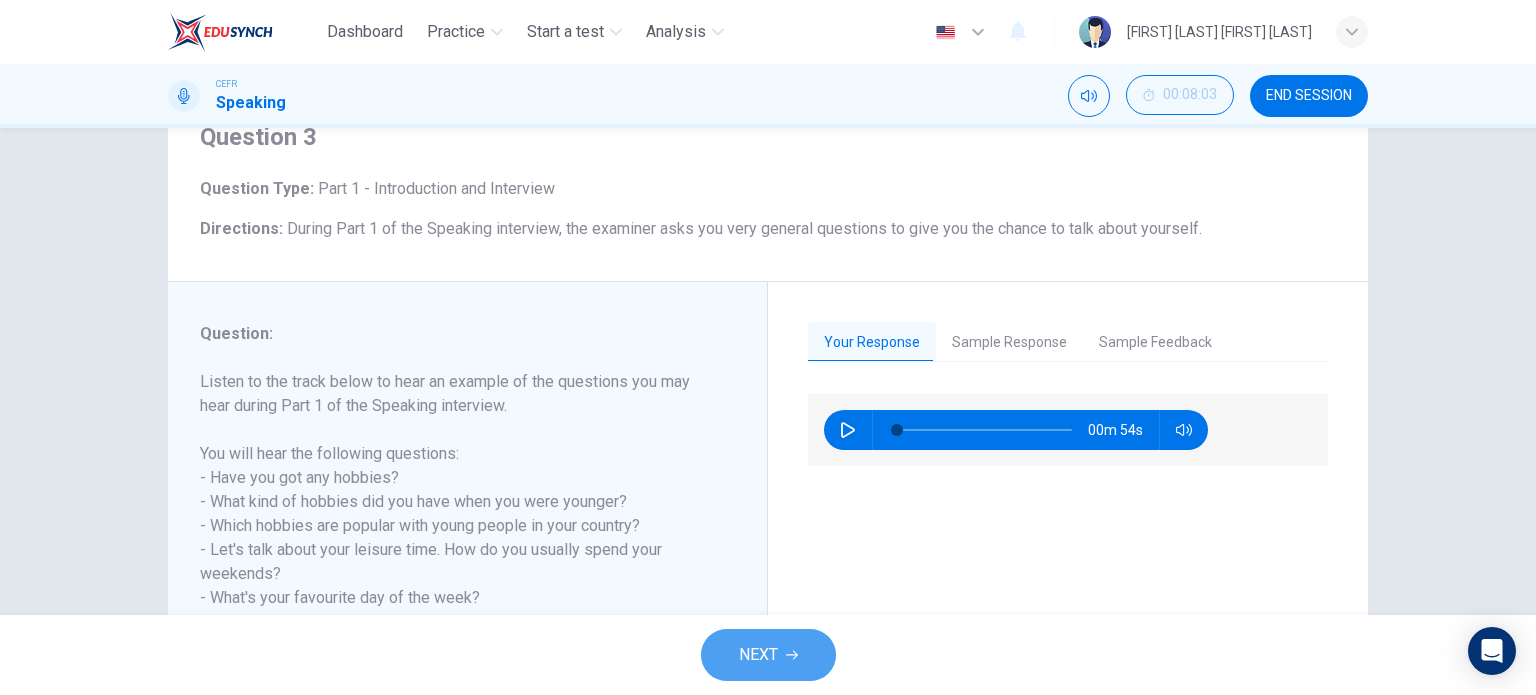 click on "NEXT" at bounding box center (768, 655) 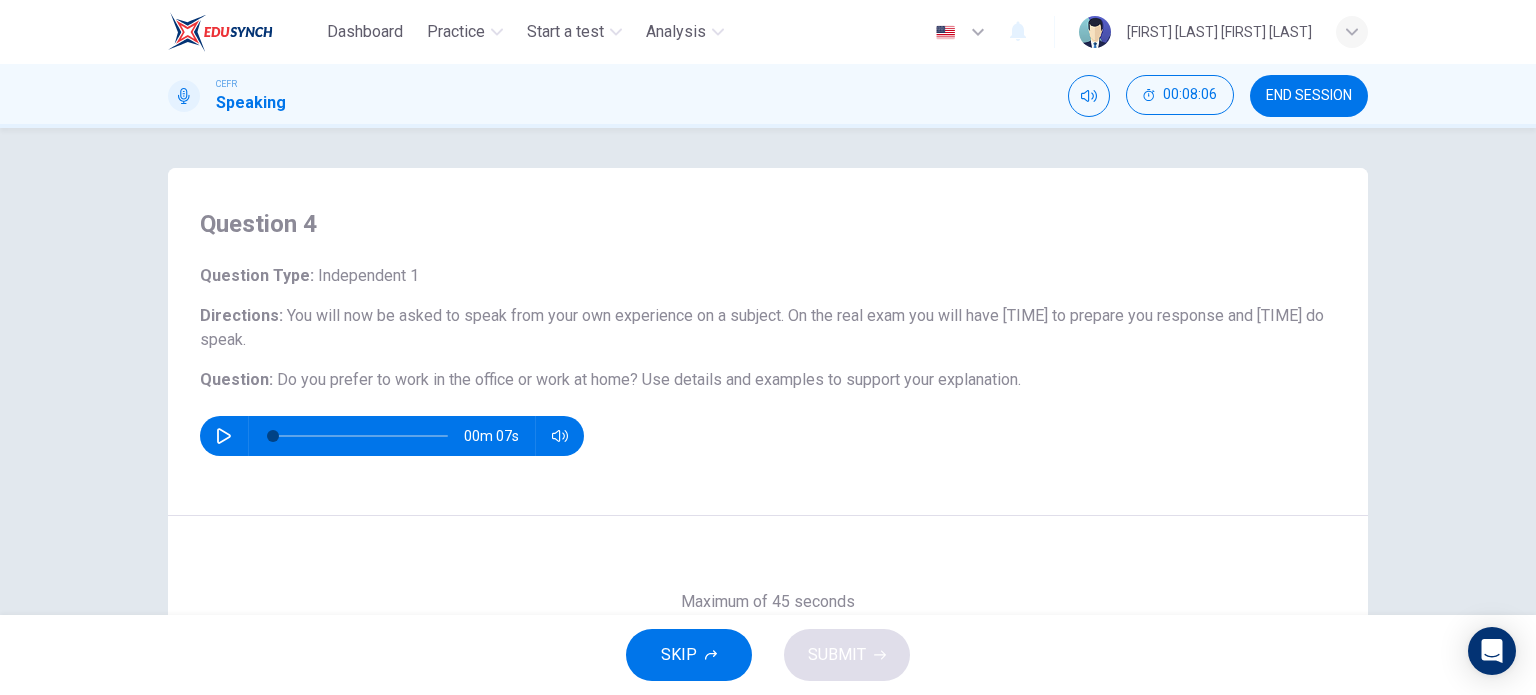 scroll, scrollTop: 18, scrollLeft: 0, axis: vertical 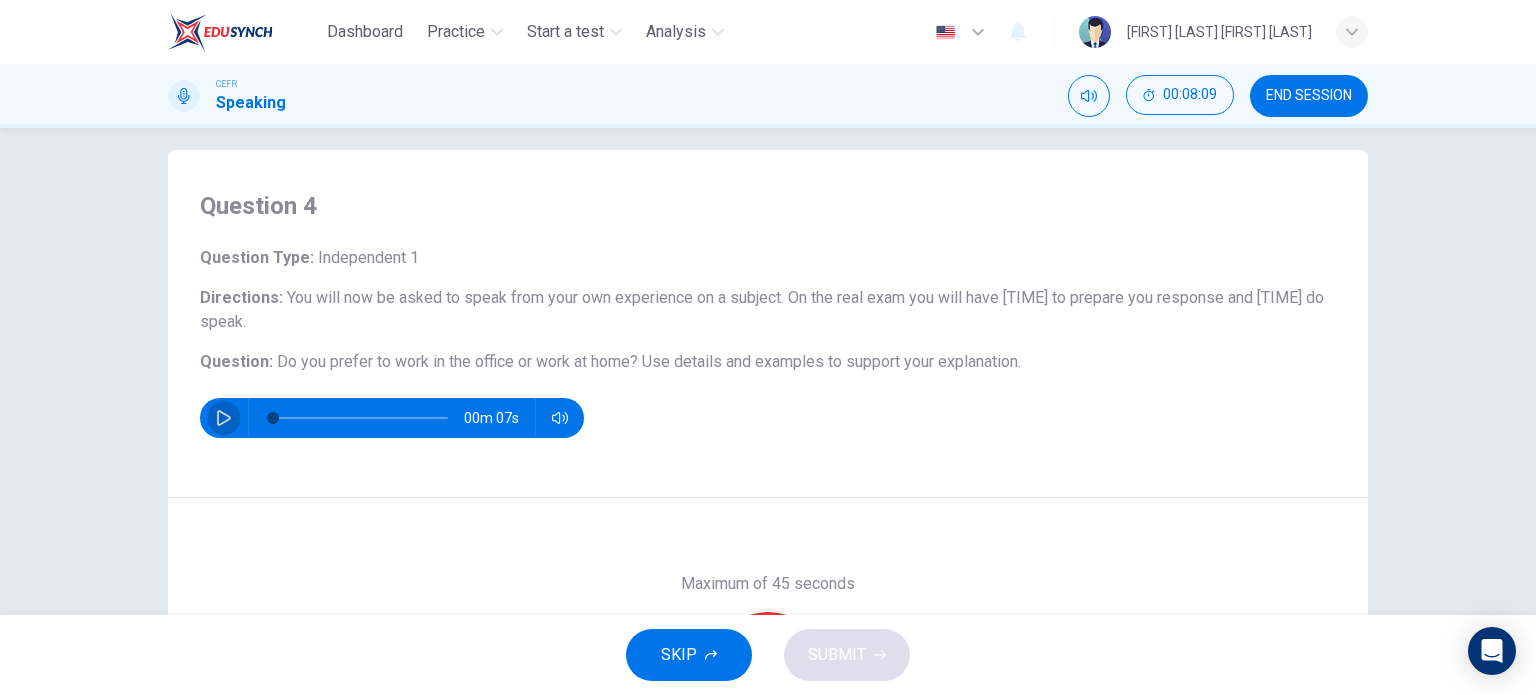 click at bounding box center (224, 418) 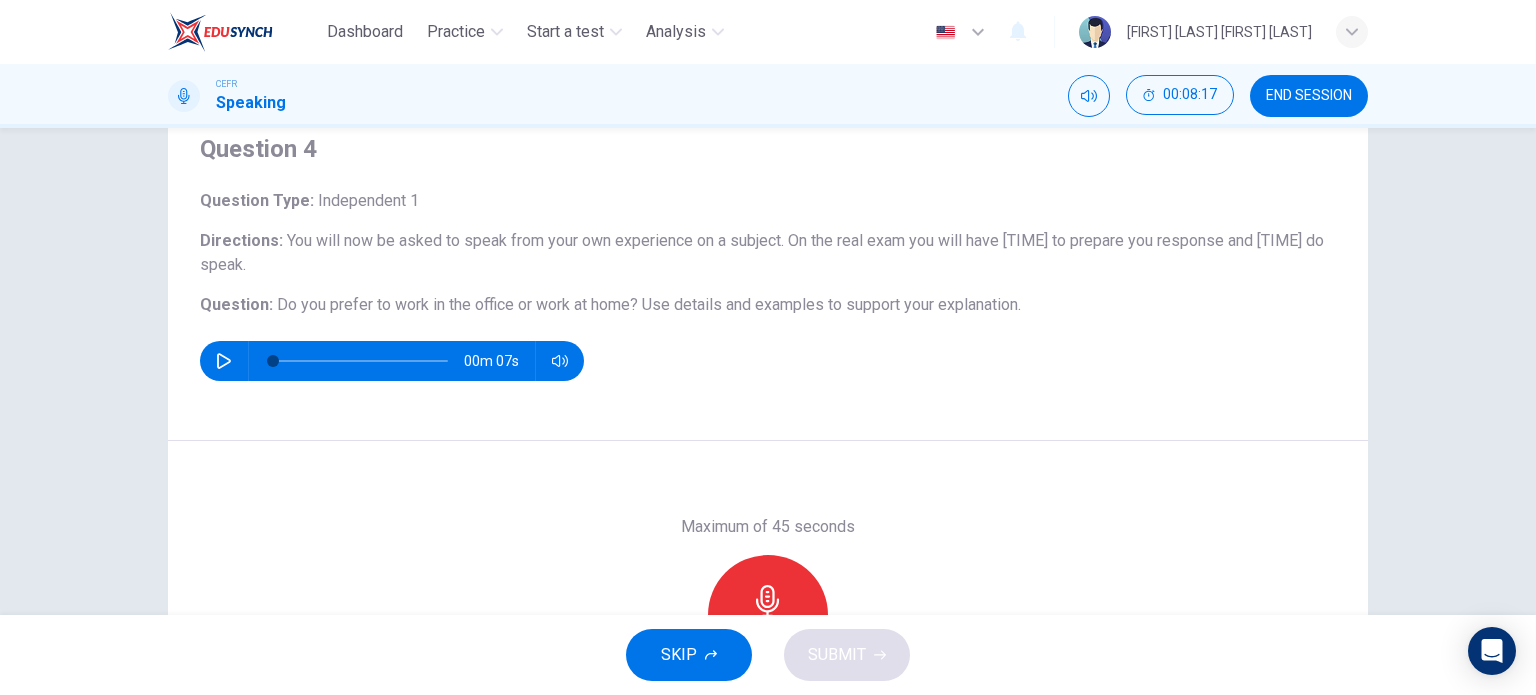 scroll, scrollTop: 79, scrollLeft: 0, axis: vertical 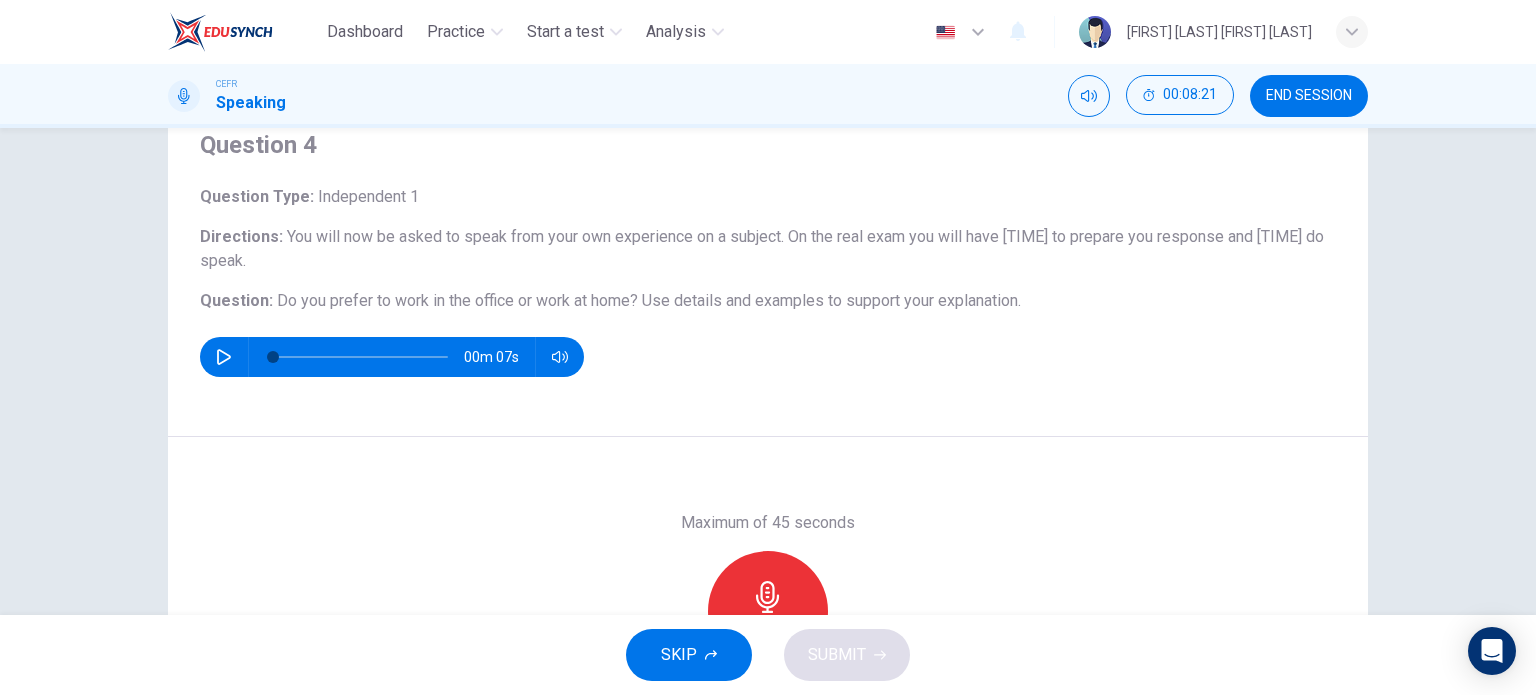click at bounding box center [767, 597] 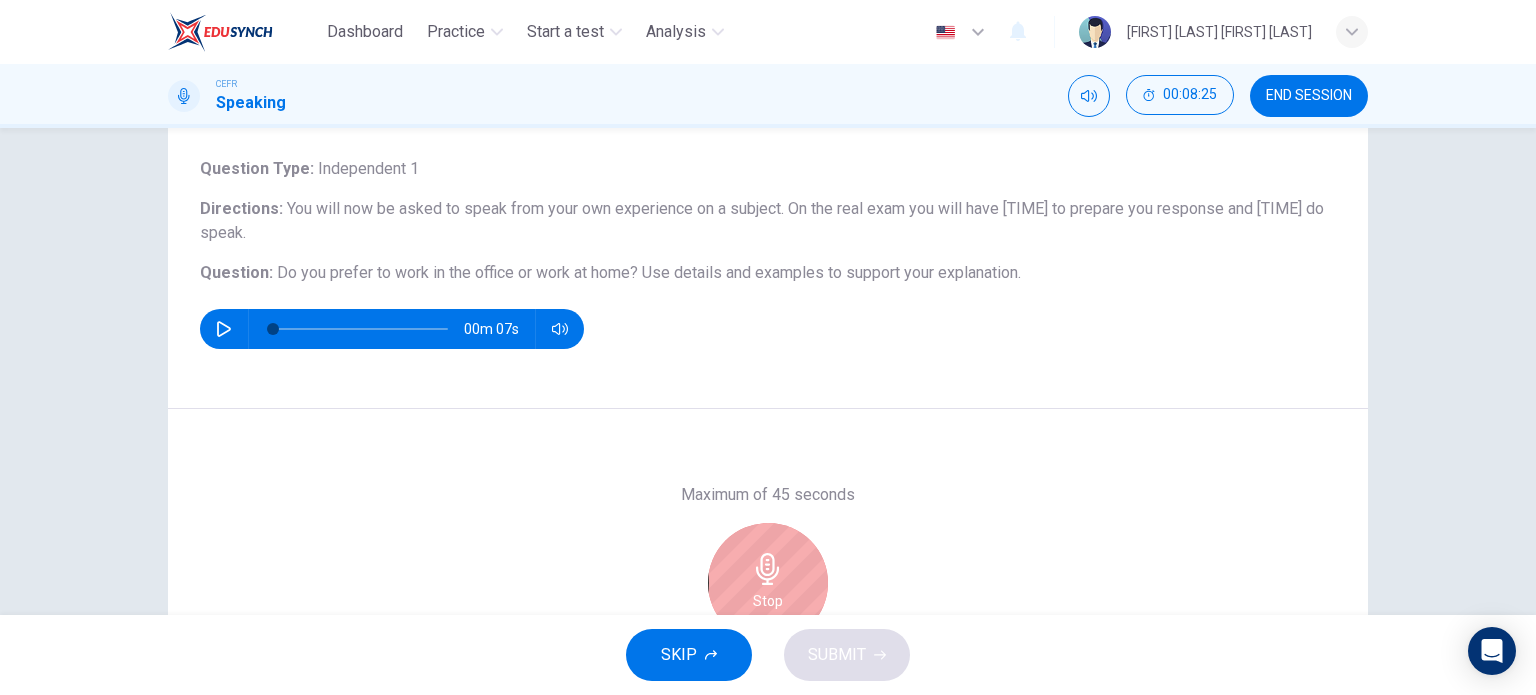 scroll, scrollTop: 107, scrollLeft: 0, axis: vertical 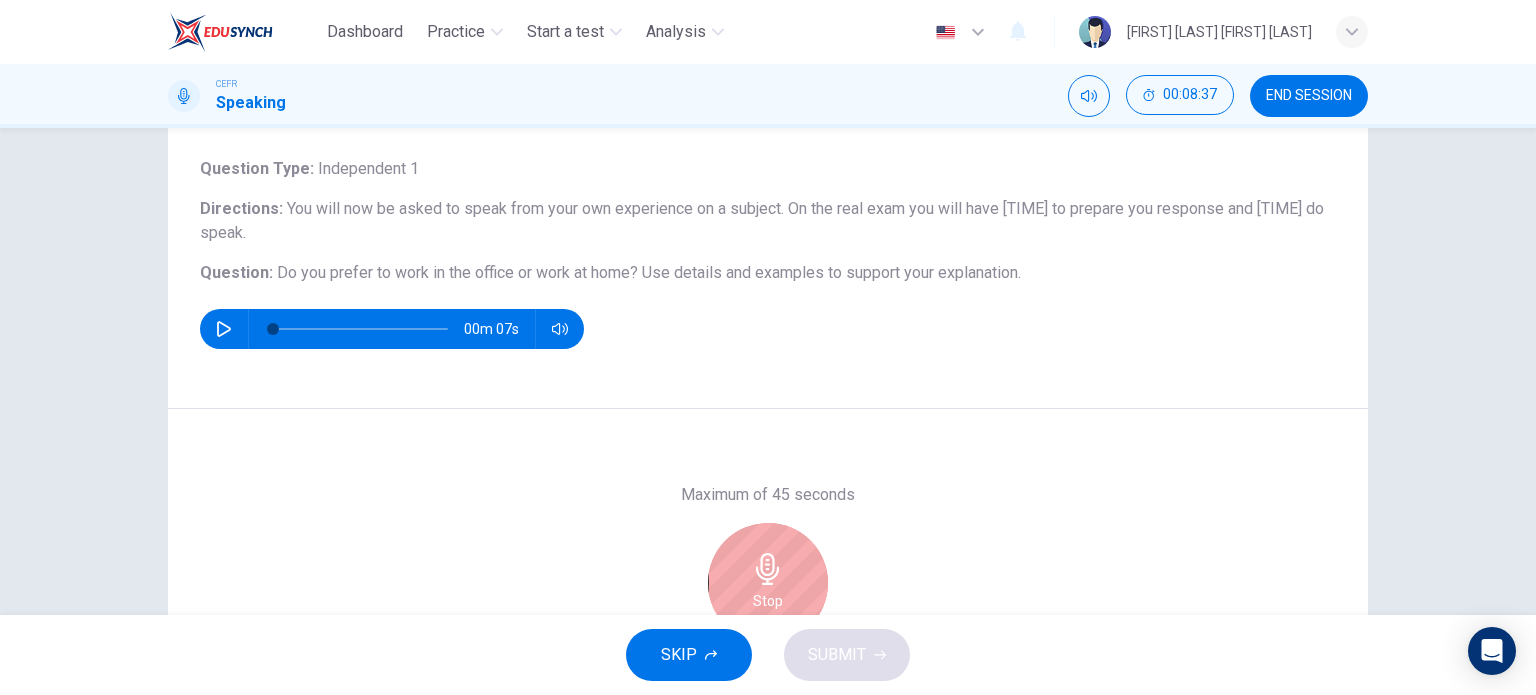 click at bounding box center (768, 569) 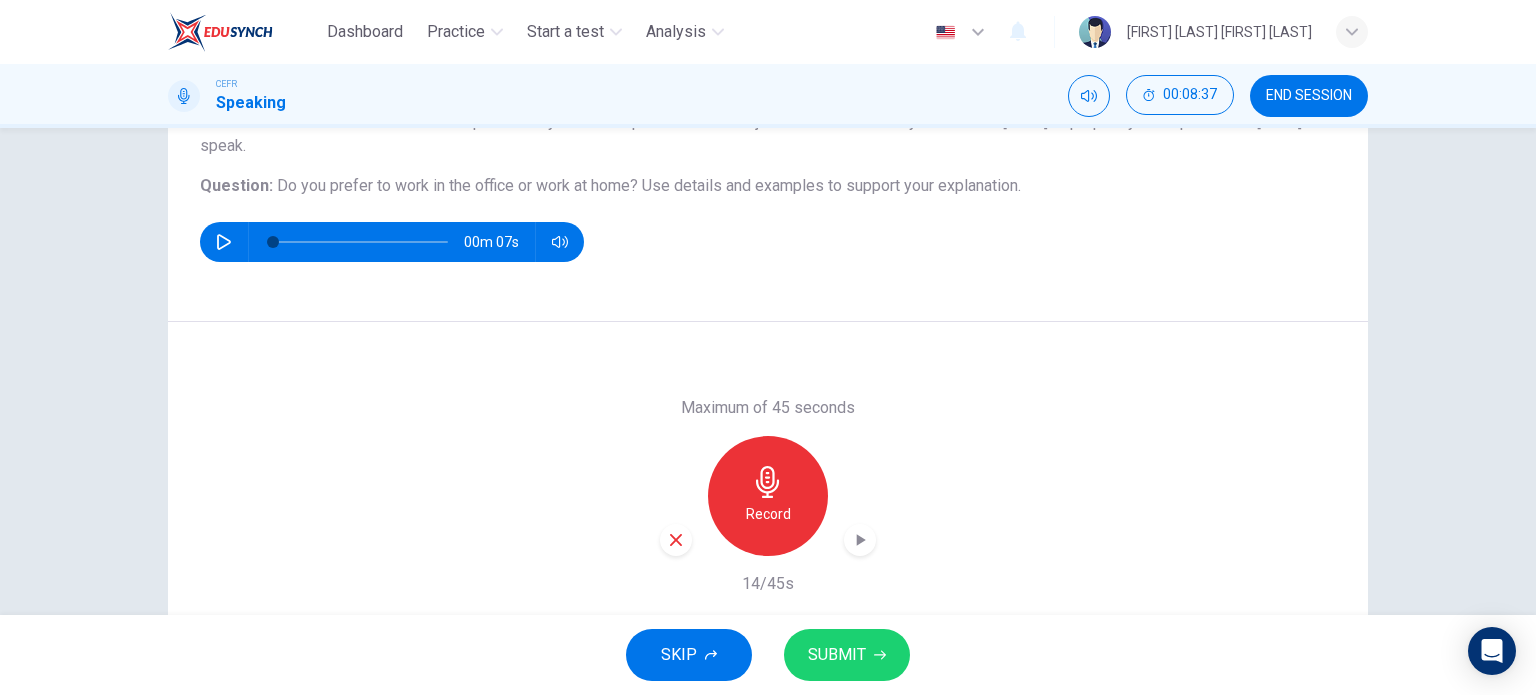 scroll, scrollTop: 195, scrollLeft: 0, axis: vertical 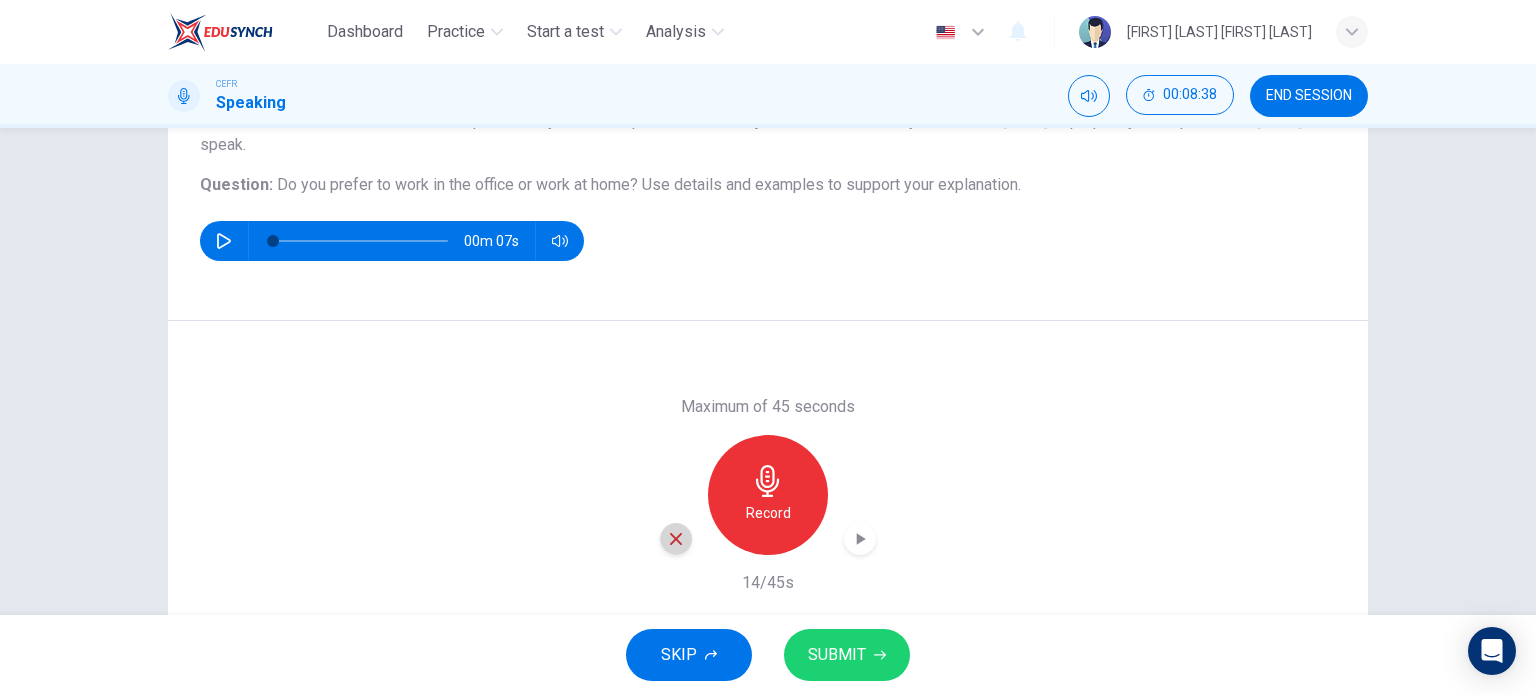 click at bounding box center [676, 539] 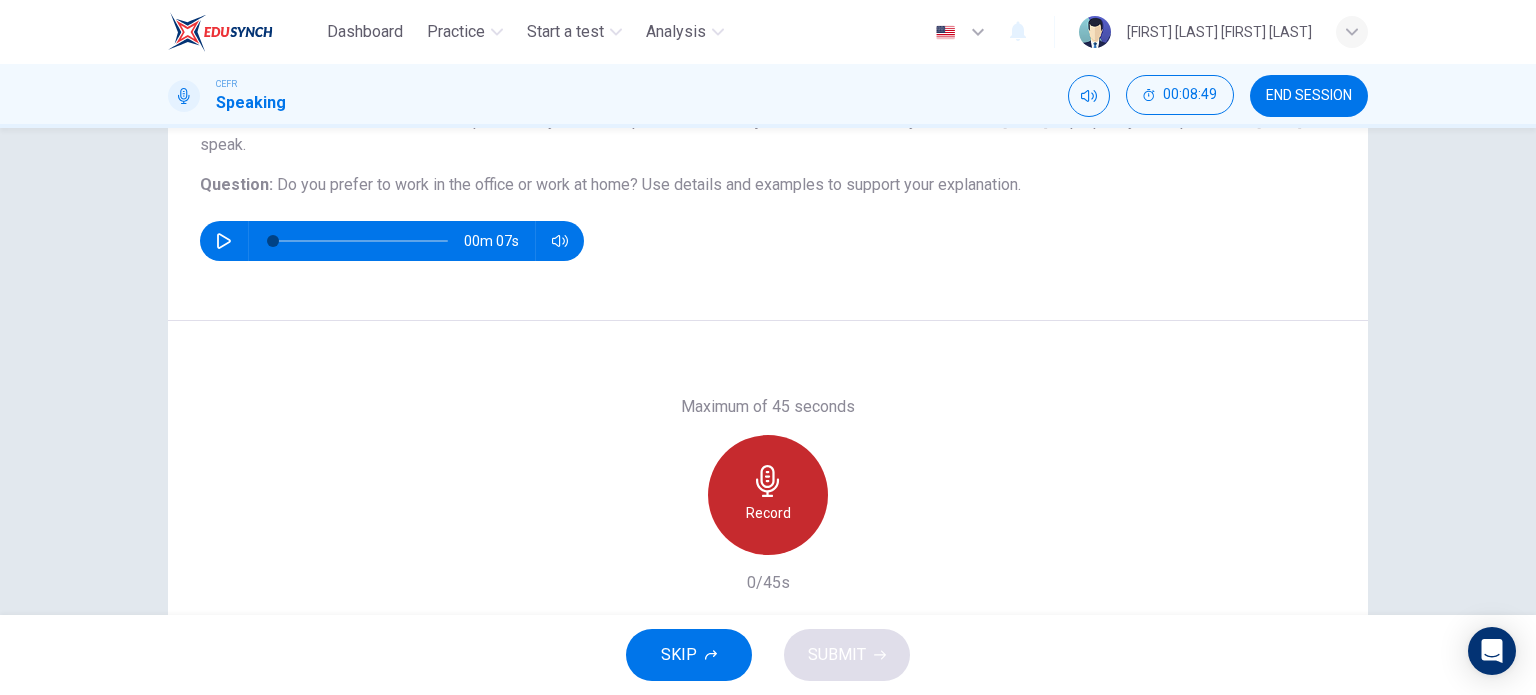 click at bounding box center [768, 481] 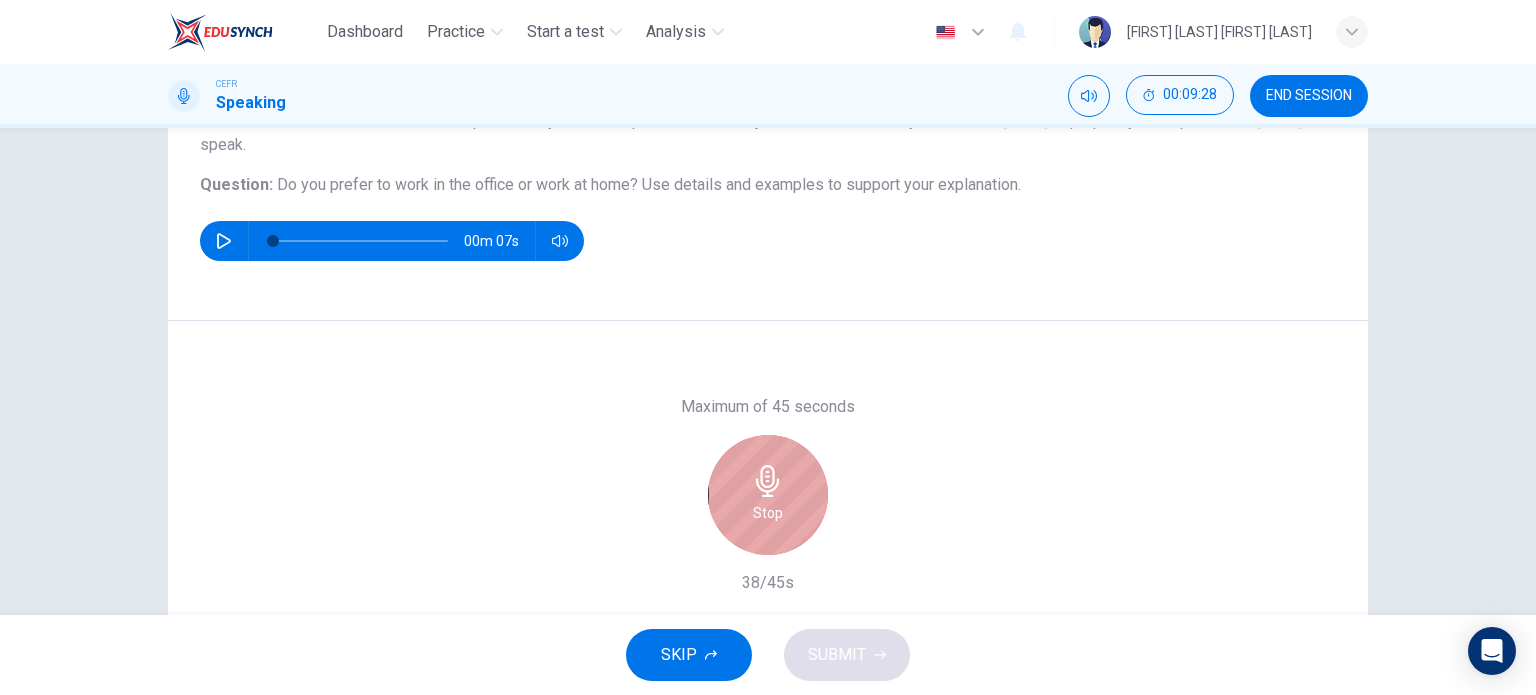 click at bounding box center (768, 481) 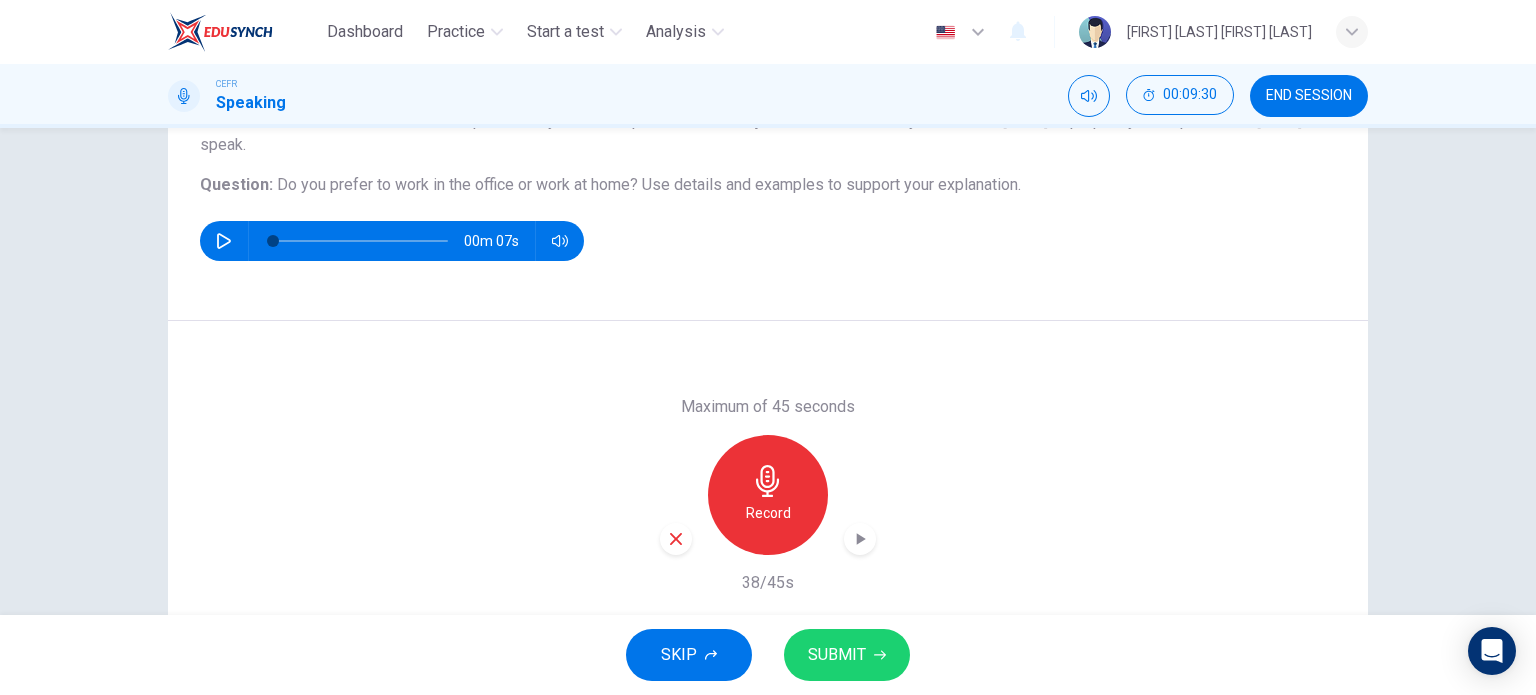 scroll, scrollTop: 236, scrollLeft: 0, axis: vertical 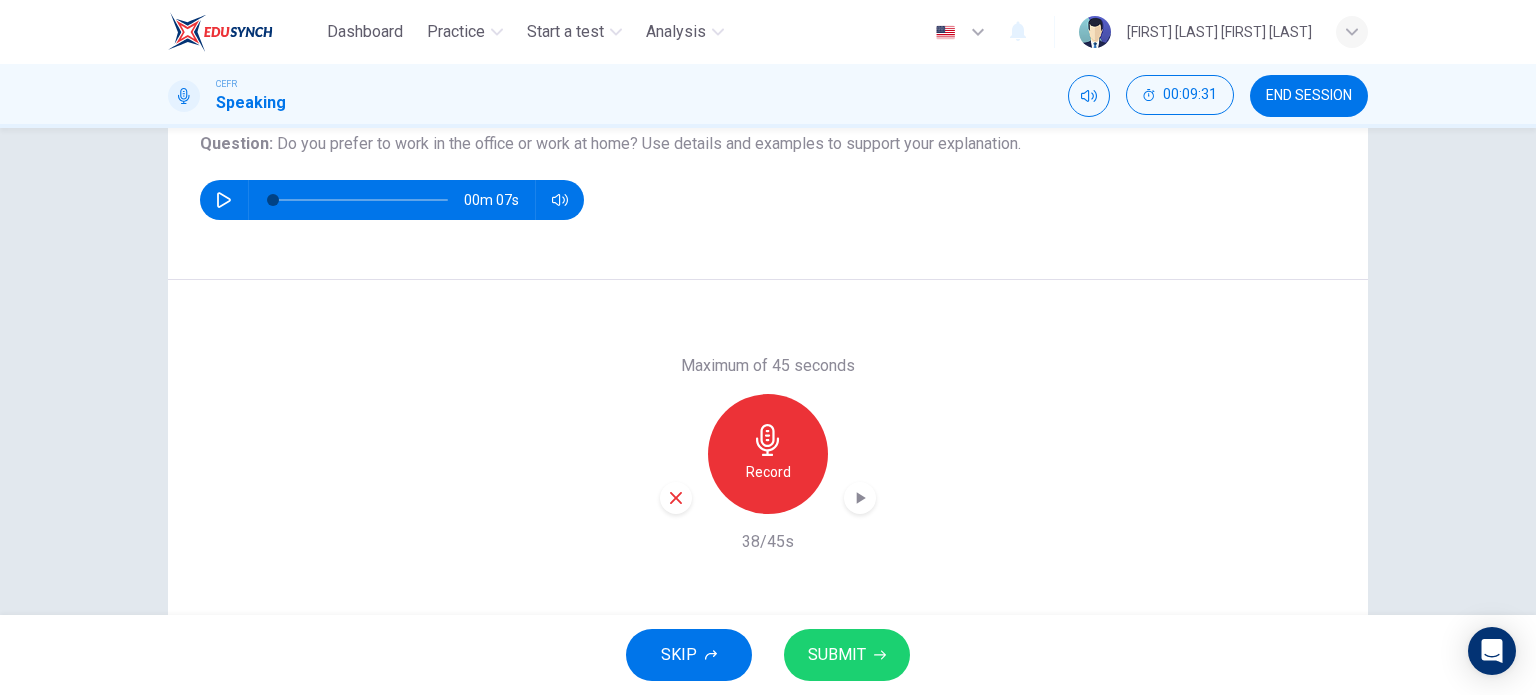 click on "SUBMIT" at bounding box center (847, 655) 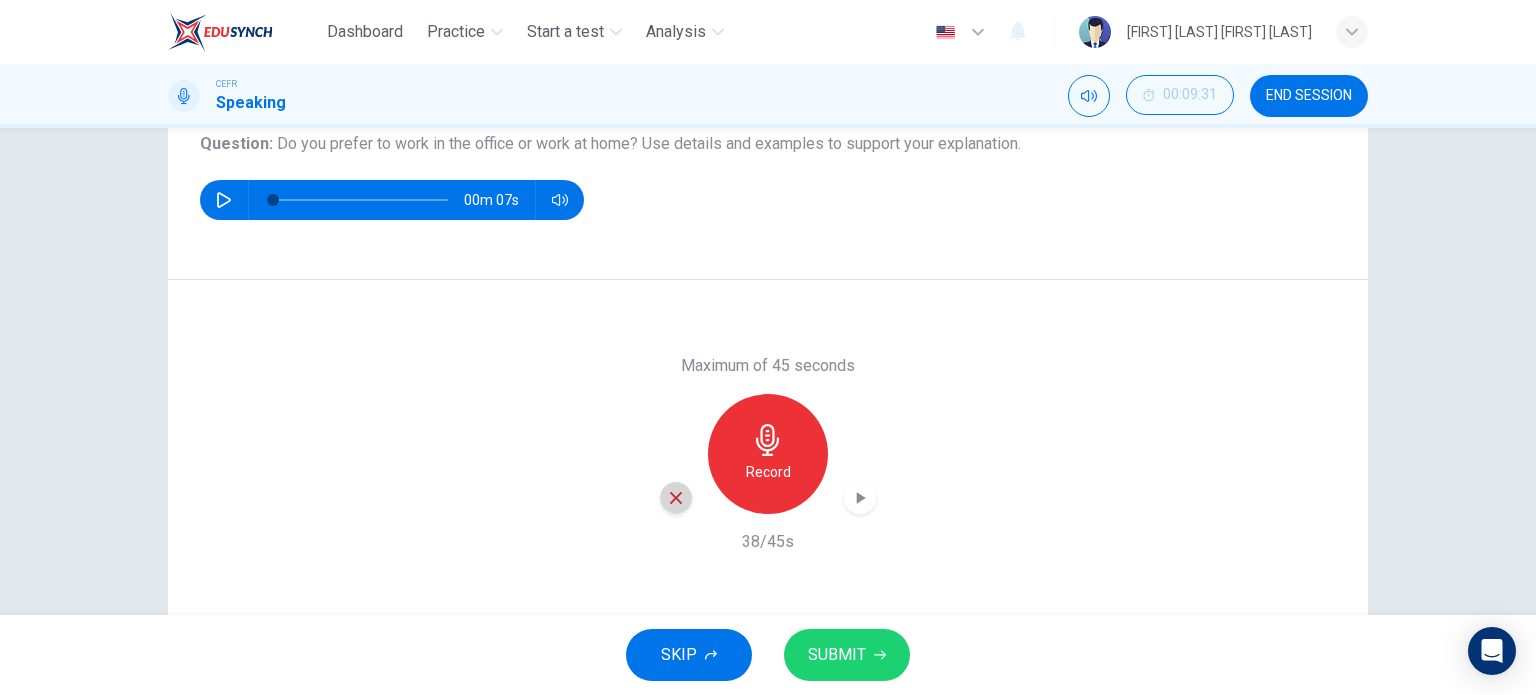 click at bounding box center [676, 498] 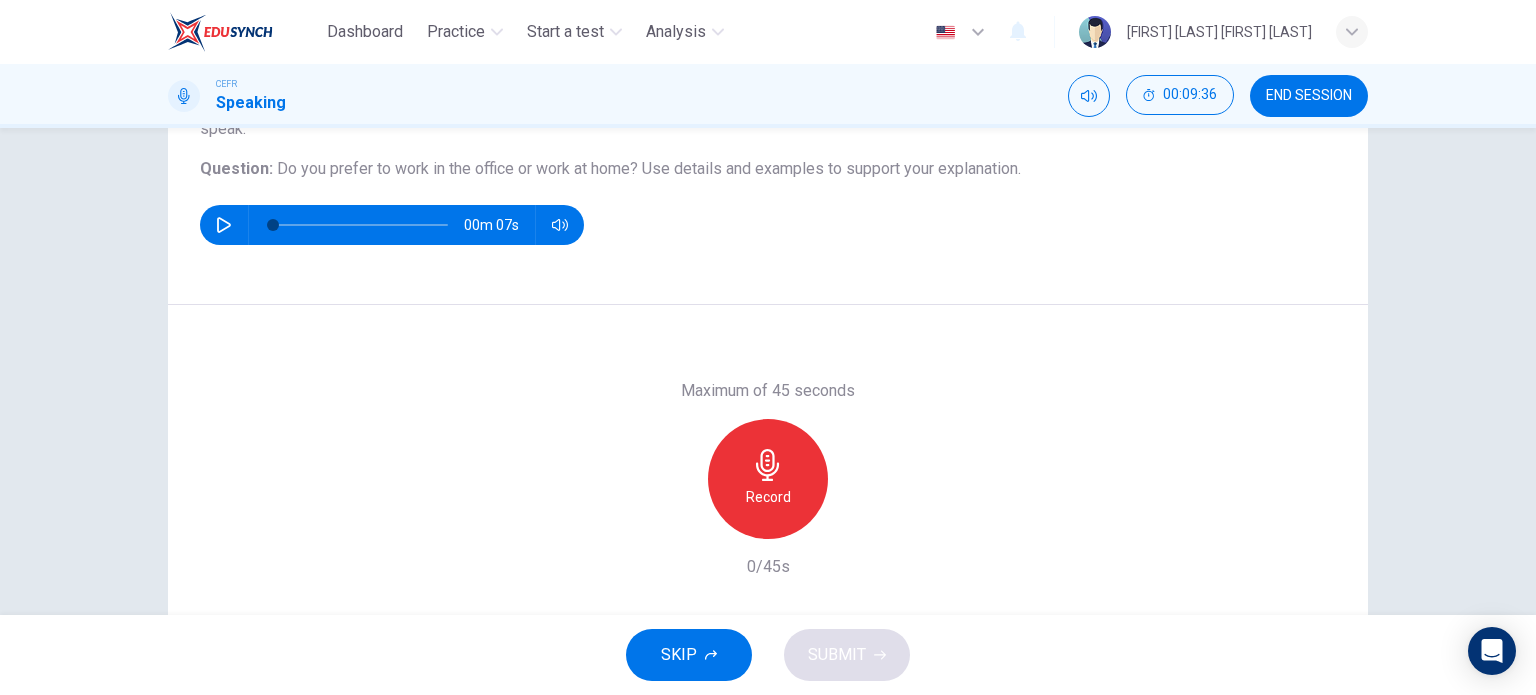scroll, scrollTop: 212, scrollLeft: 0, axis: vertical 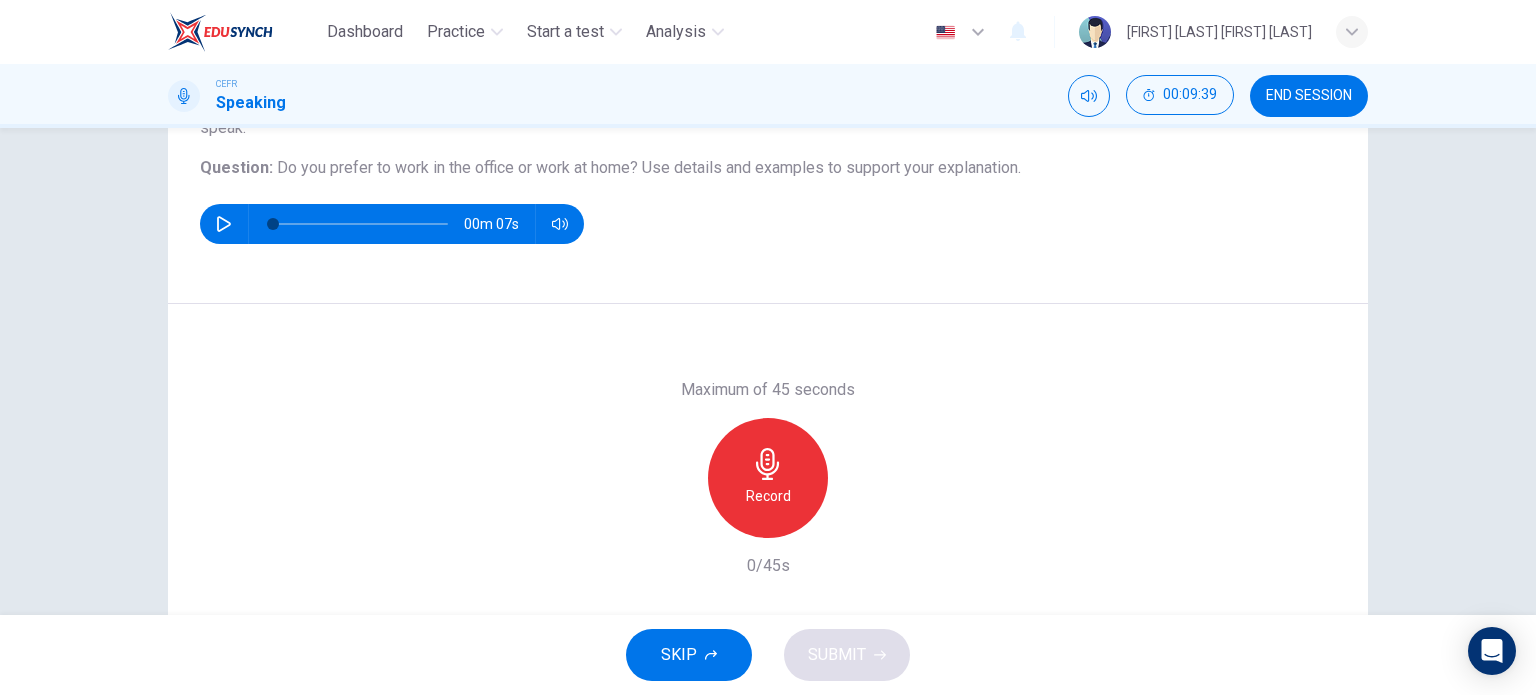 click at bounding box center [768, 464] 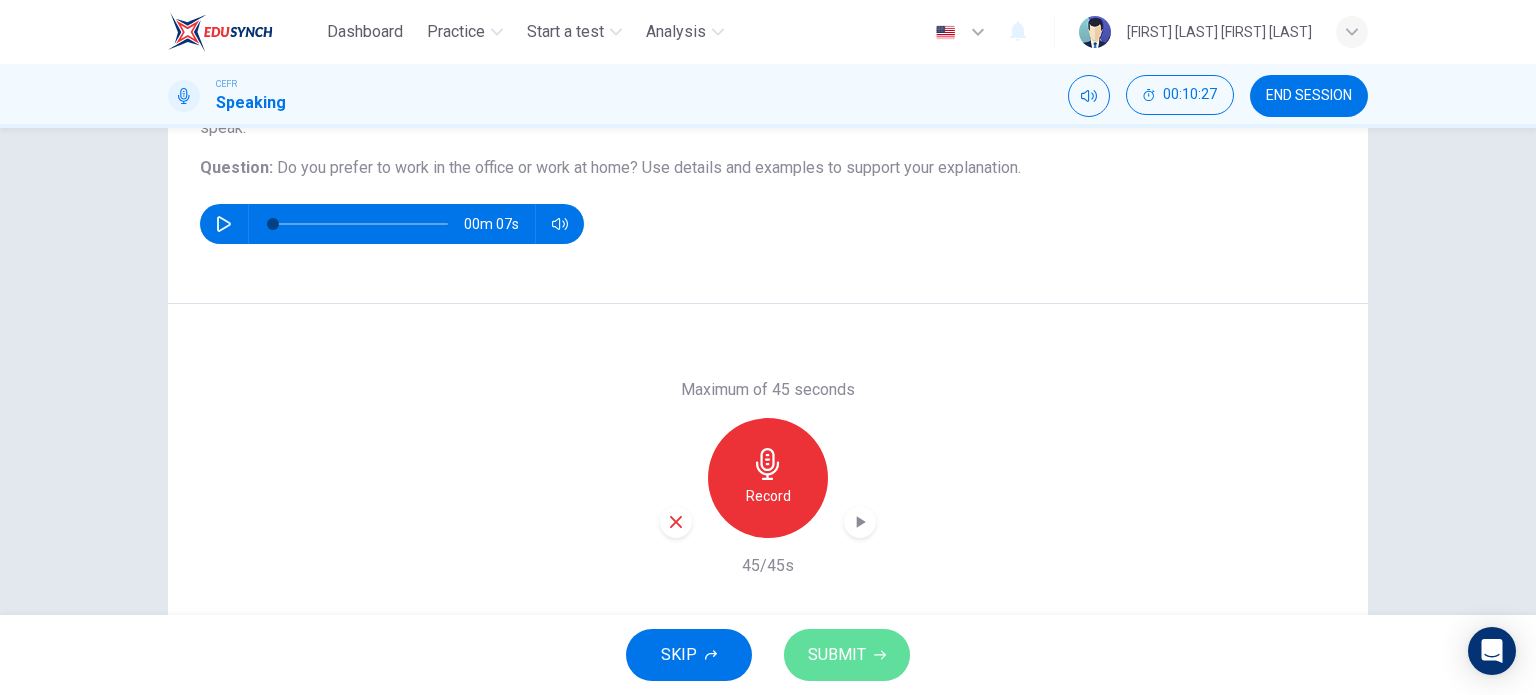 click on "SUBMIT" at bounding box center (837, 655) 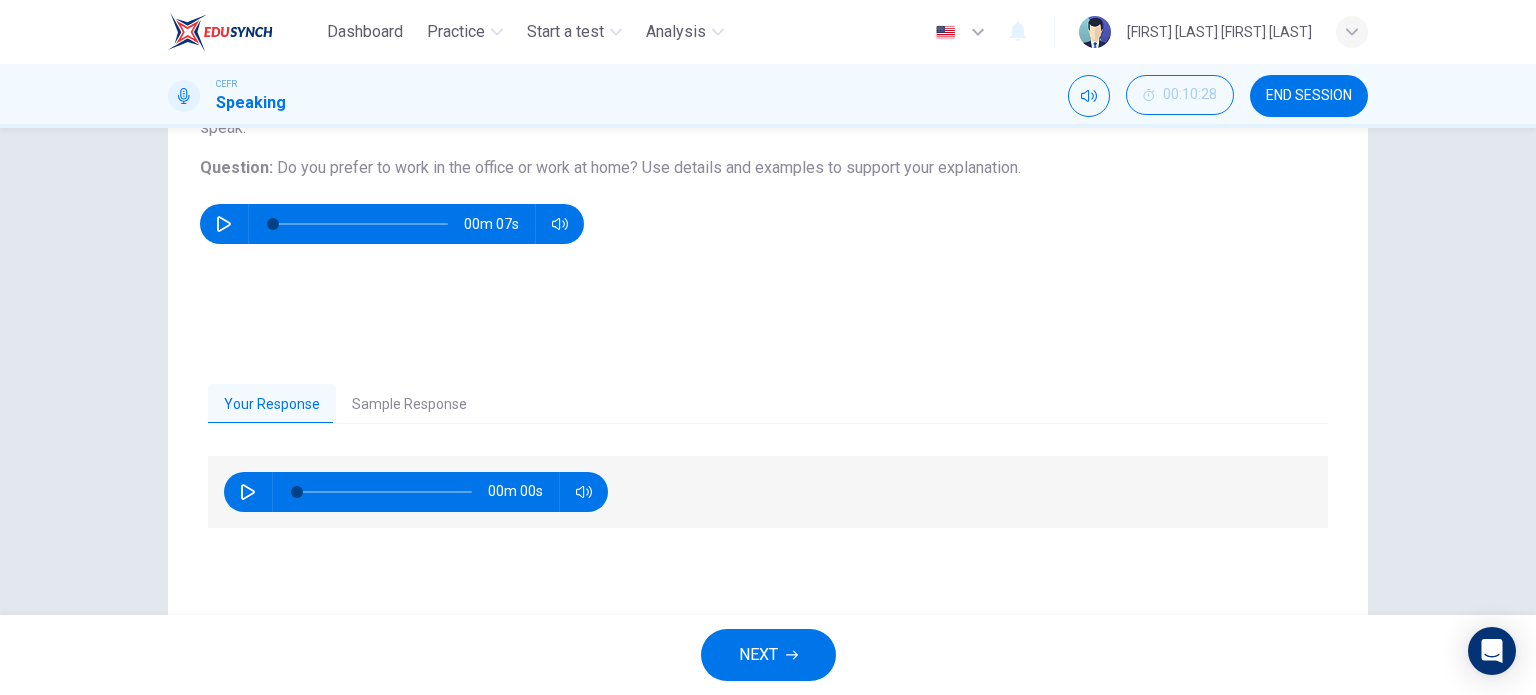 click at bounding box center [248, 492] 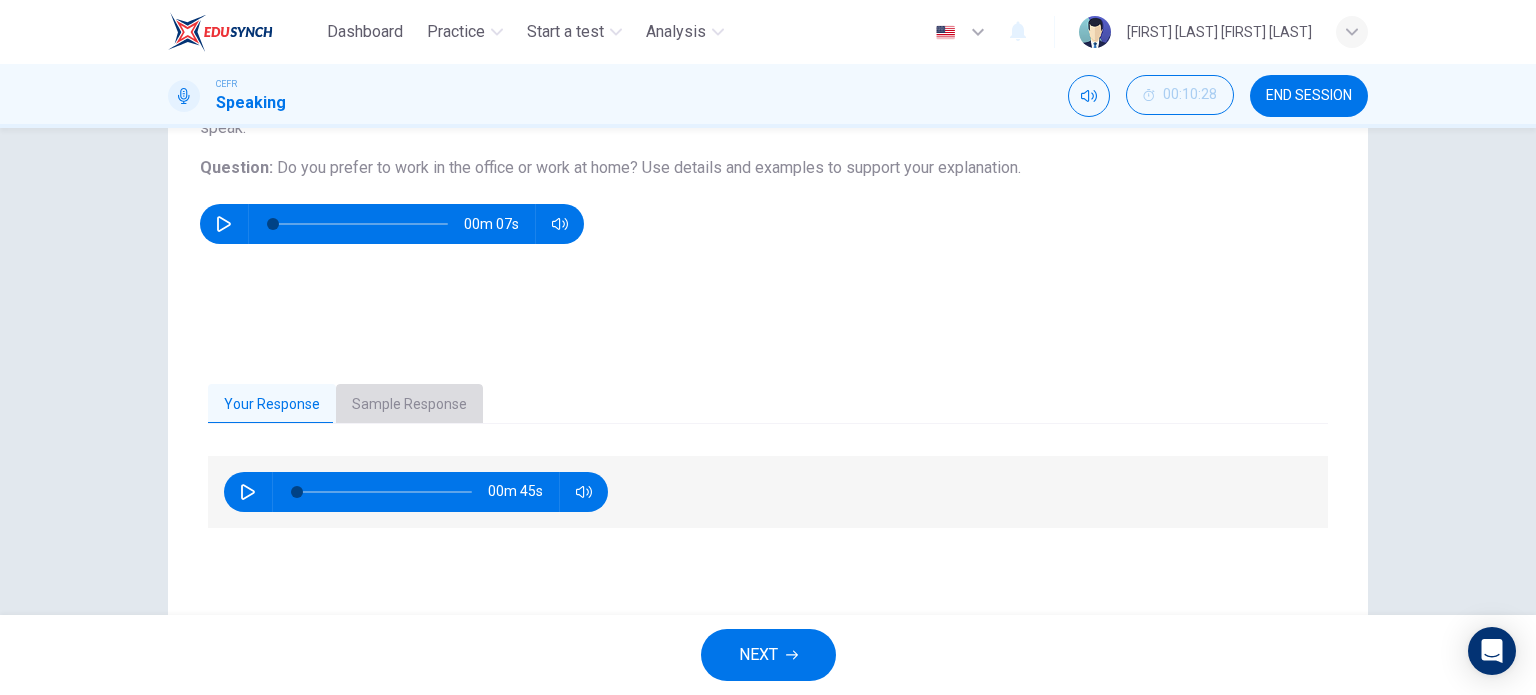 click on "Sample Response" at bounding box center [409, 405] 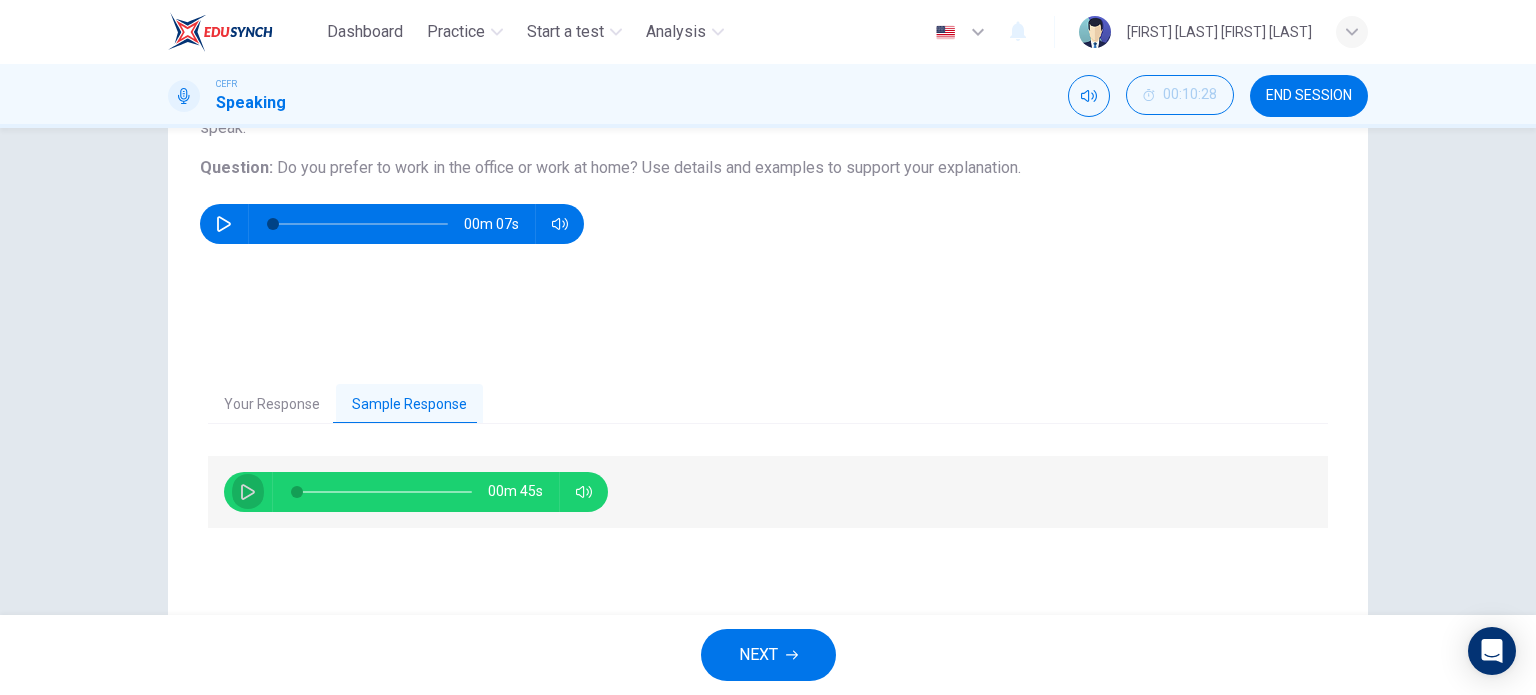 click at bounding box center [248, 492] 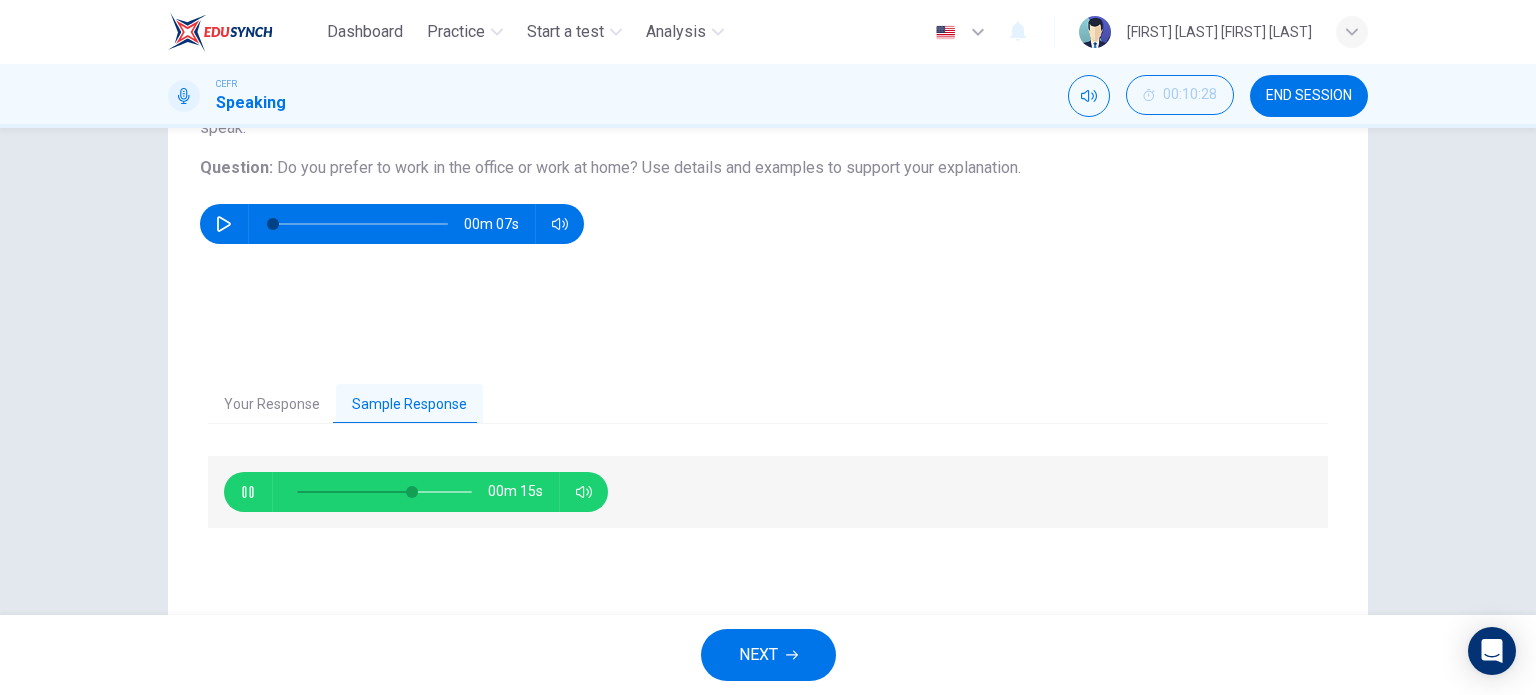 type 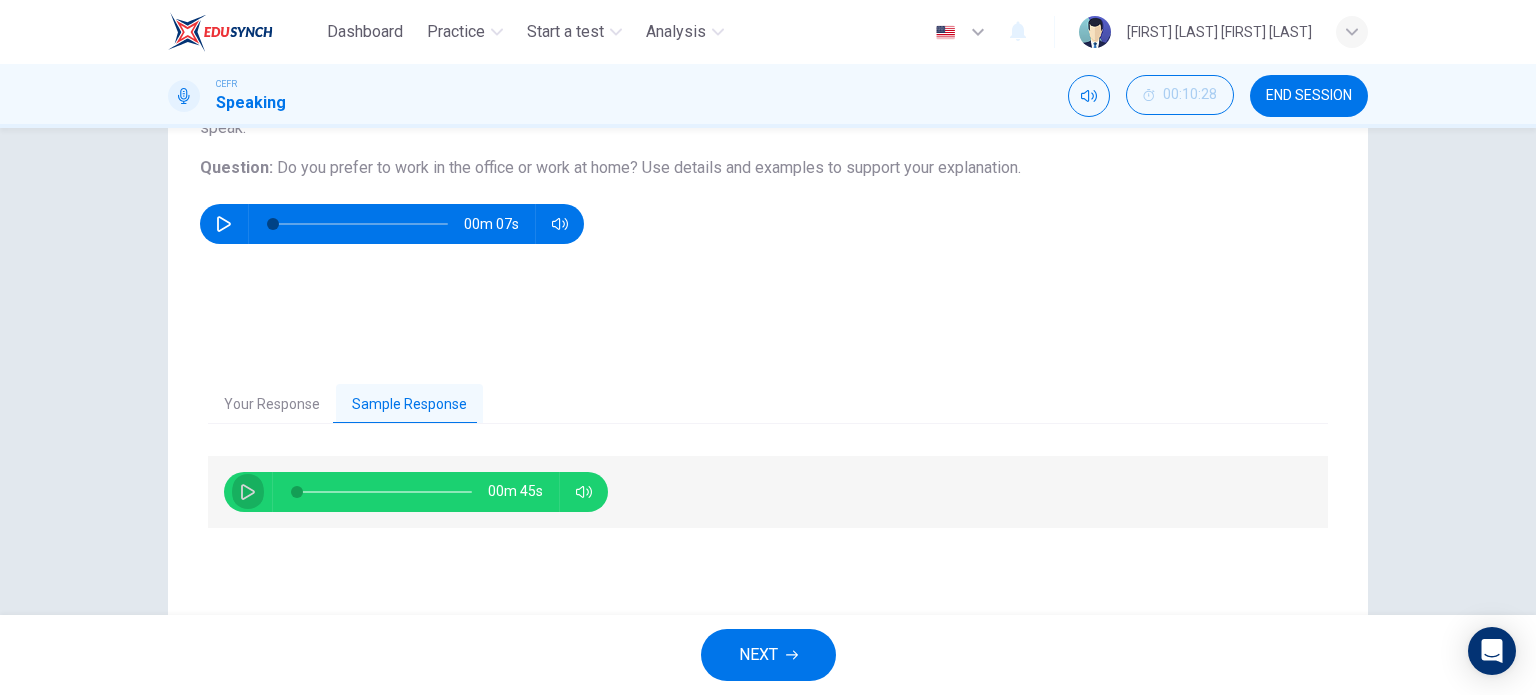 click at bounding box center [248, 492] 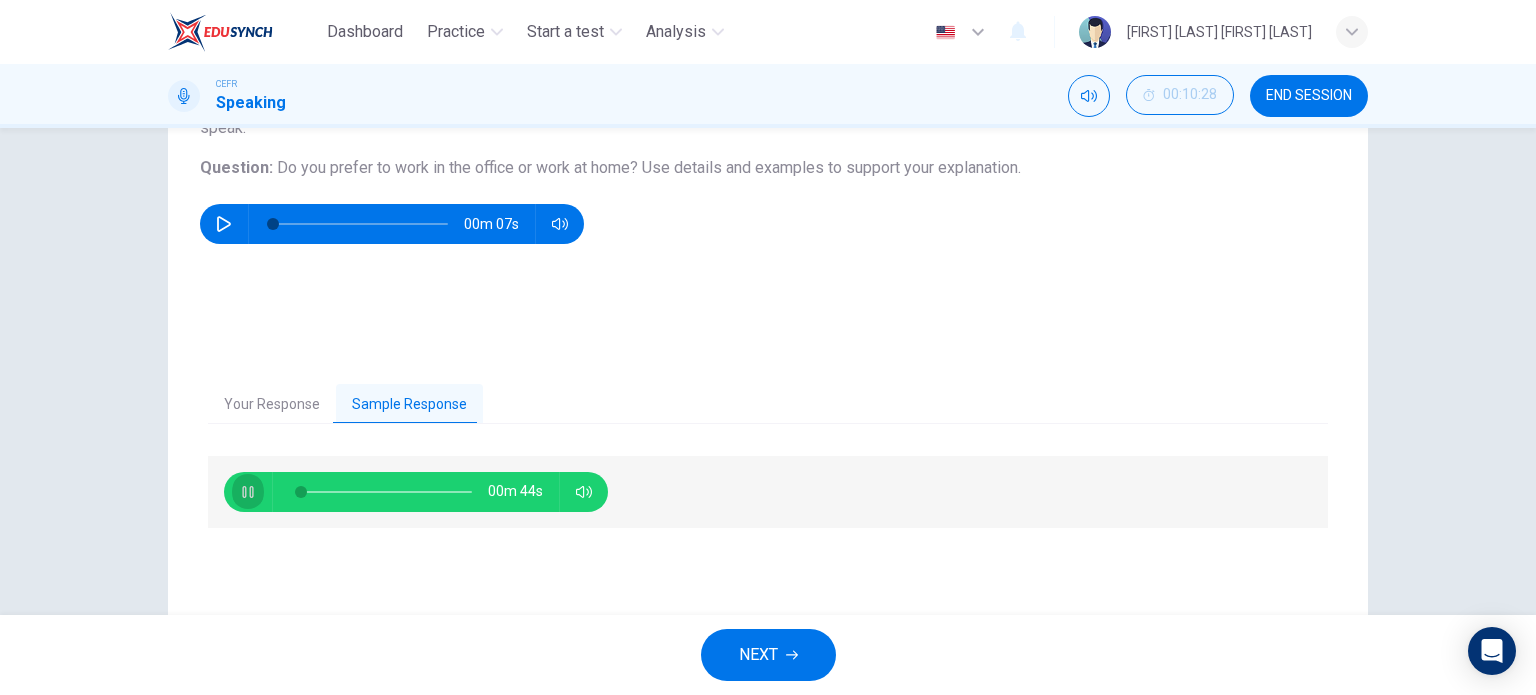 click at bounding box center [248, 492] 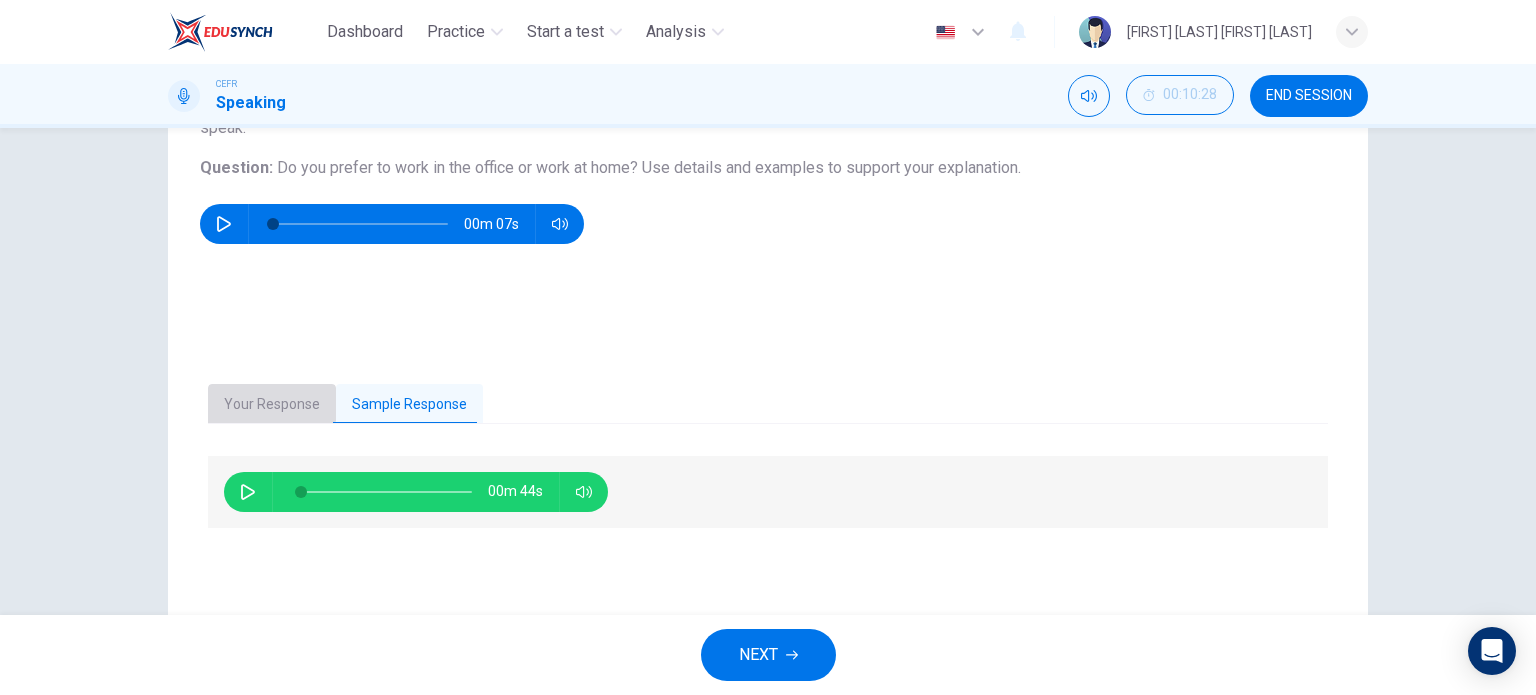 click on "Your Response" at bounding box center [272, 405] 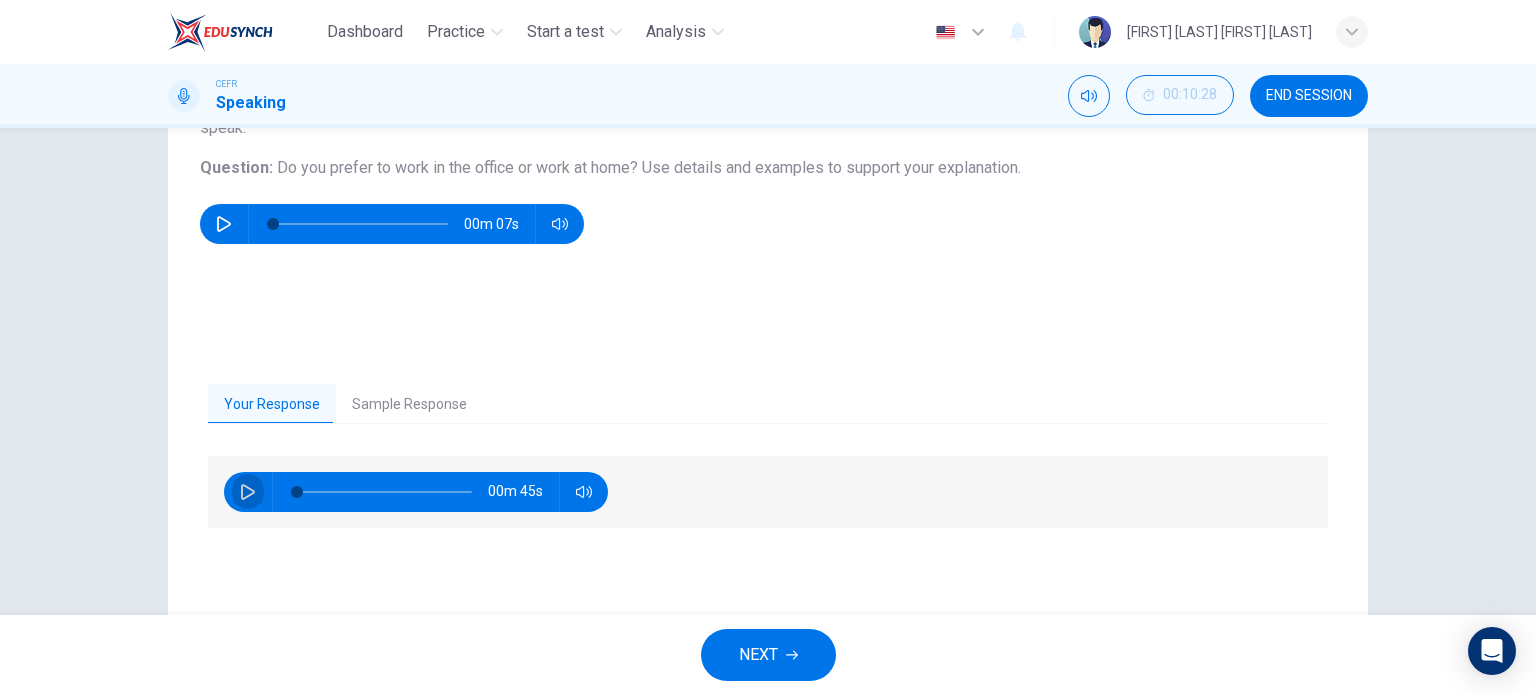 click at bounding box center [248, 492] 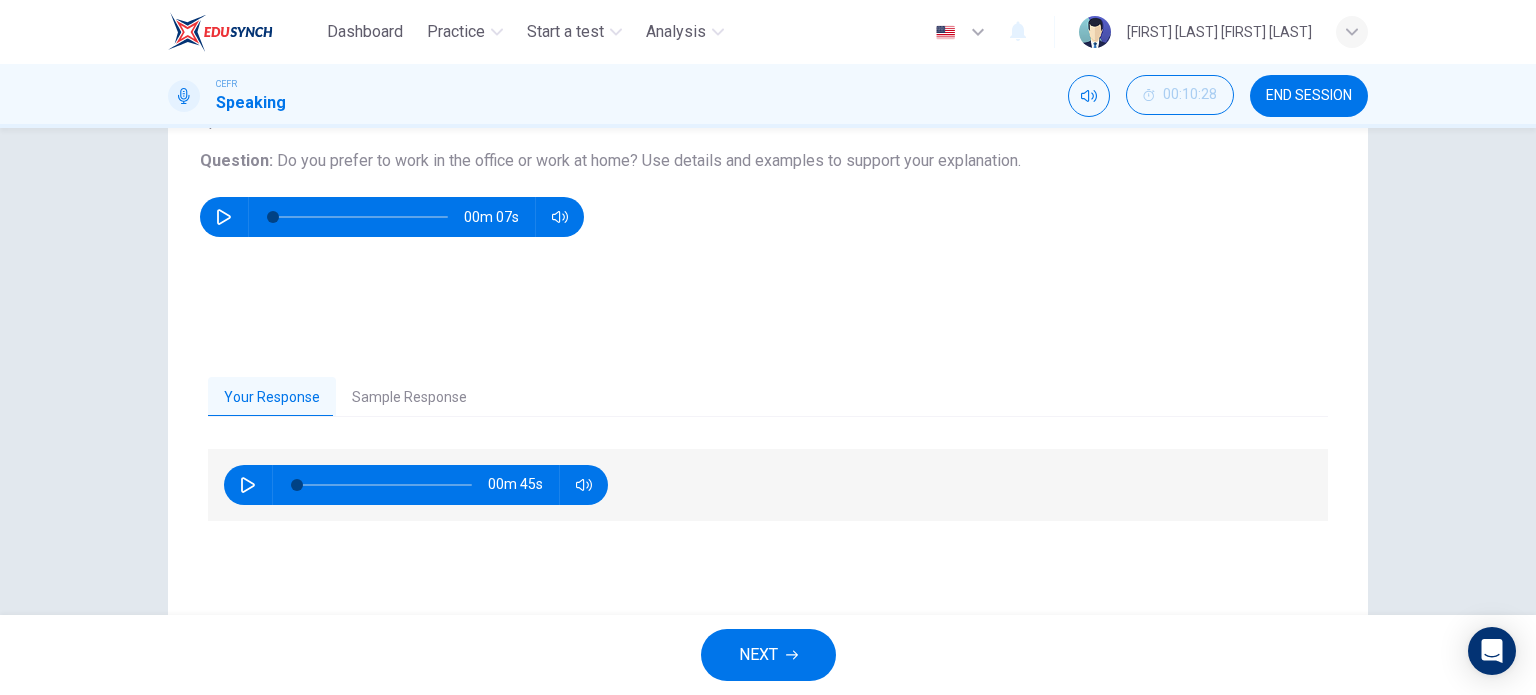 scroll, scrollTop: 204, scrollLeft: 0, axis: vertical 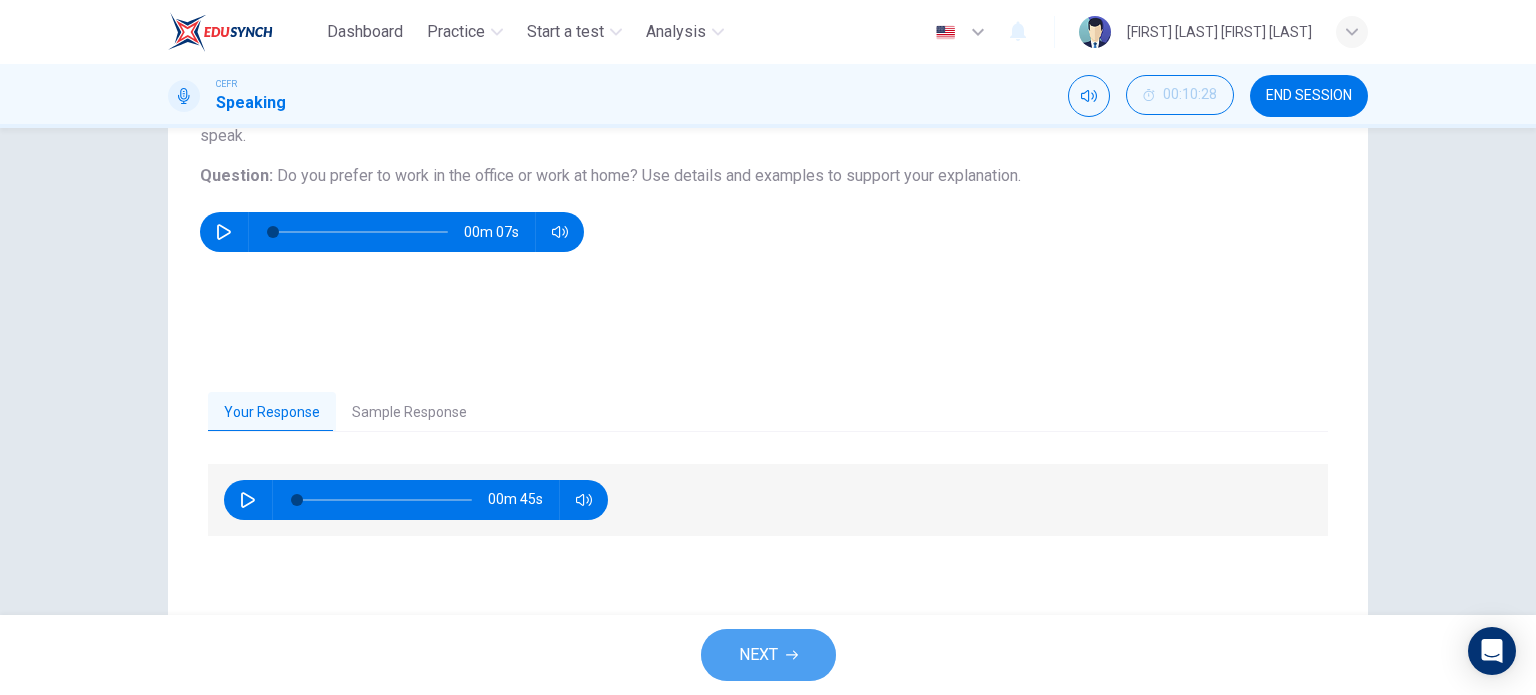 click on "NEXT" at bounding box center (768, 655) 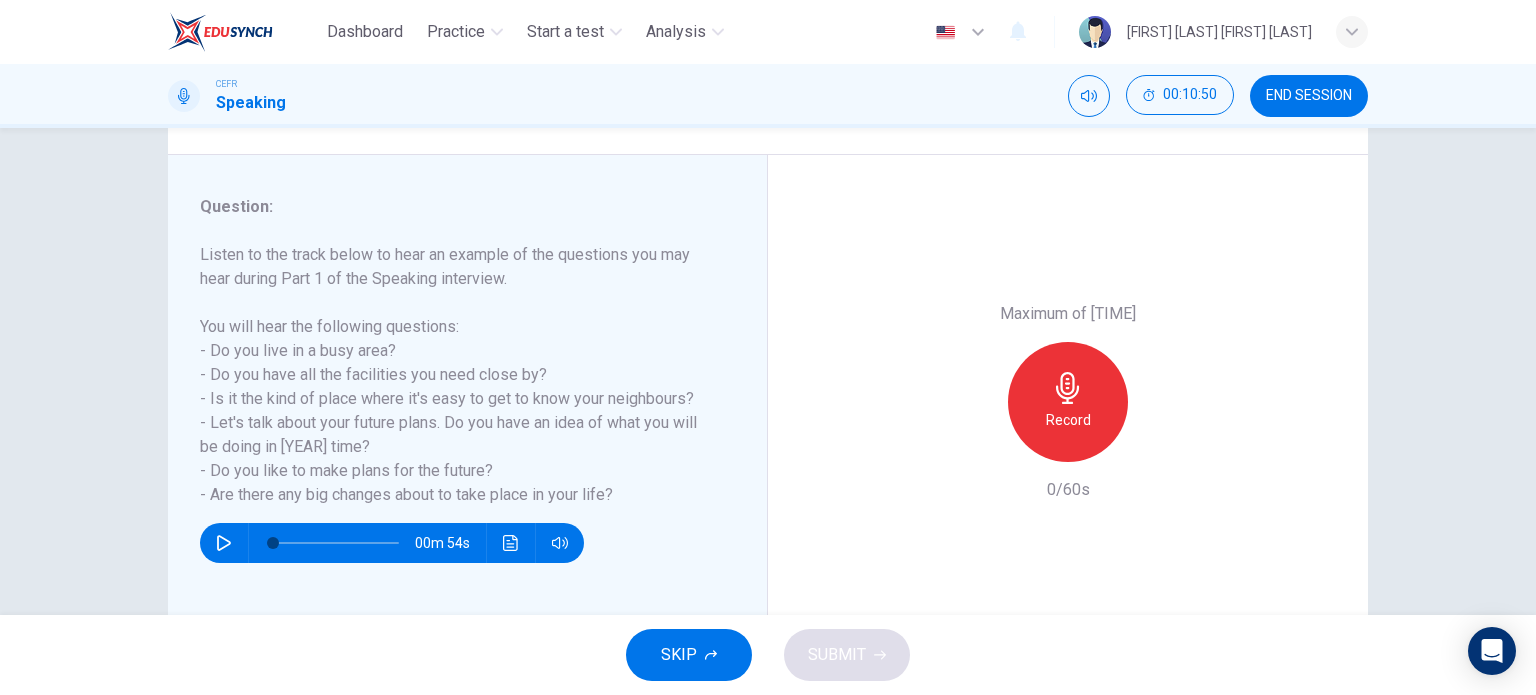 scroll, scrollTop: 215, scrollLeft: 0, axis: vertical 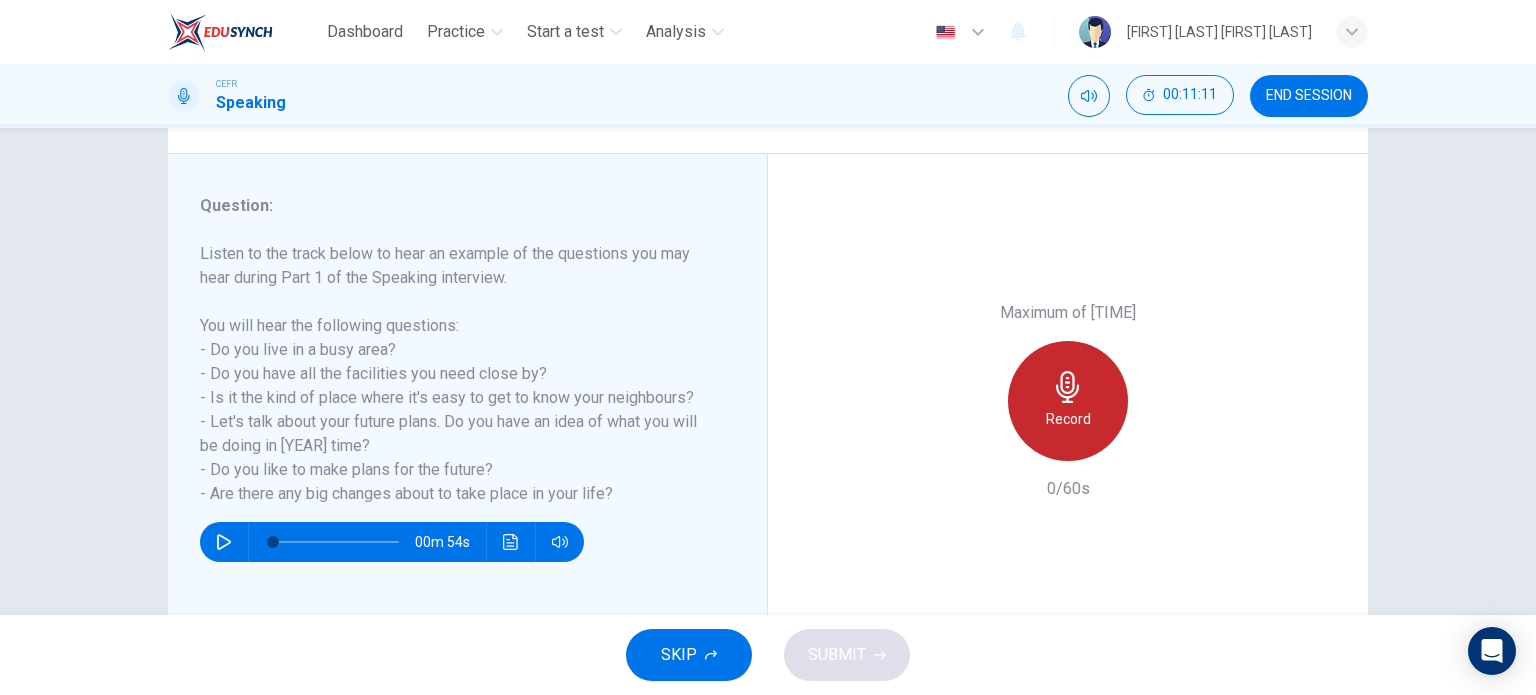 click on "Record" at bounding box center (1068, 401) 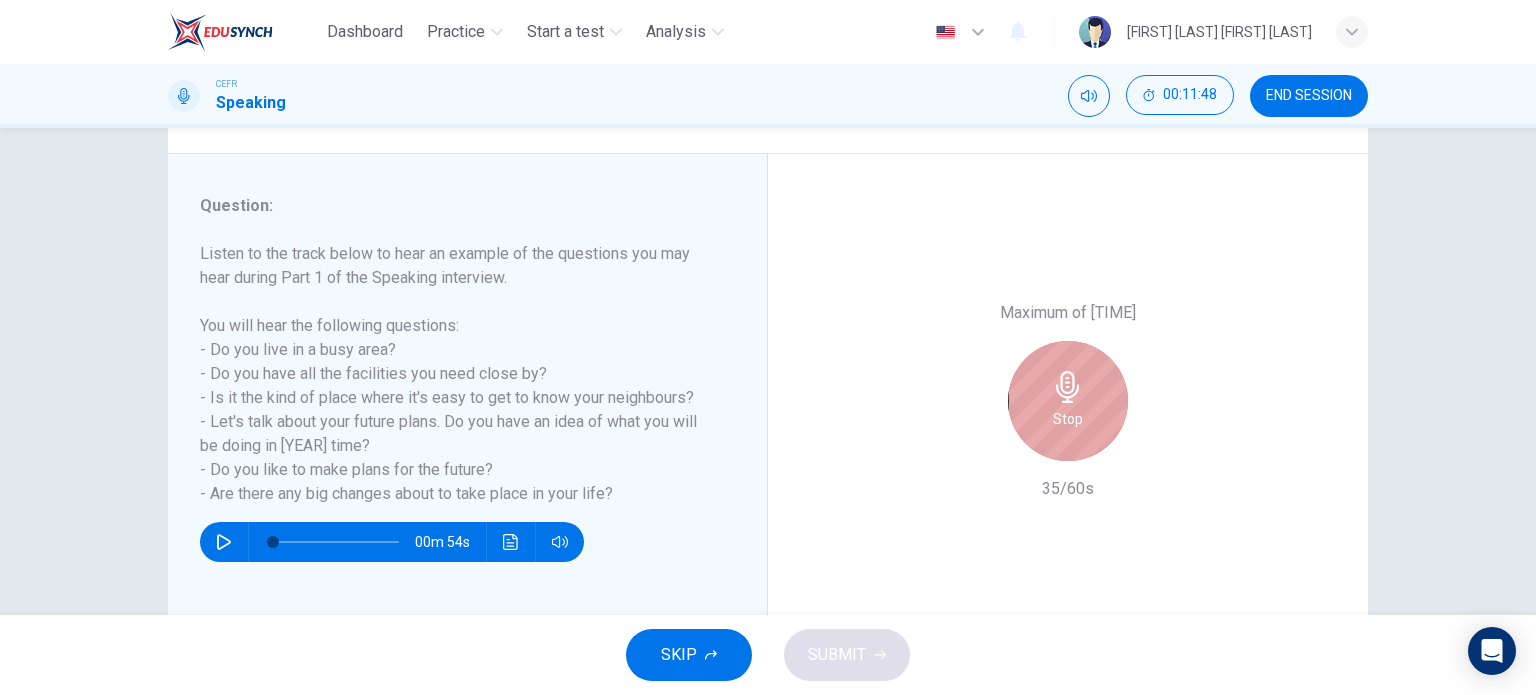 click on "Stop" at bounding box center (1068, 401) 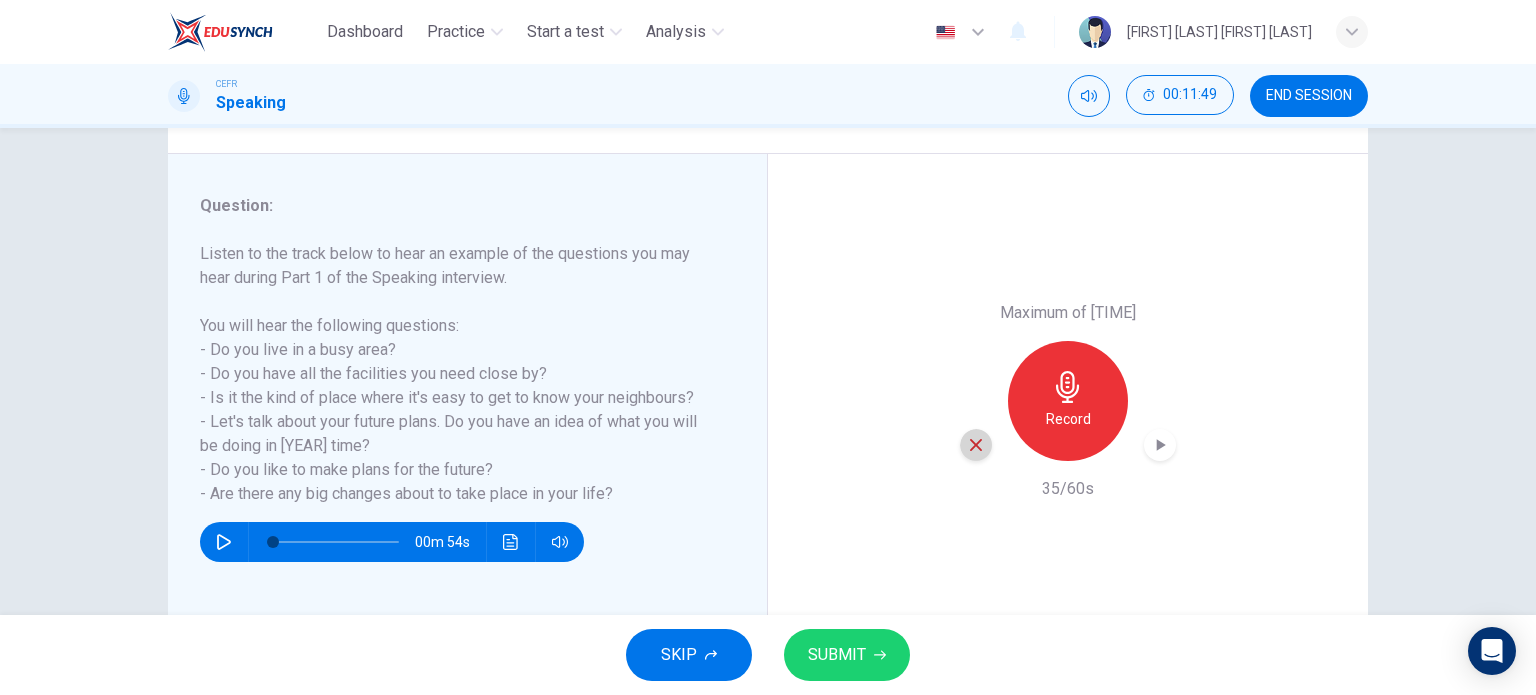 click at bounding box center [976, 445] 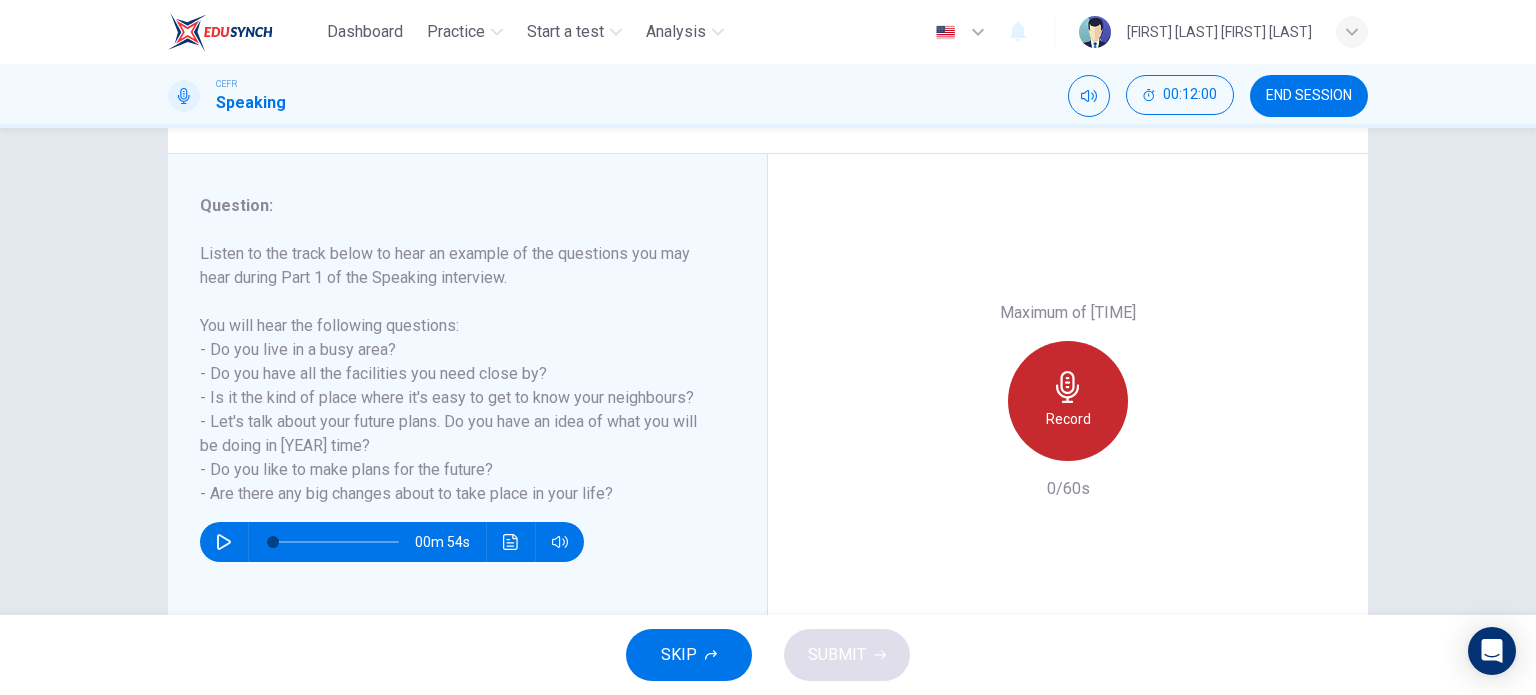 click at bounding box center (1068, 387) 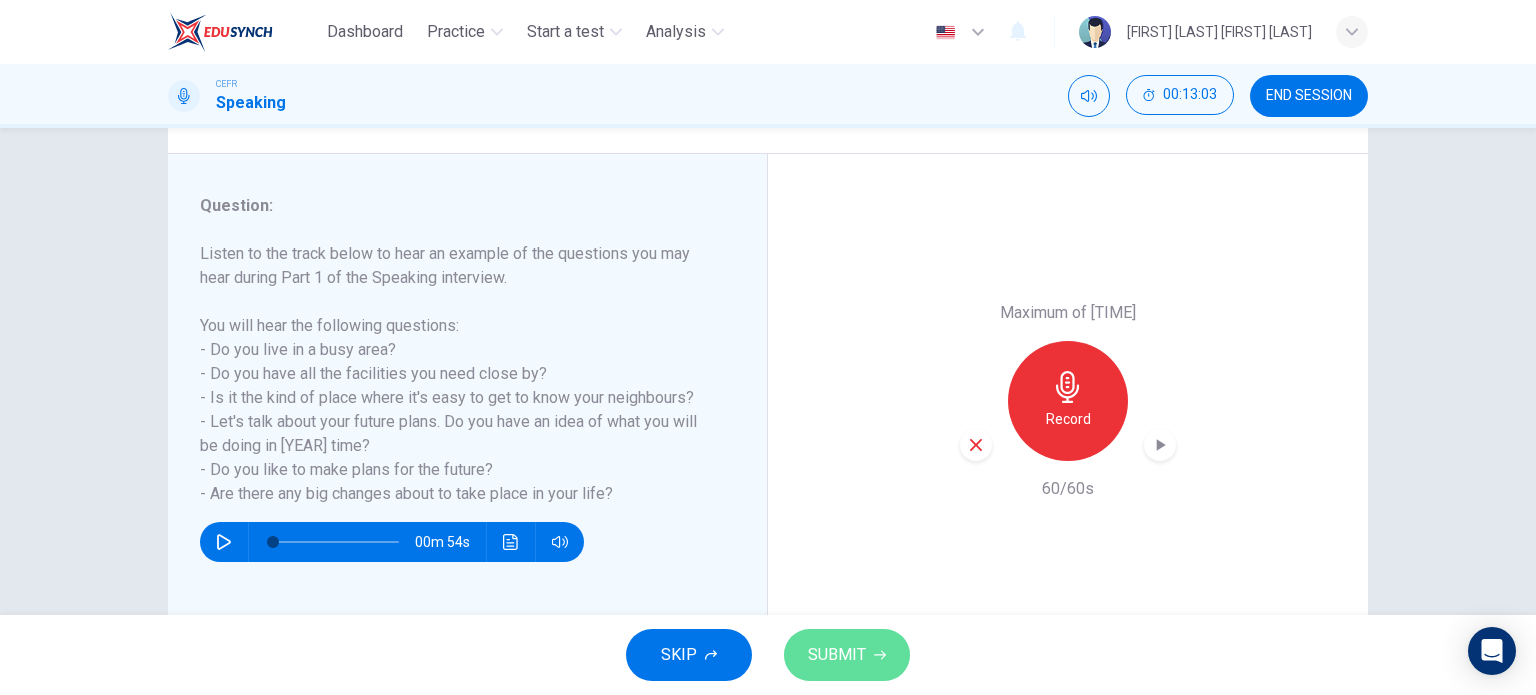 click at bounding box center (880, 655) 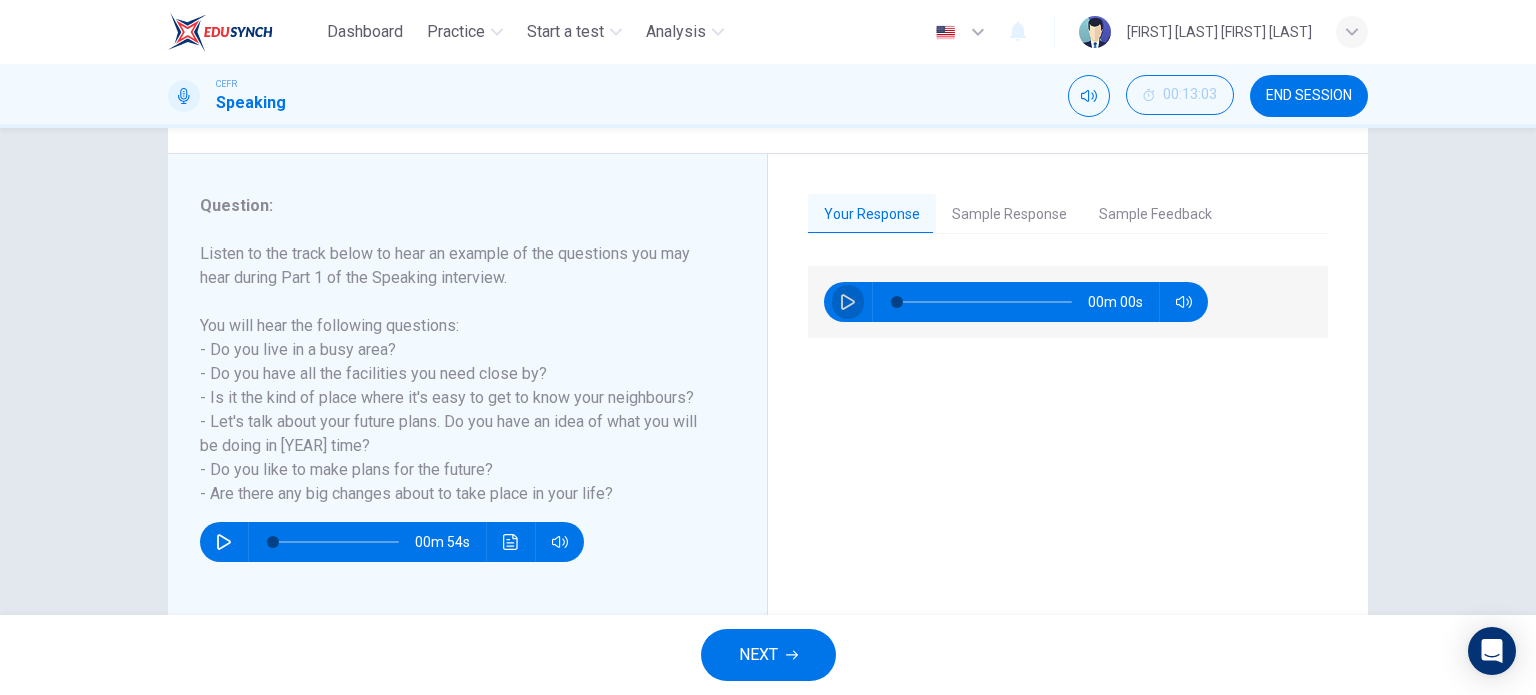 click at bounding box center [848, 302] 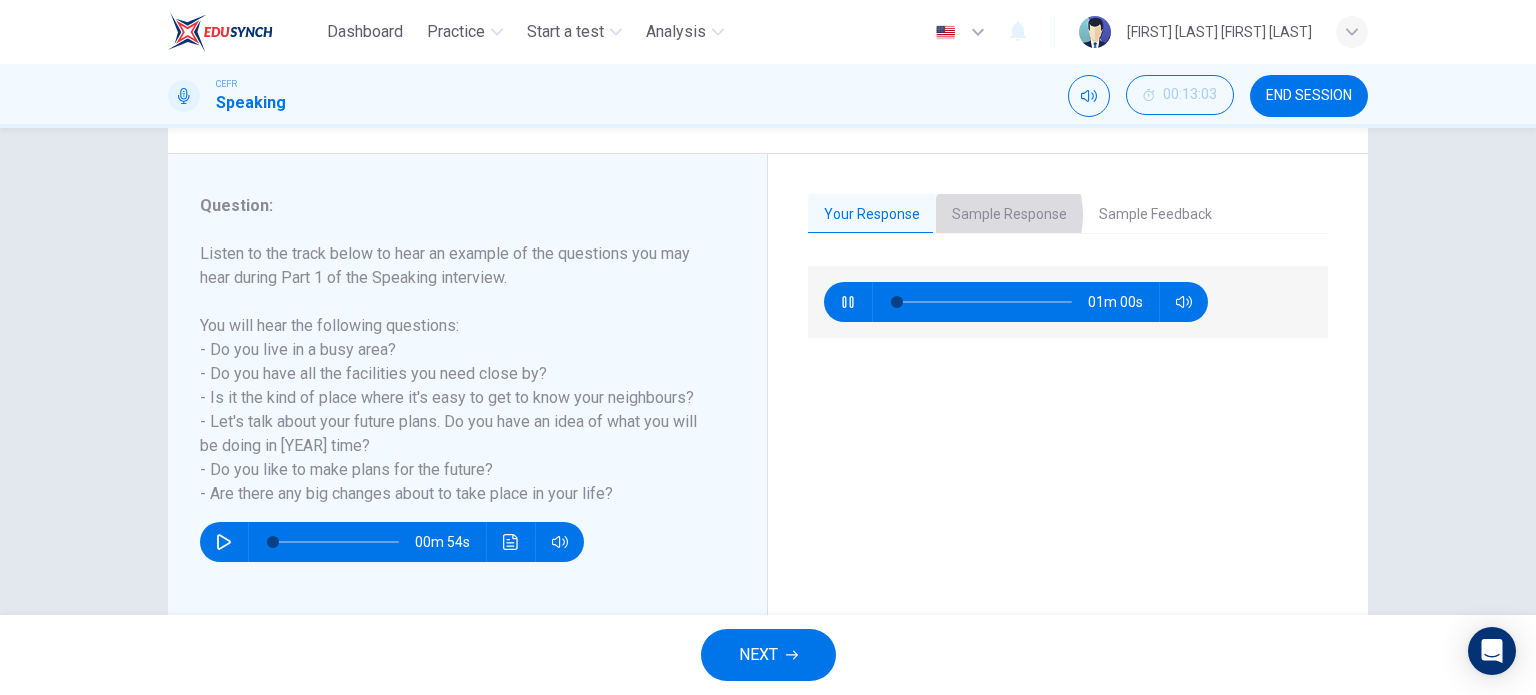 click on "Sample Response" at bounding box center [1009, 215] 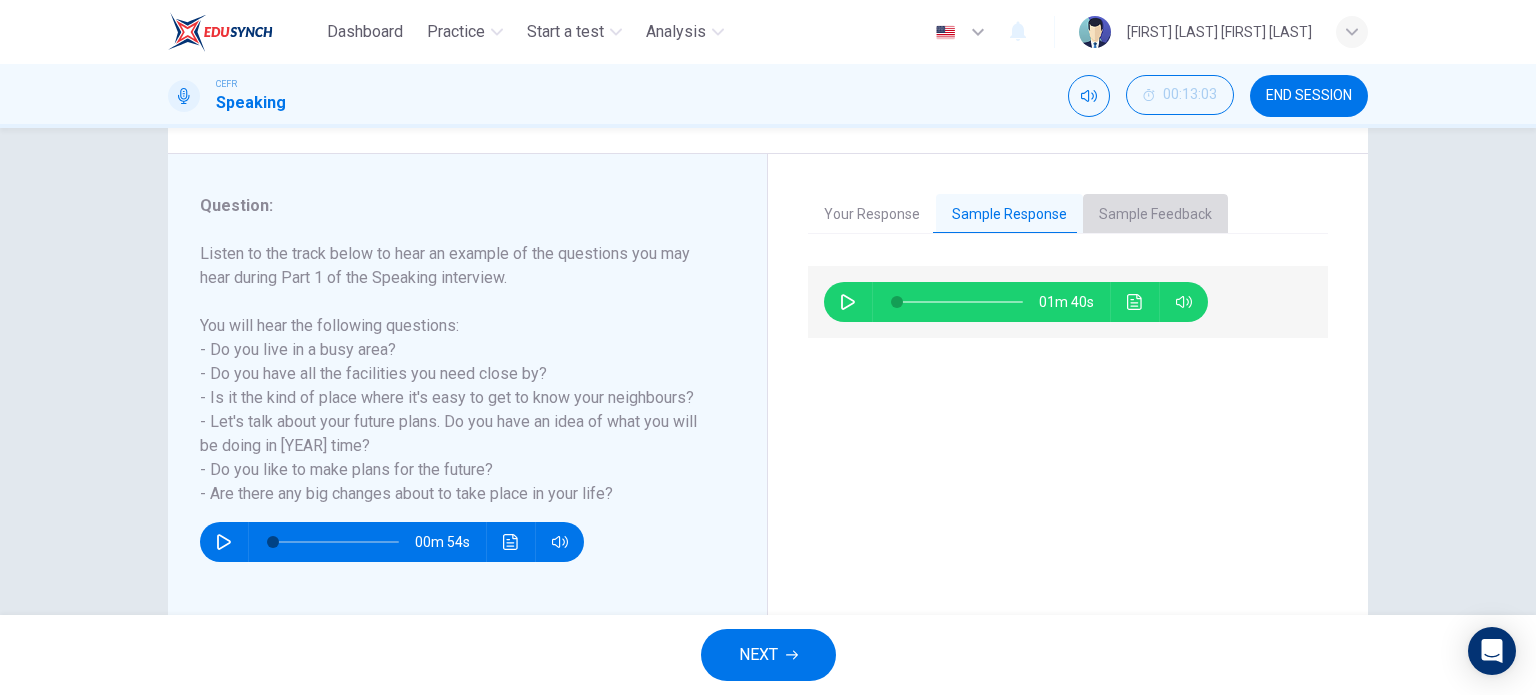 click on "Sample Feedback" at bounding box center [1155, 215] 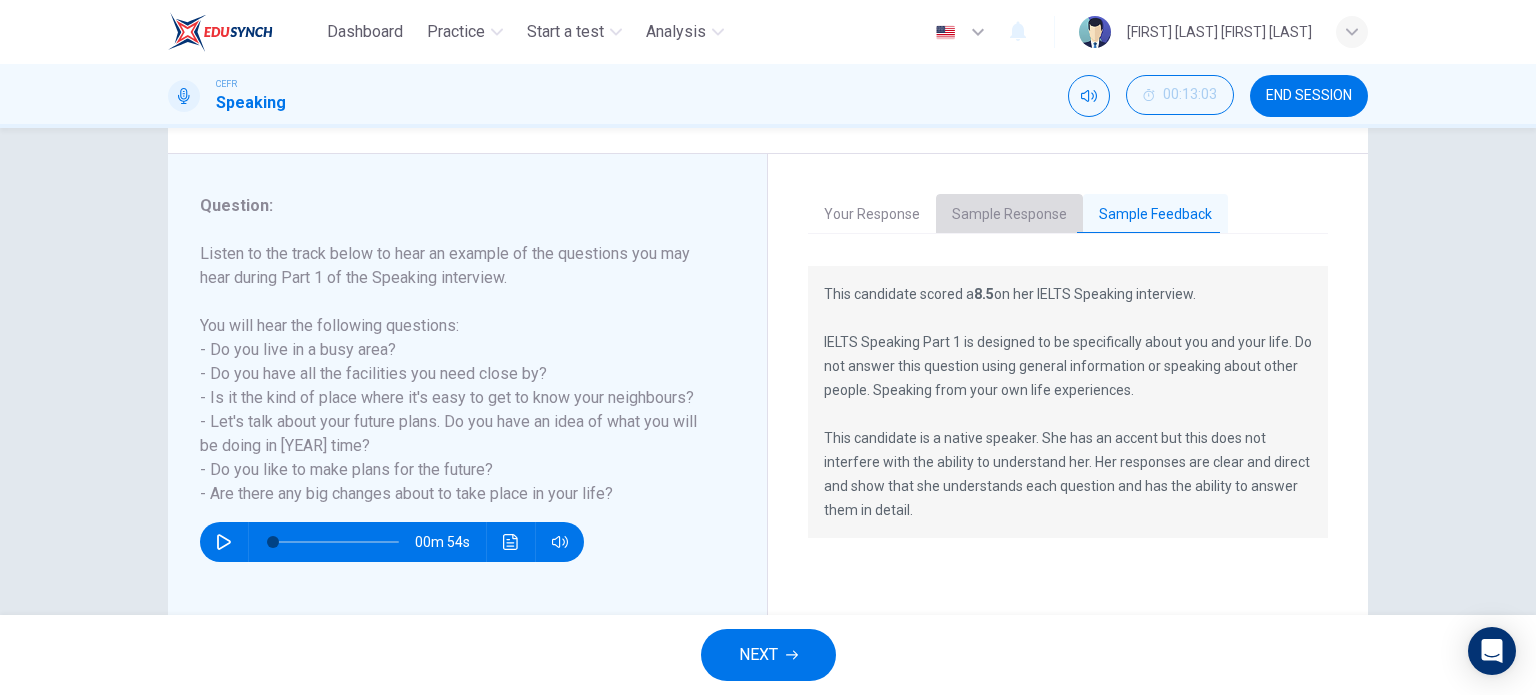 click on "Sample Response" at bounding box center (1009, 215) 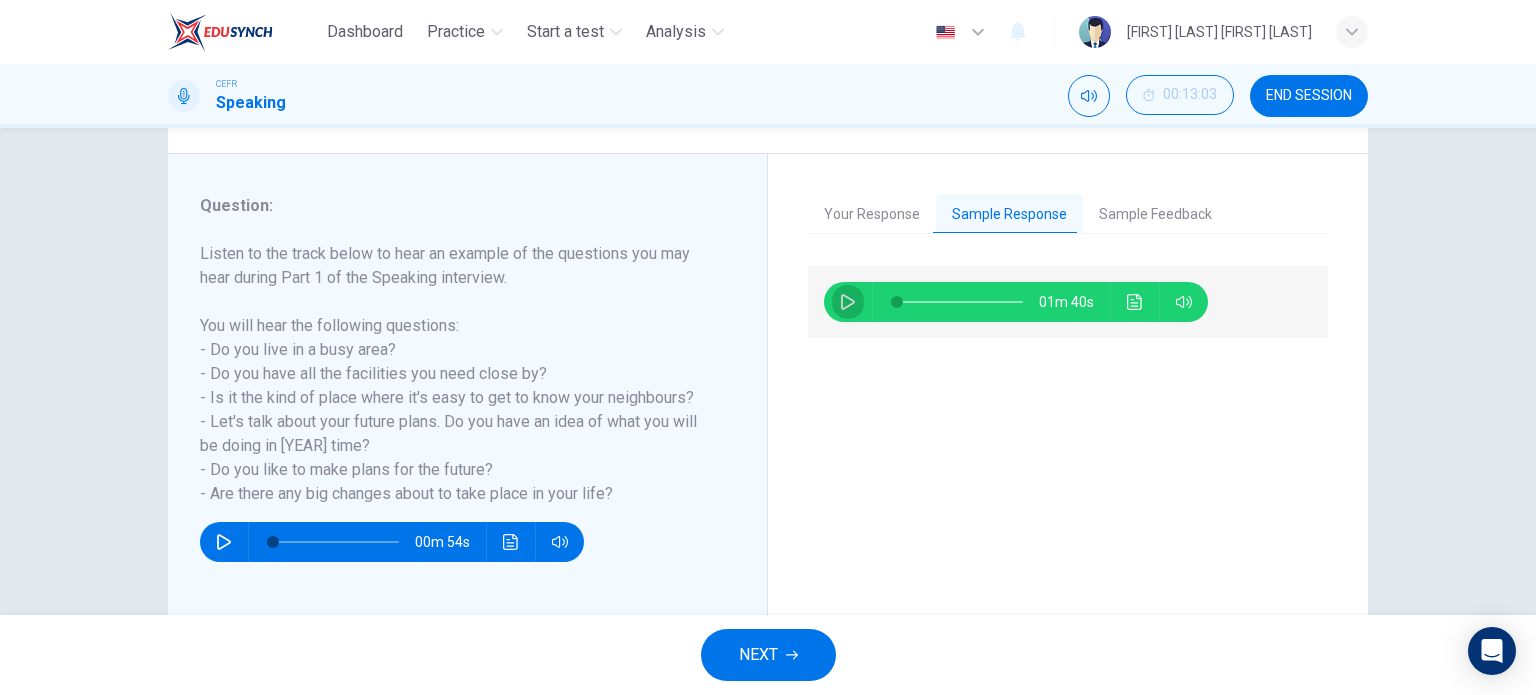 click at bounding box center [848, 302] 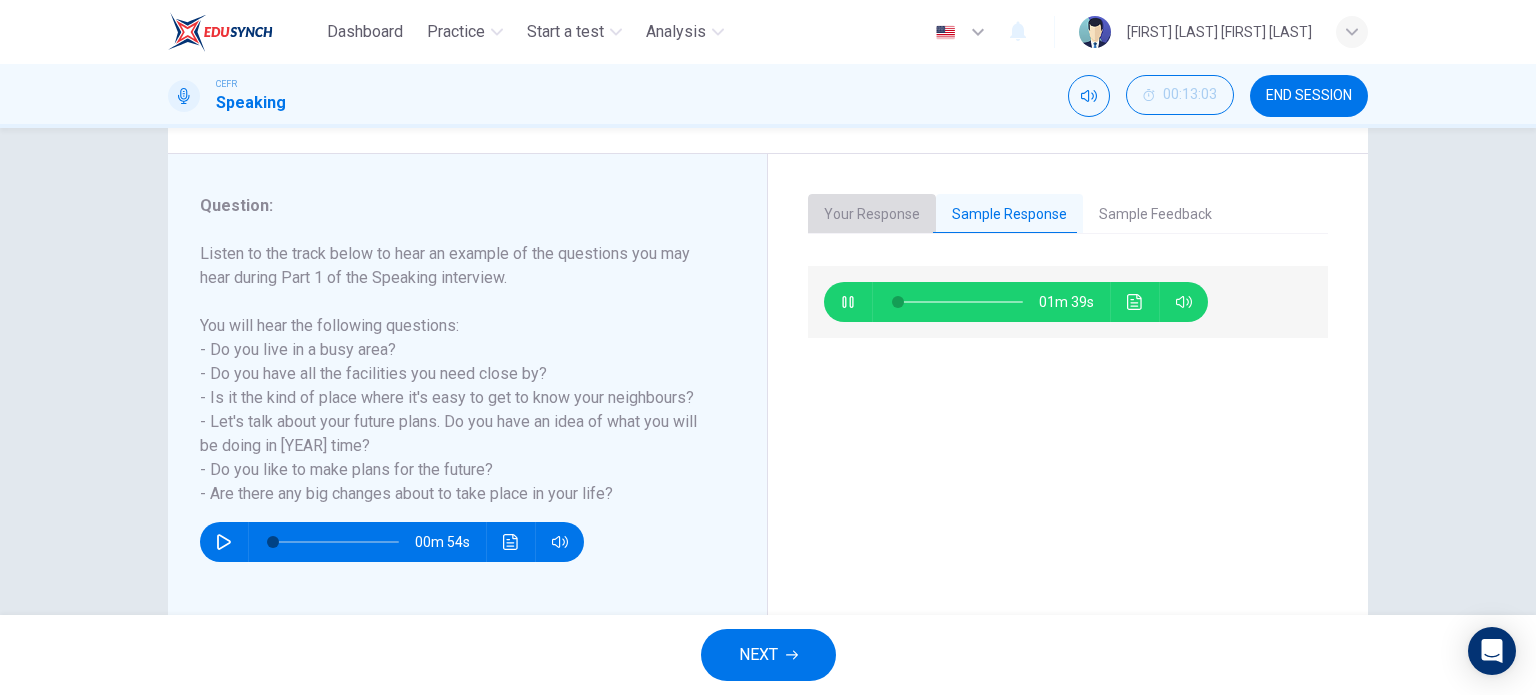 click on "Your Response" at bounding box center [872, 215] 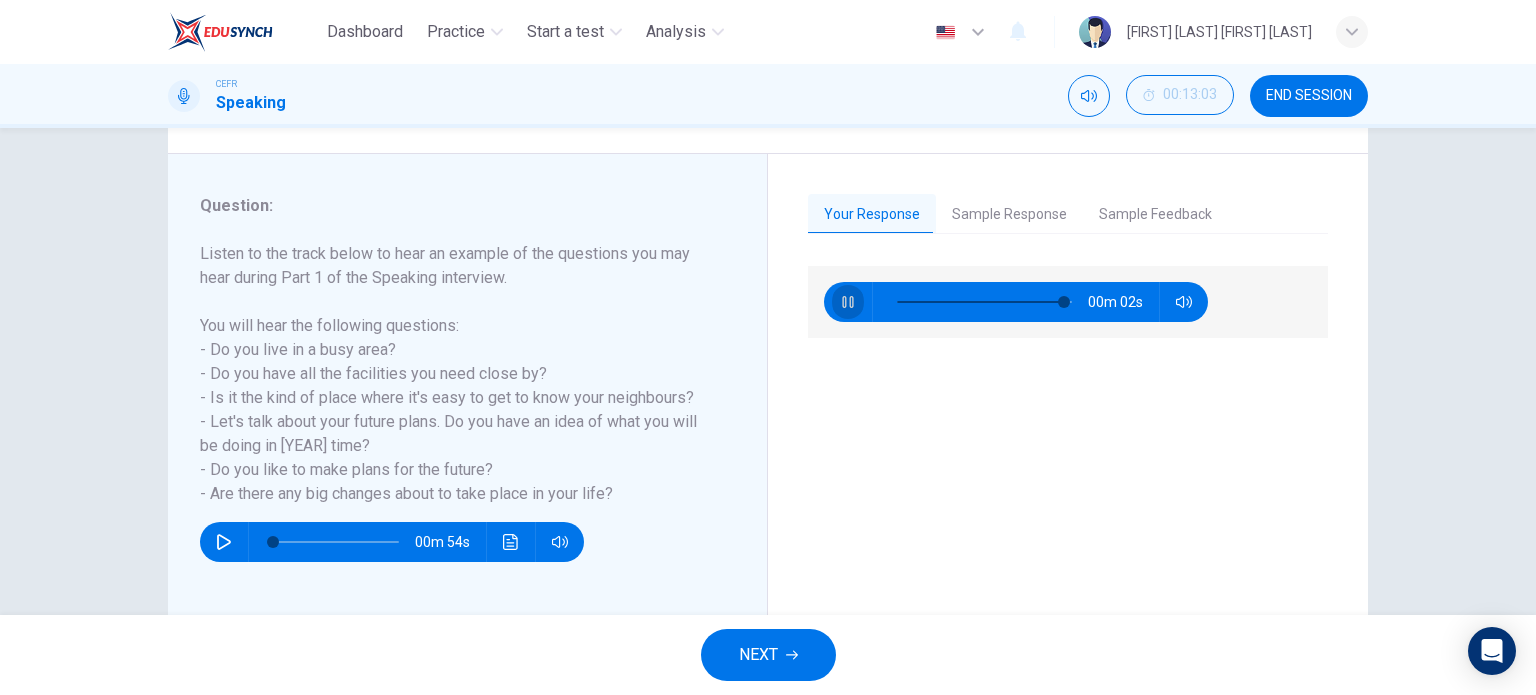 click at bounding box center [848, 302] 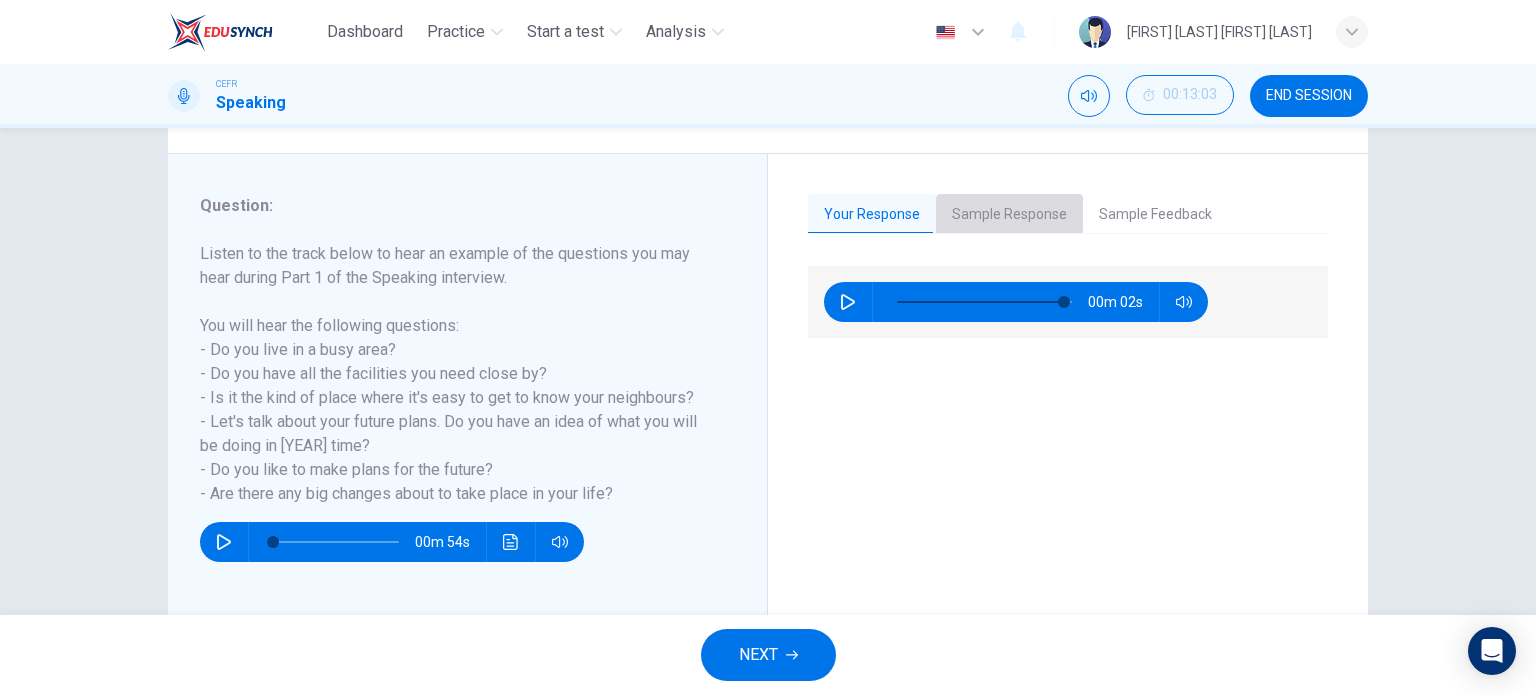 click on "Sample Response" at bounding box center [1009, 215] 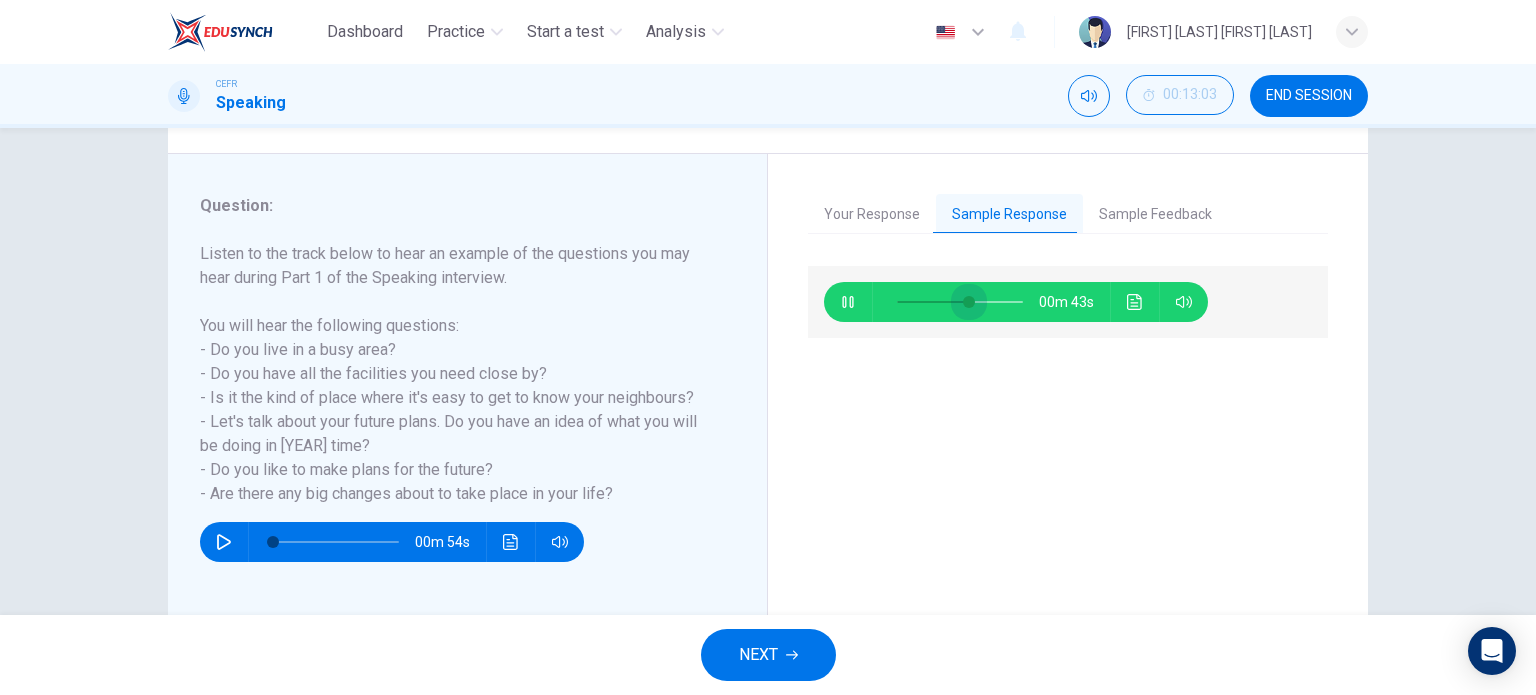 click at bounding box center (960, 302) 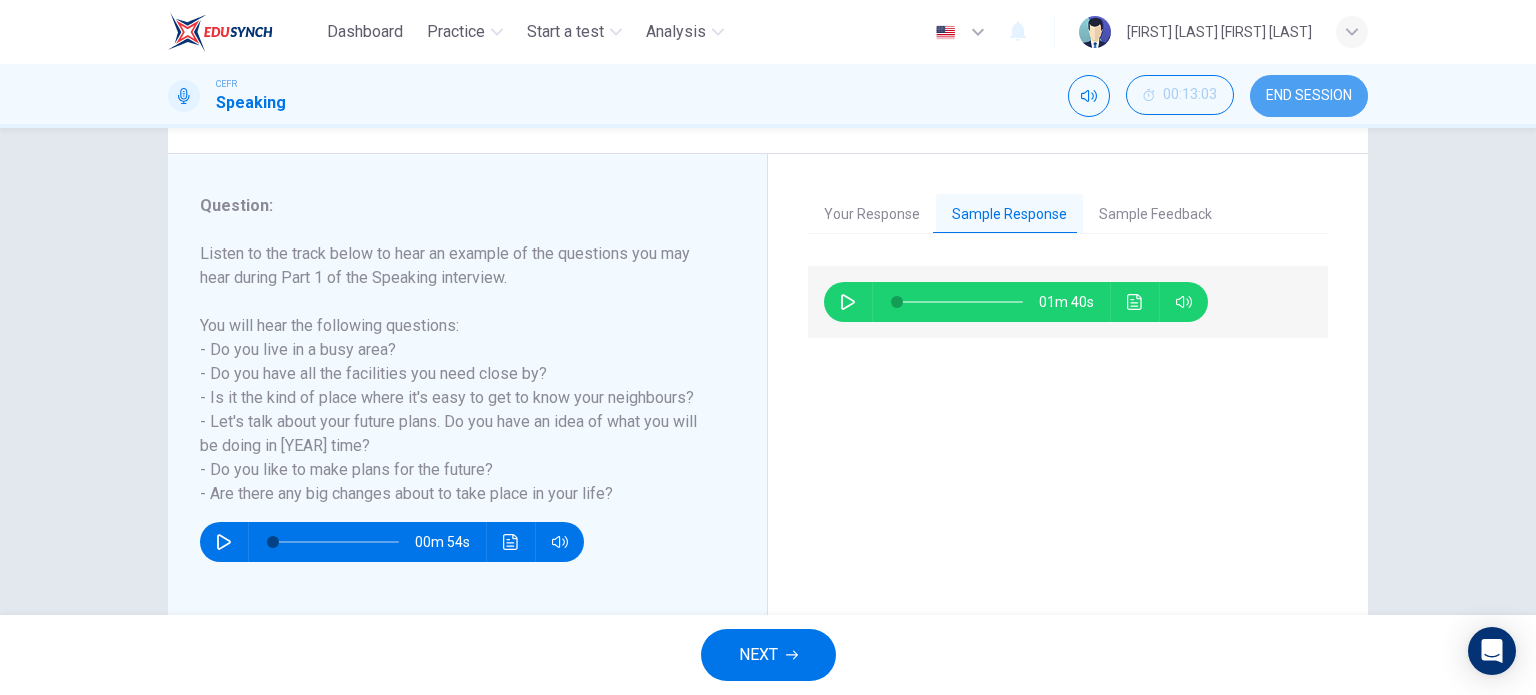 click on "END SESSION" at bounding box center [1309, 96] 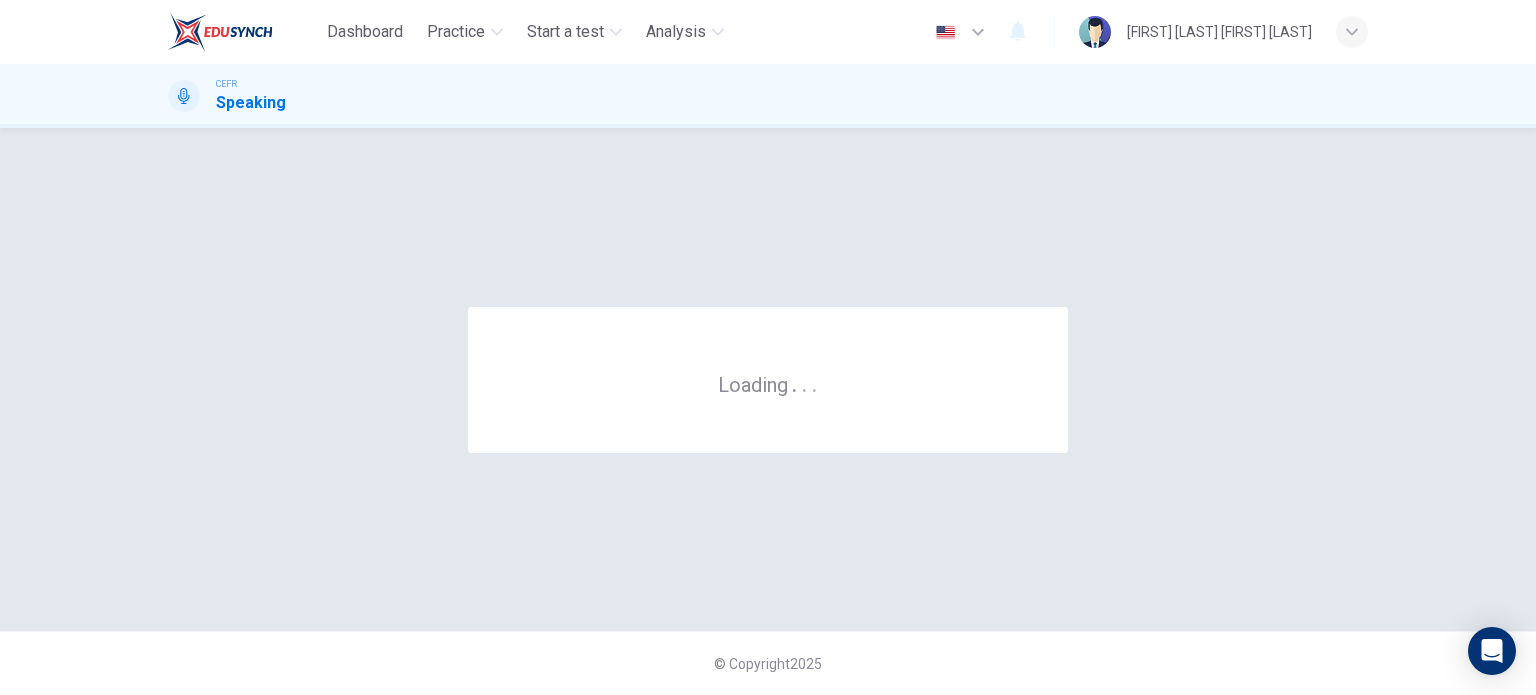 scroll, scrollTop: 0, scrollLeft: 0, axis: both 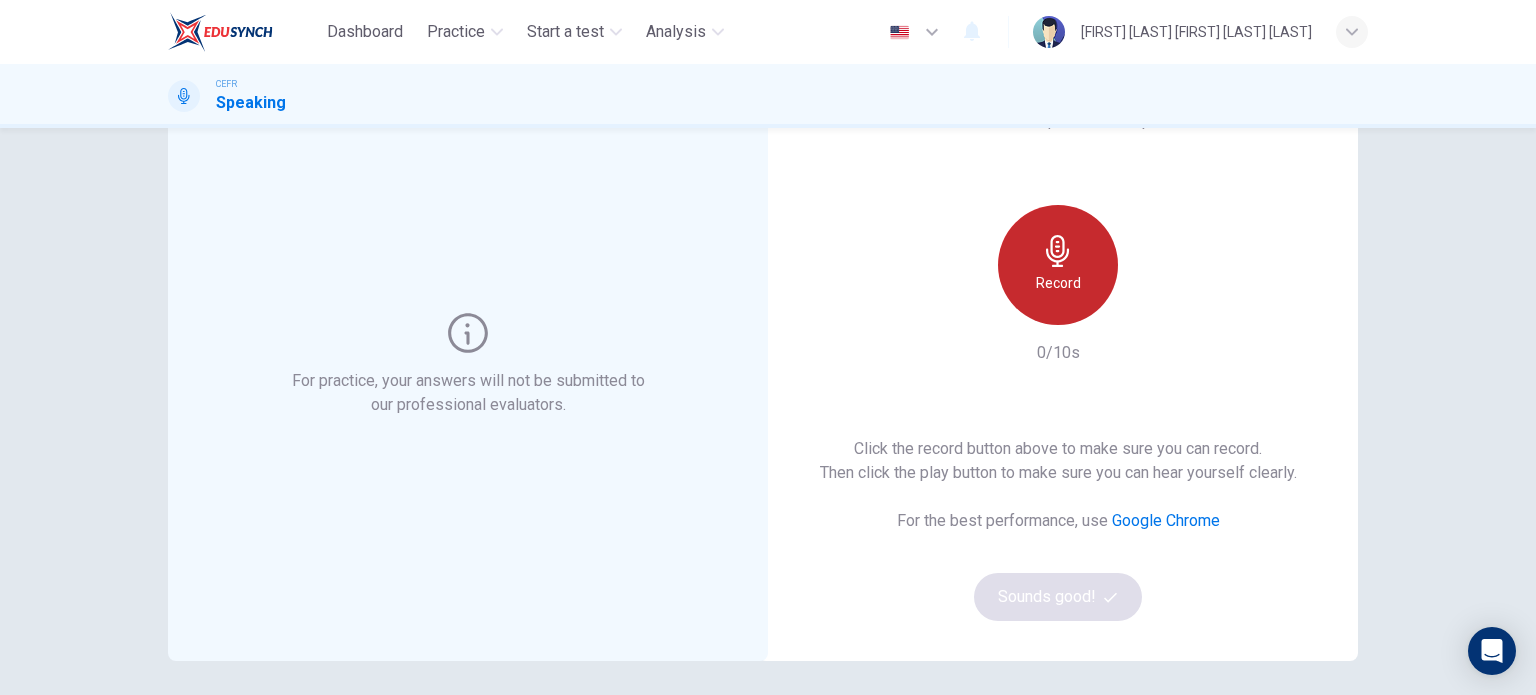 click on "Record" at bounding box center (1058, 283) 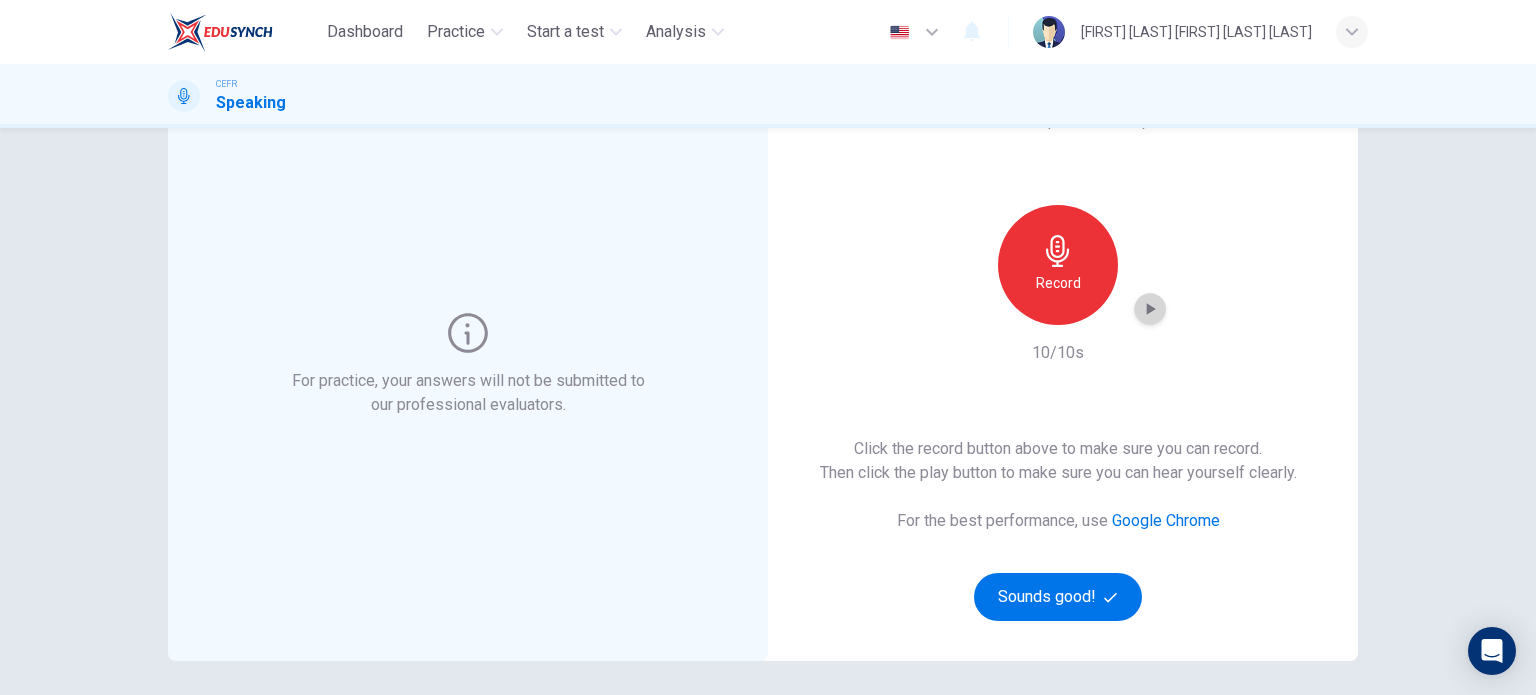 click at bounding box center [1150, 309] 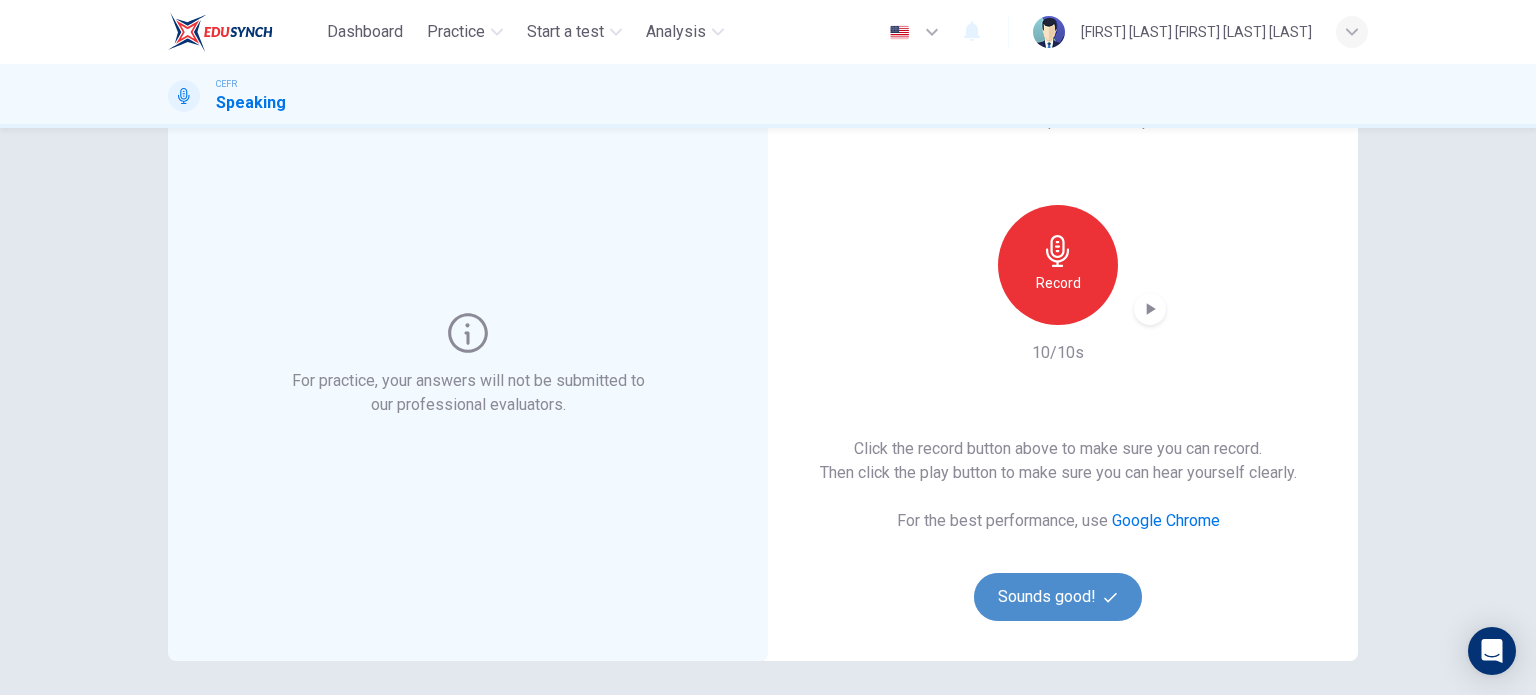 click on "Sounds good!" at bounding box center (1058, 597) 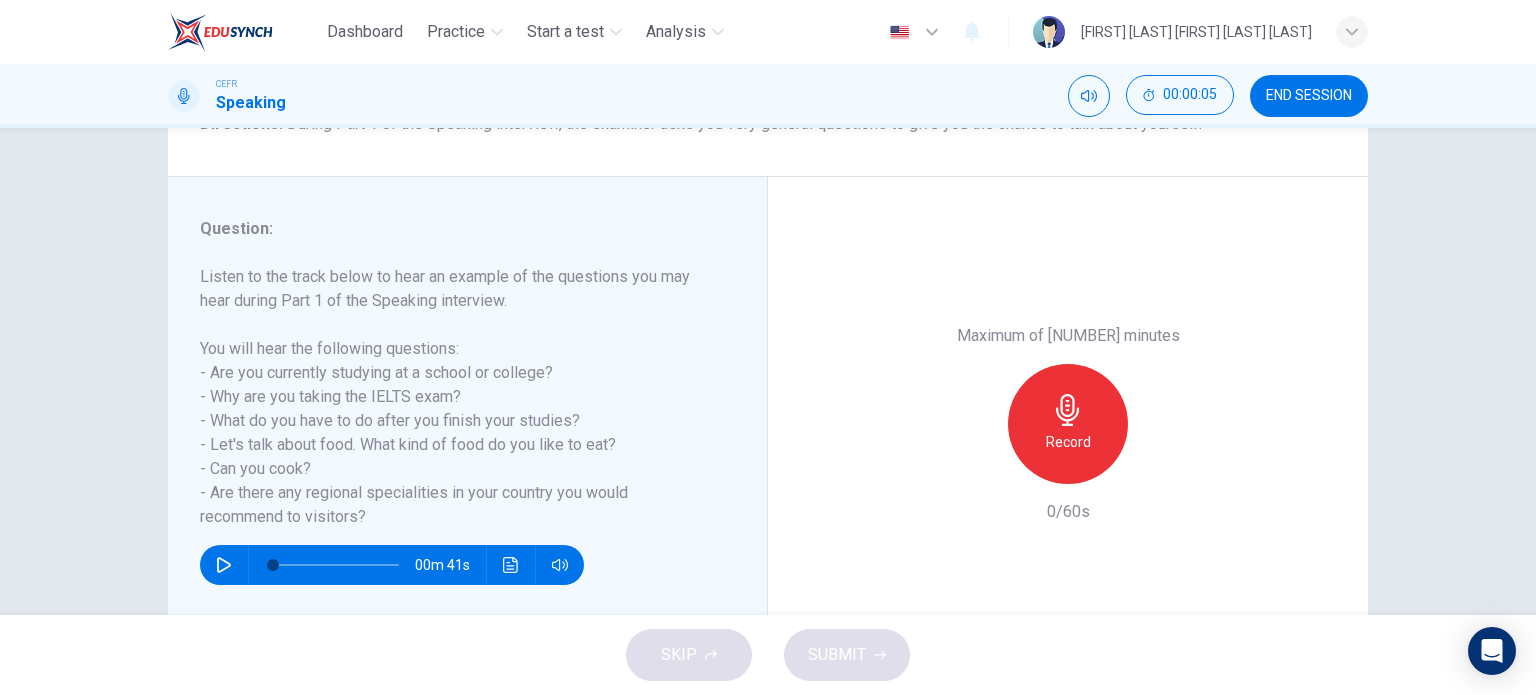 scroll, scrollTop: 194, scrollLeft: 0, axis: vertical 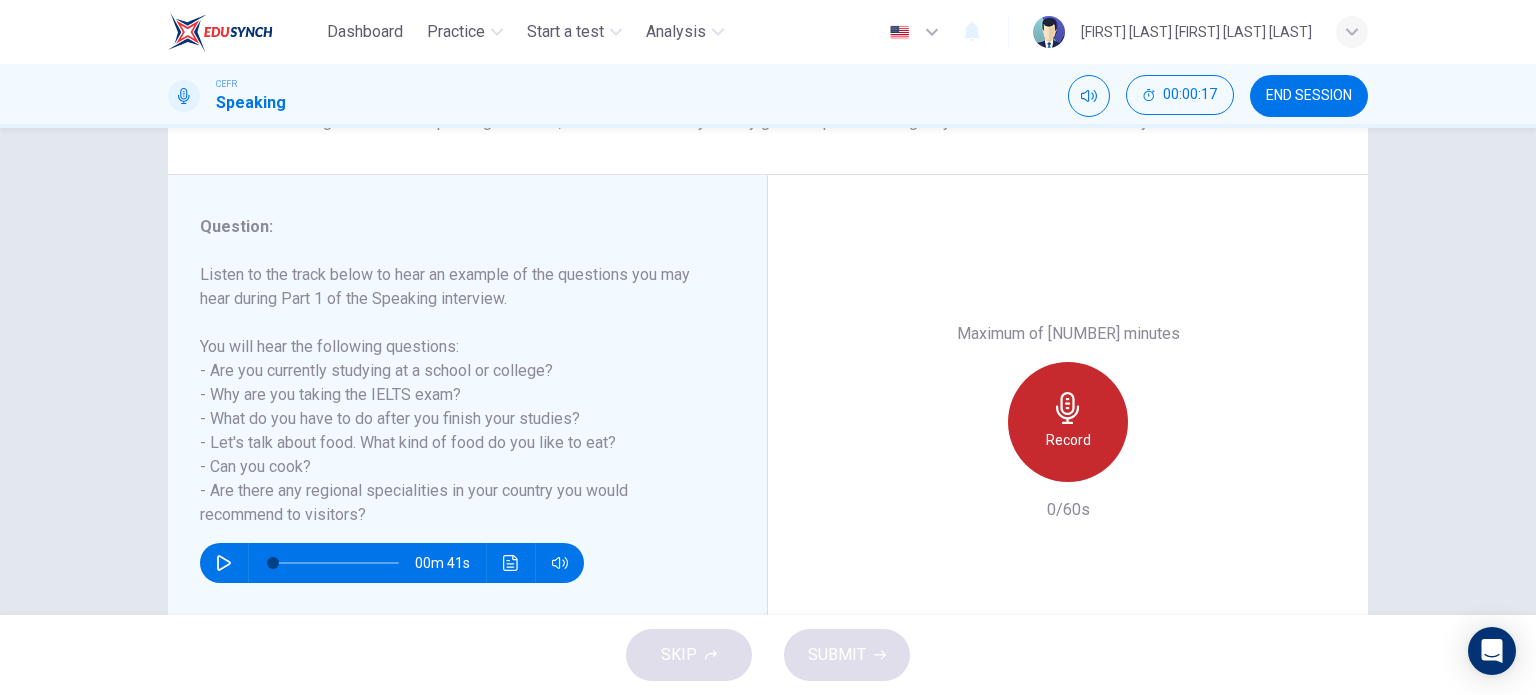 click on "Record" at bounding box center (1068, 440) 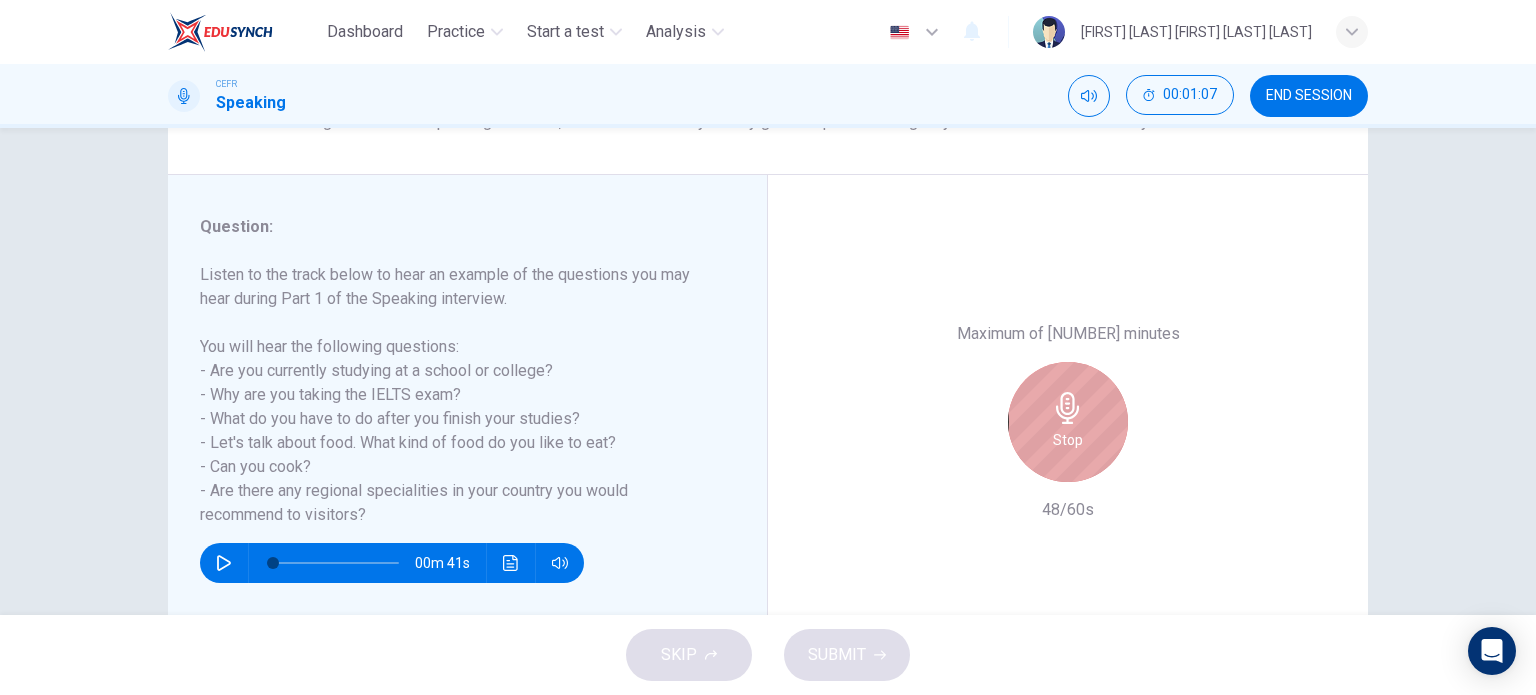 click on "Stop" at bounding box center (1068, 422) 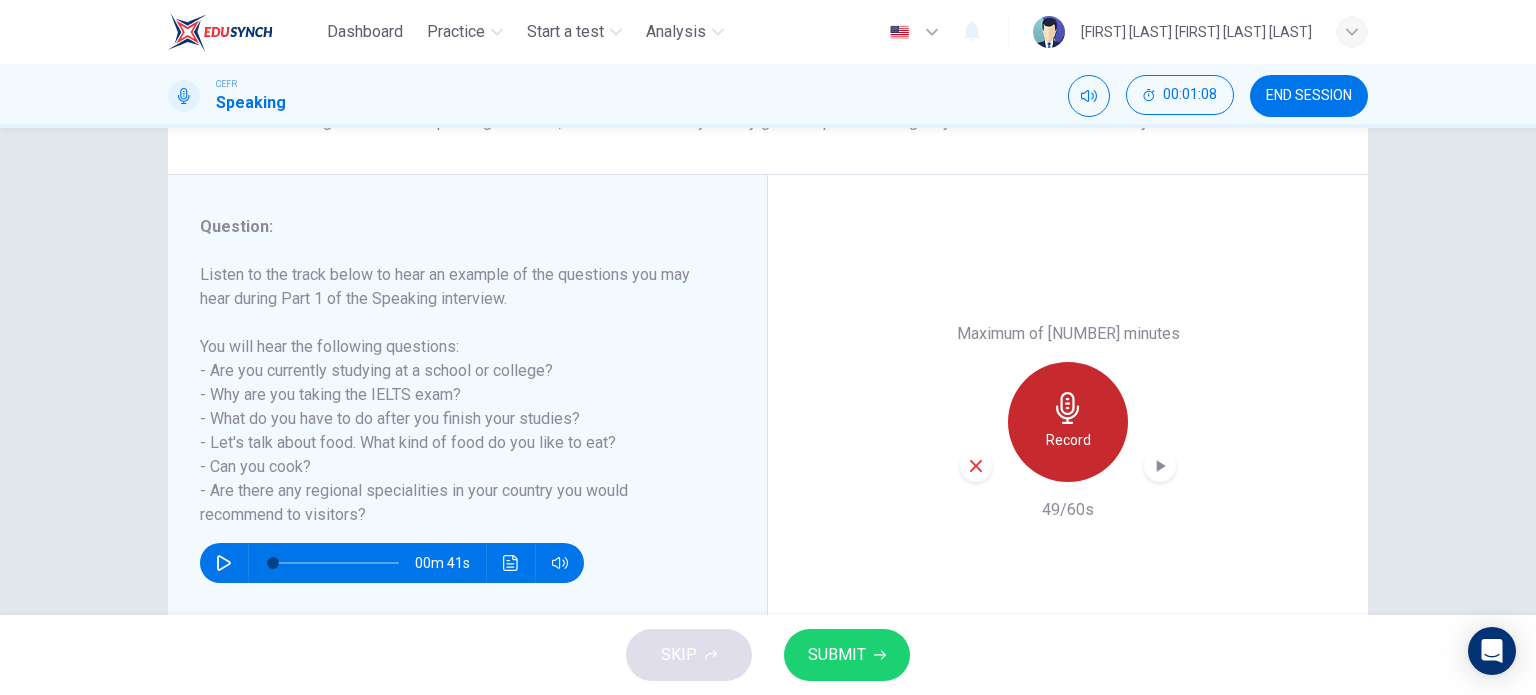 click on "Record" at bounding box center (1068, 422) 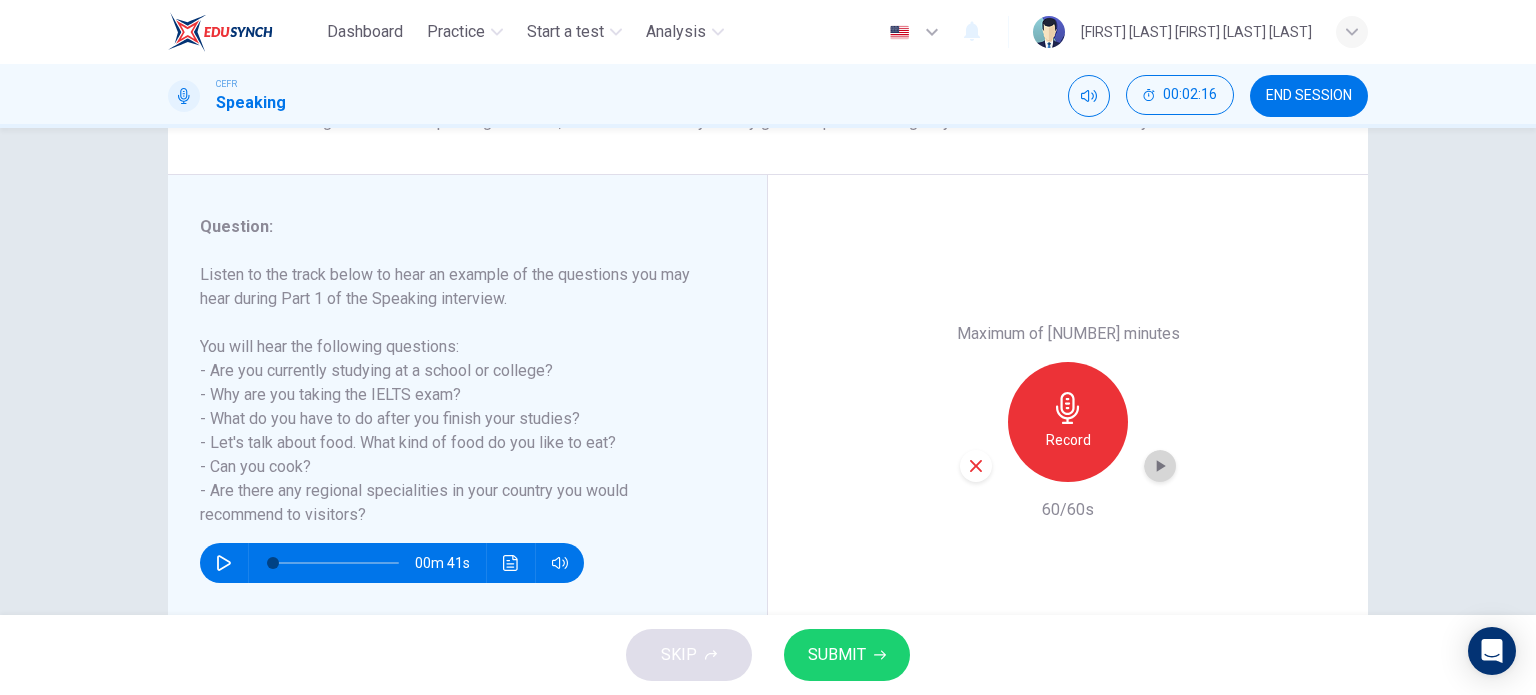 click at bounding box center [1160, 466] 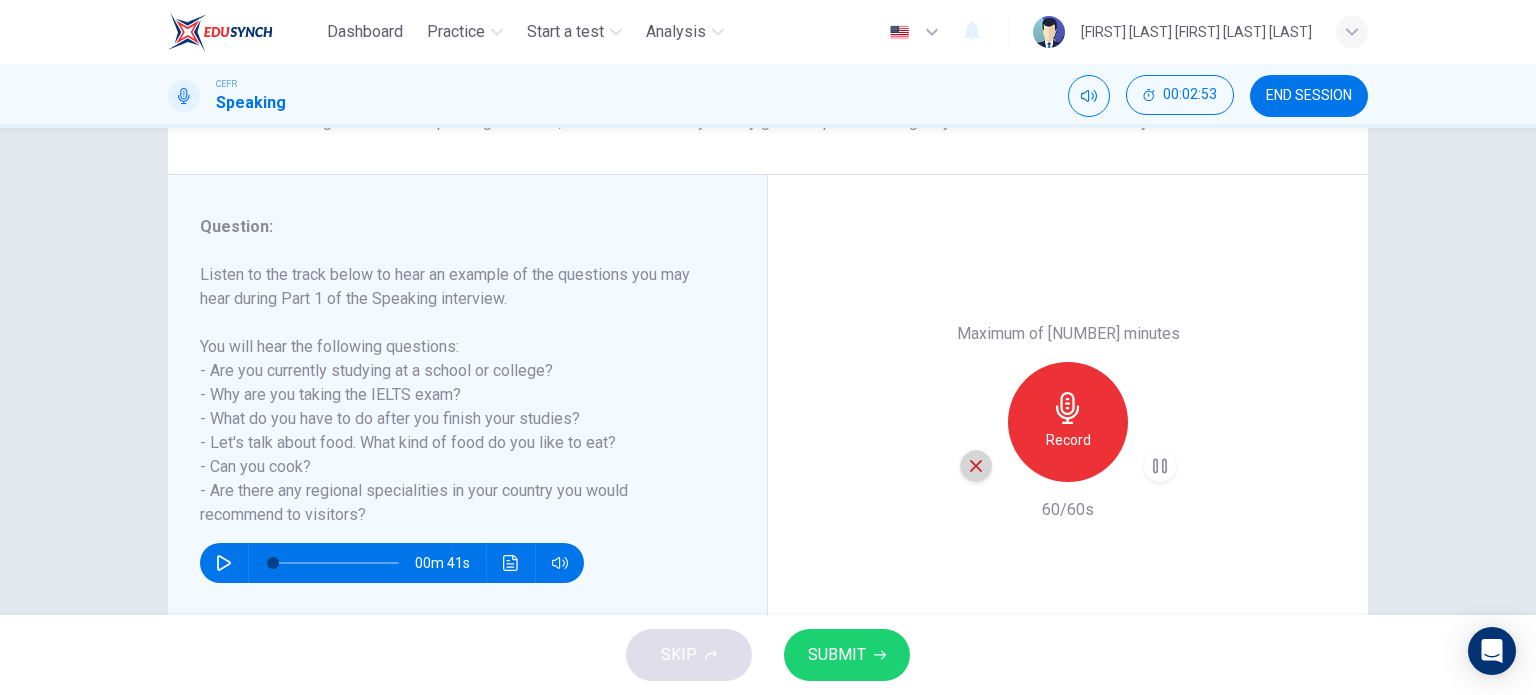 click at bounding box center (976, 466) 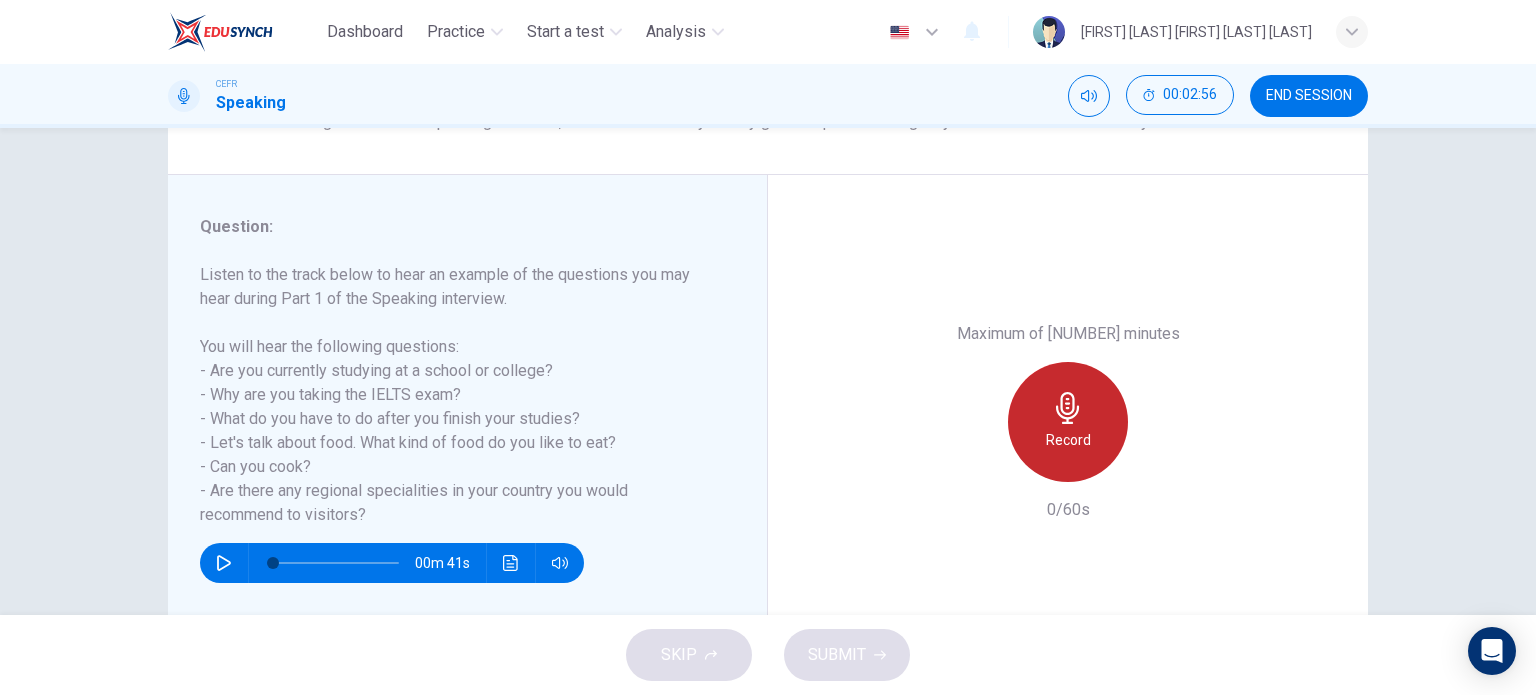 click on "Record" at bounding box center (1068, 422) 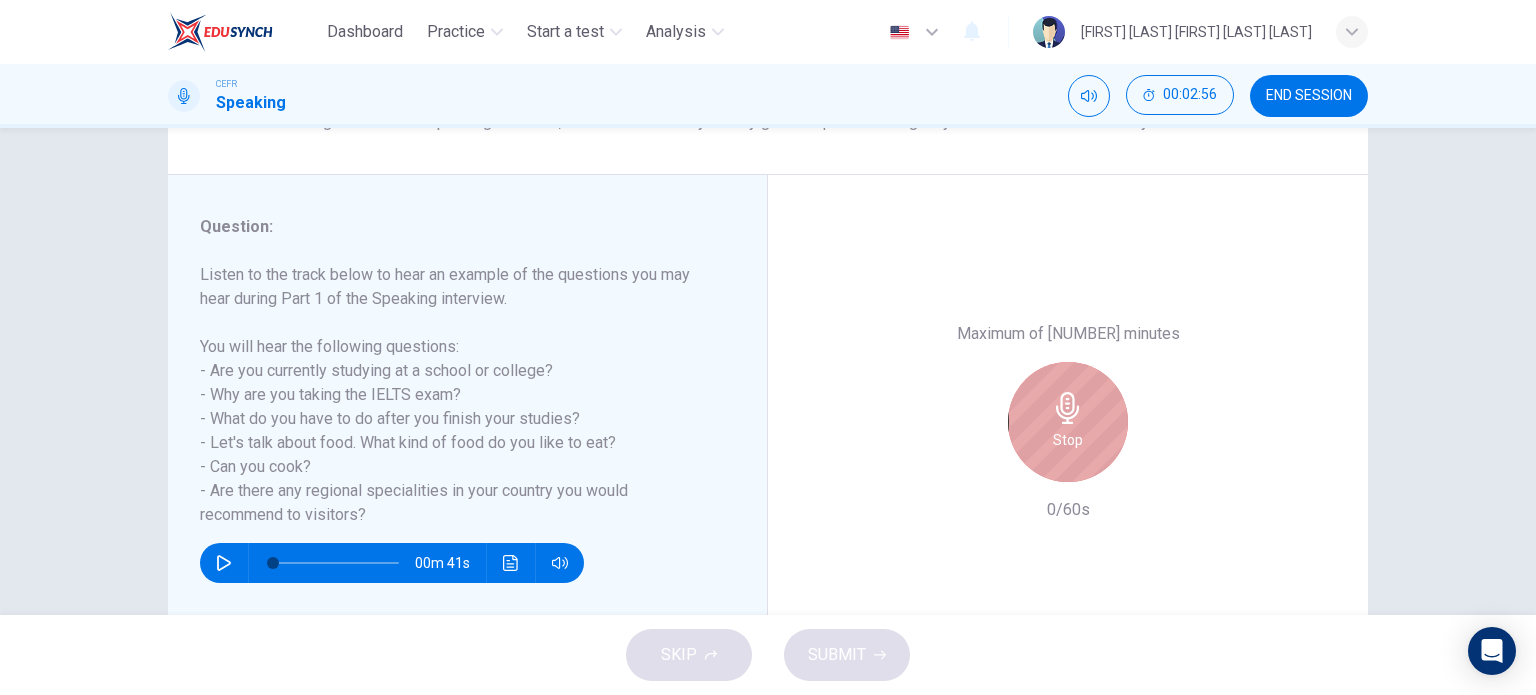 click on "Stop" at bounding box center (1068, 422) 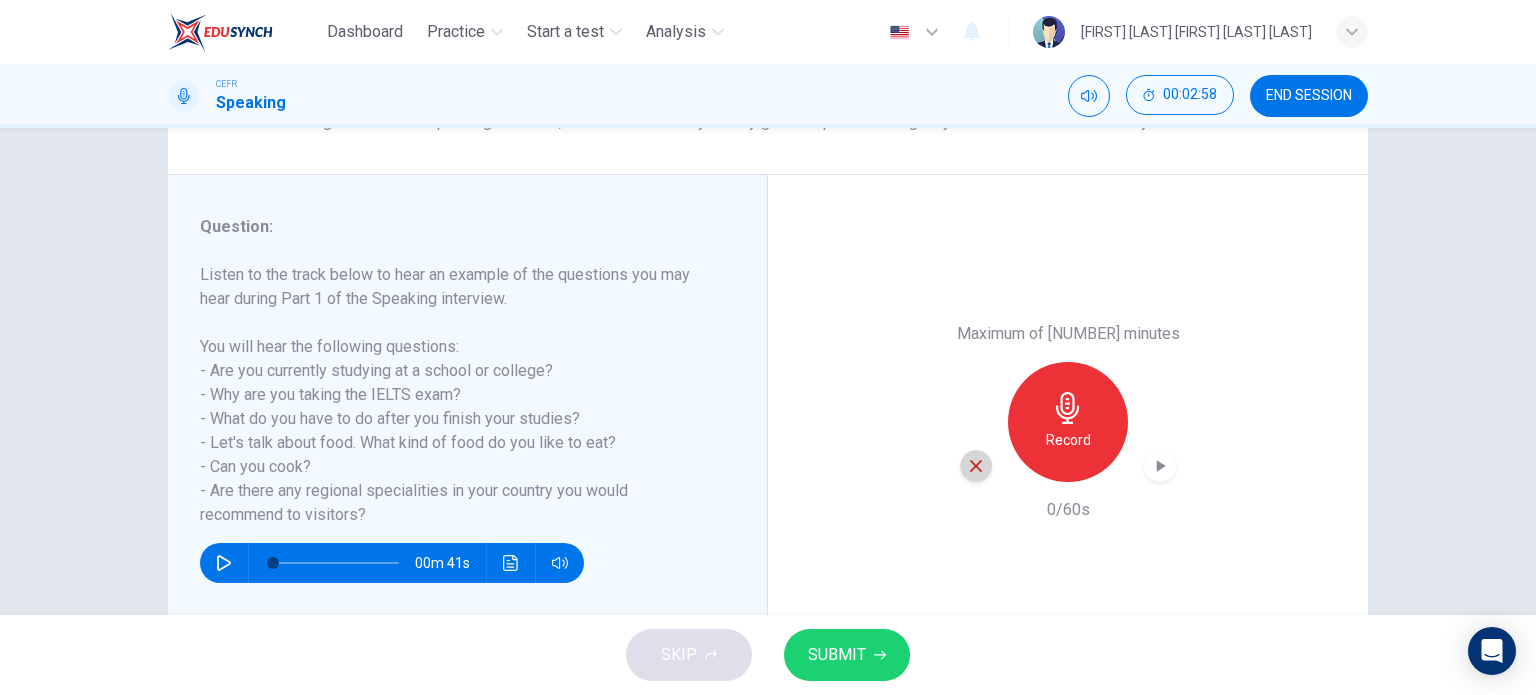 click at bounding box center (976, 466) 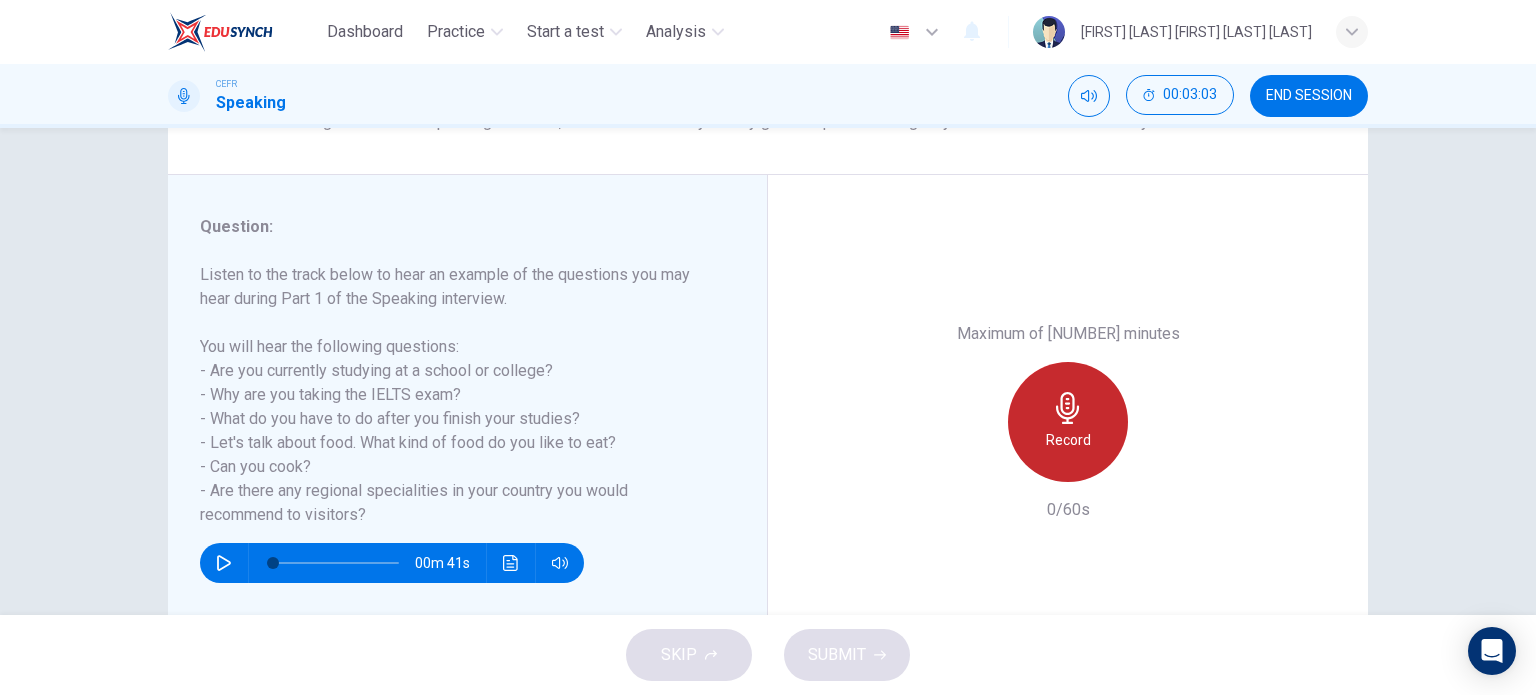 click at bounding box center (1068, 408) 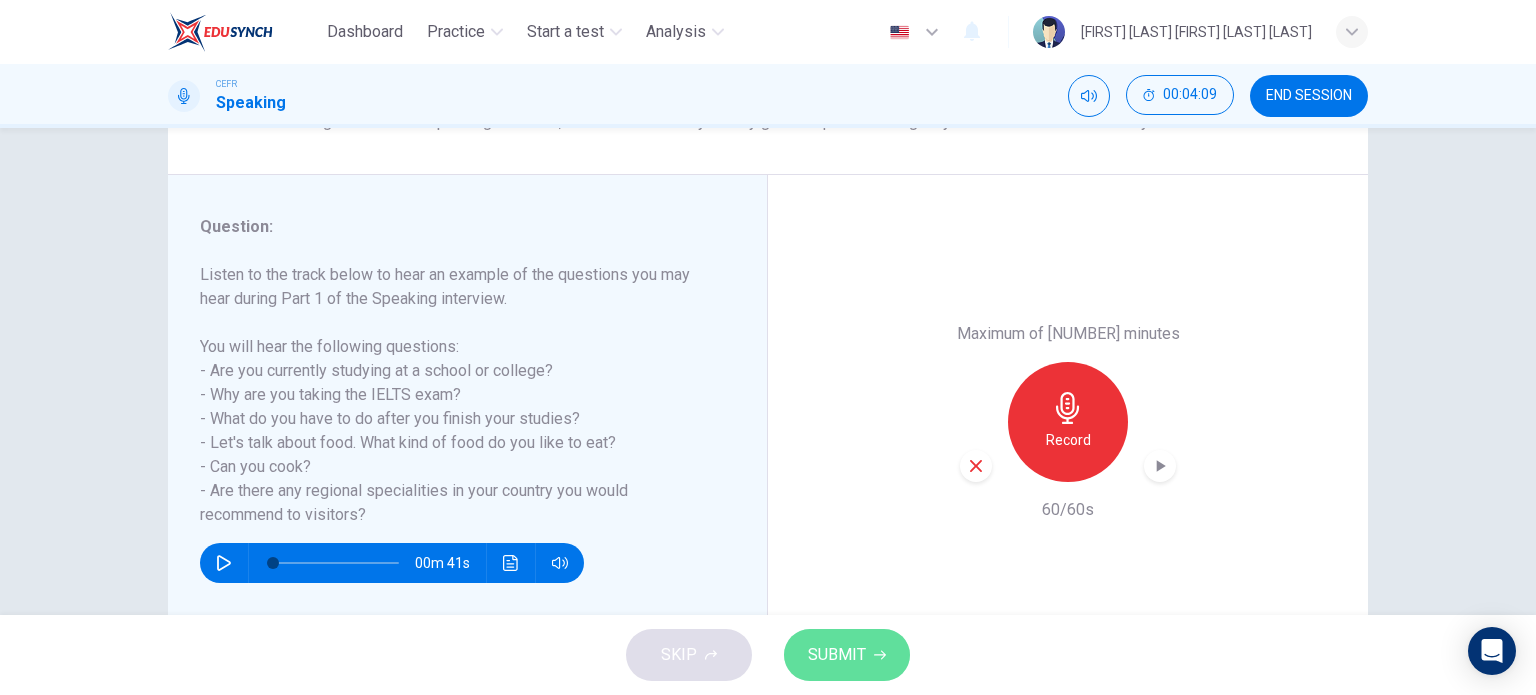 click on "SUBMIT" at bounding box center (837, 655) 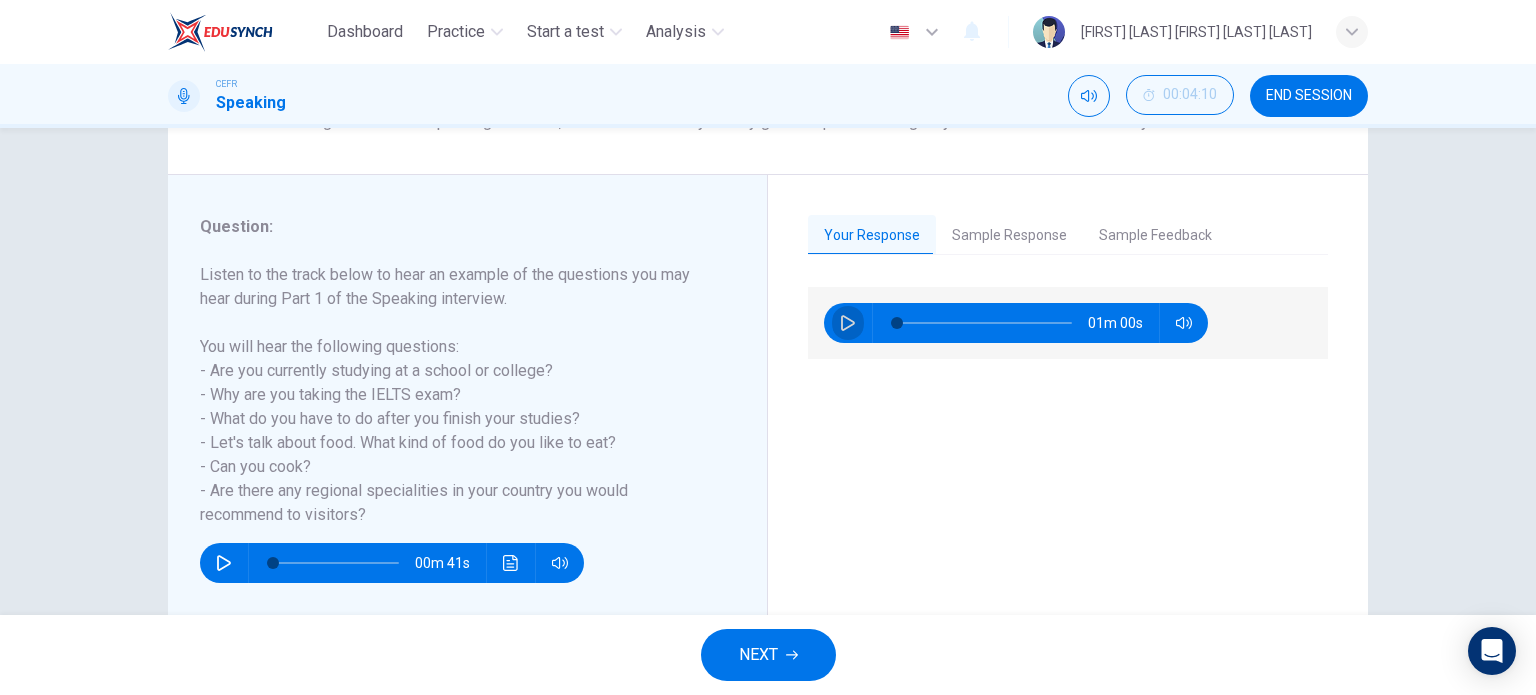 click at bounding box center (848, 323) 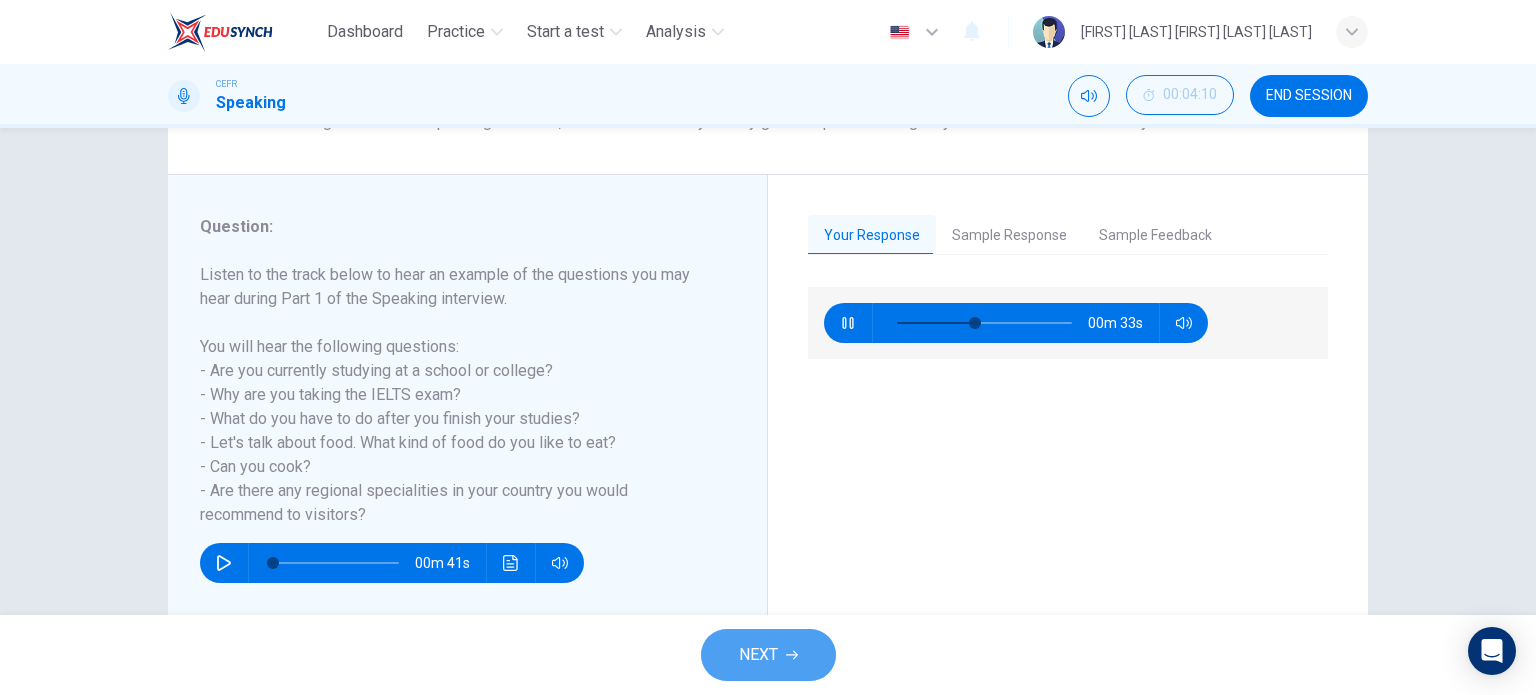 click at bounding box center (792, 655) 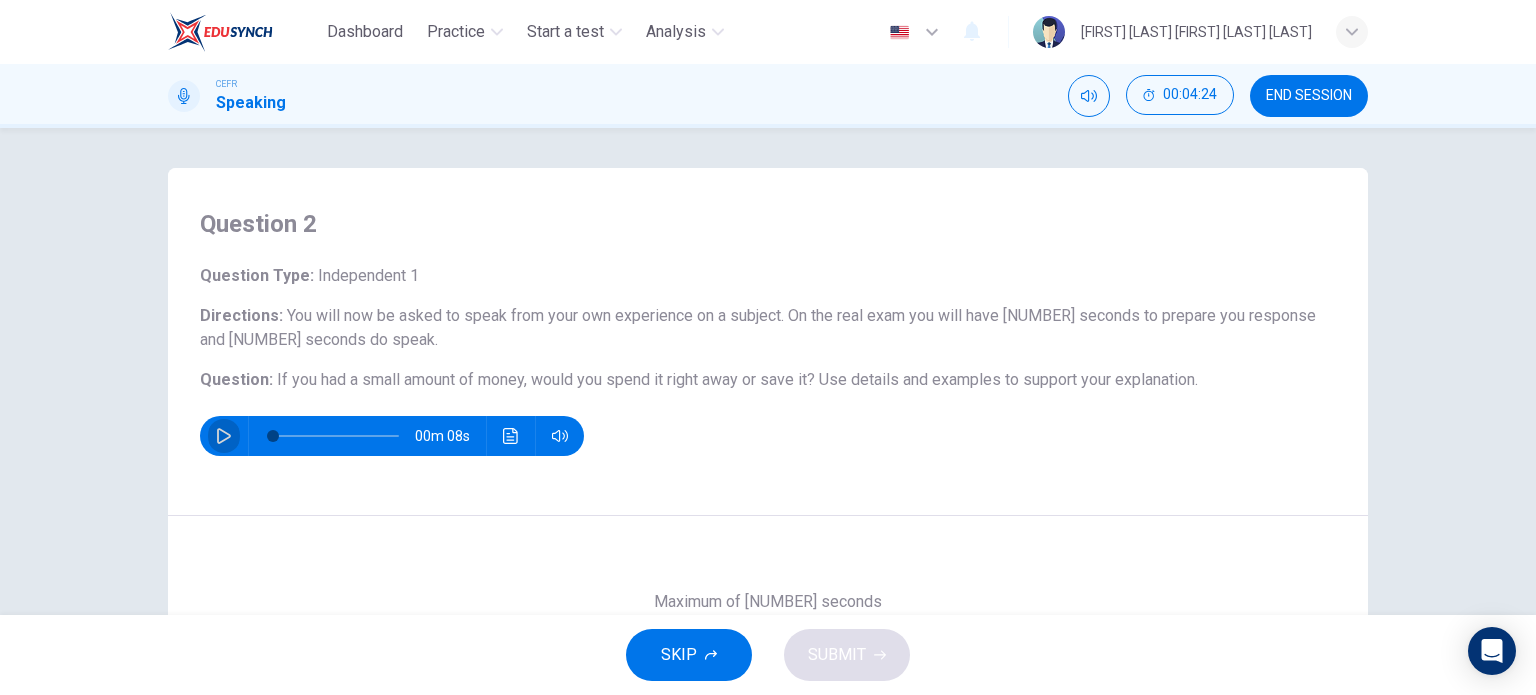 click at bounding box center (224, 436) 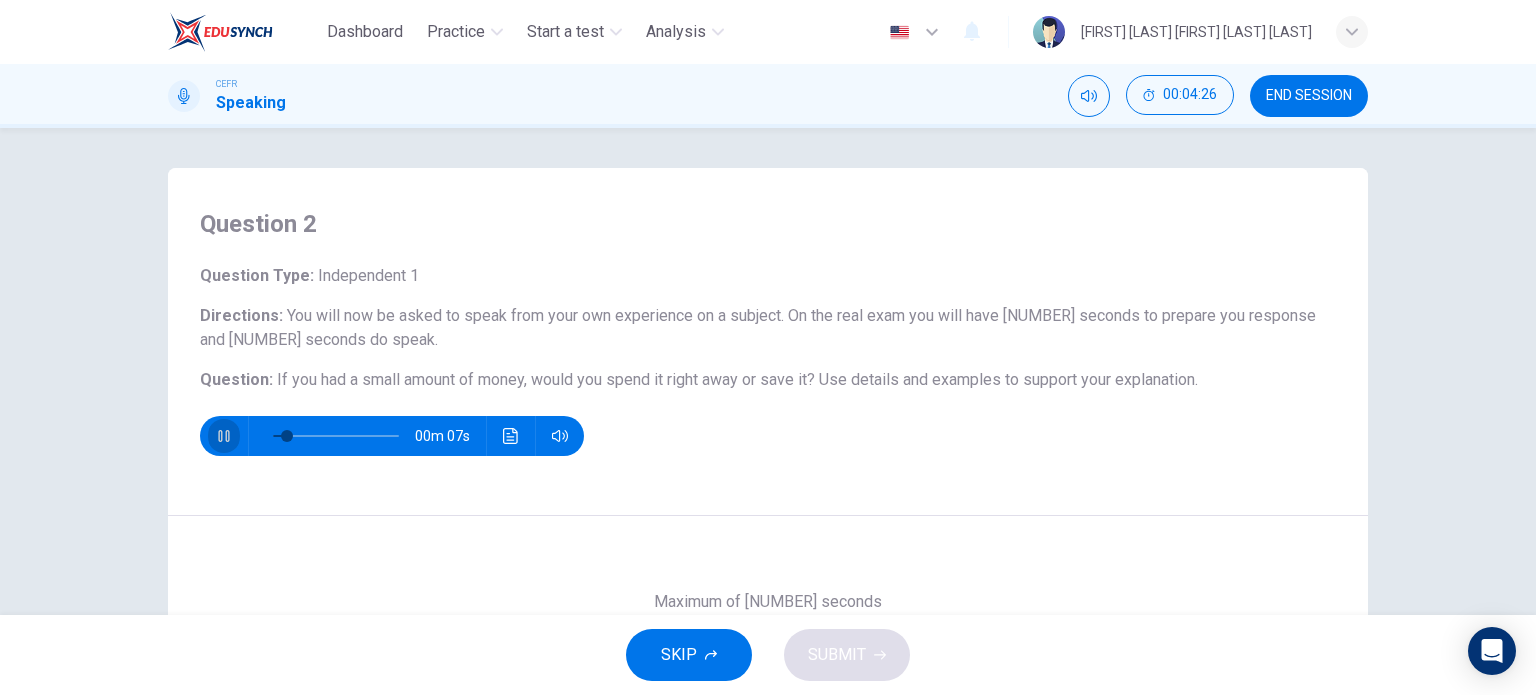 click at bounding box center [224, 436] 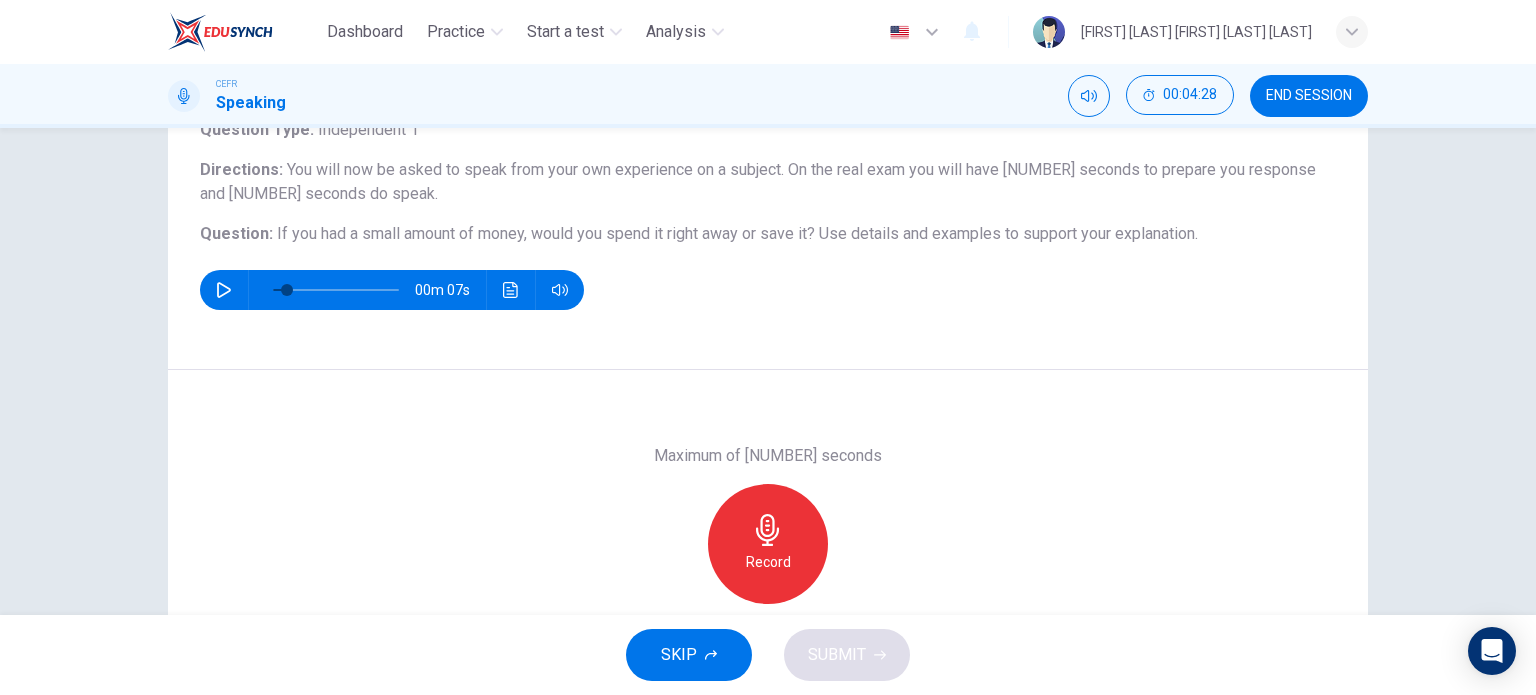 scroll, scrollTop: 147, scrollLeft: 0, axis: vertical 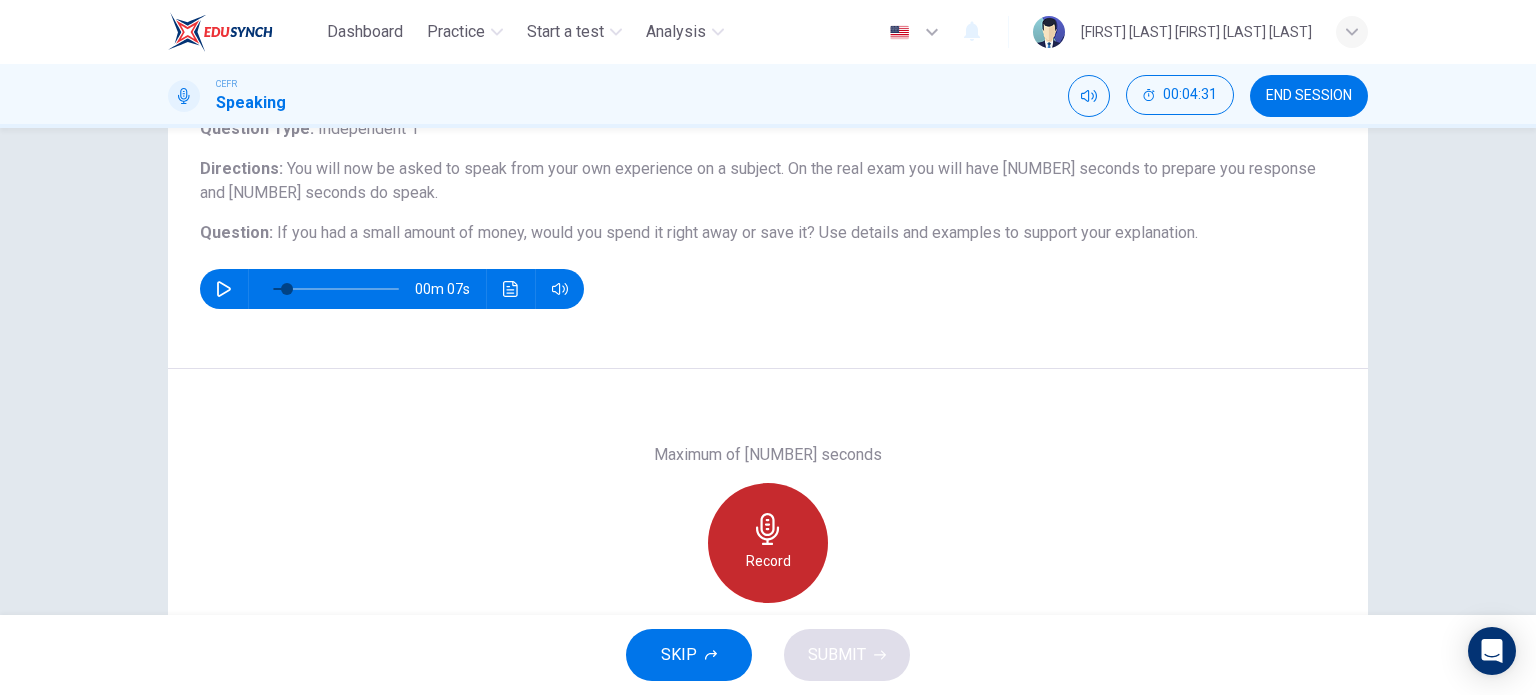 click at bounding box center [768, 529] 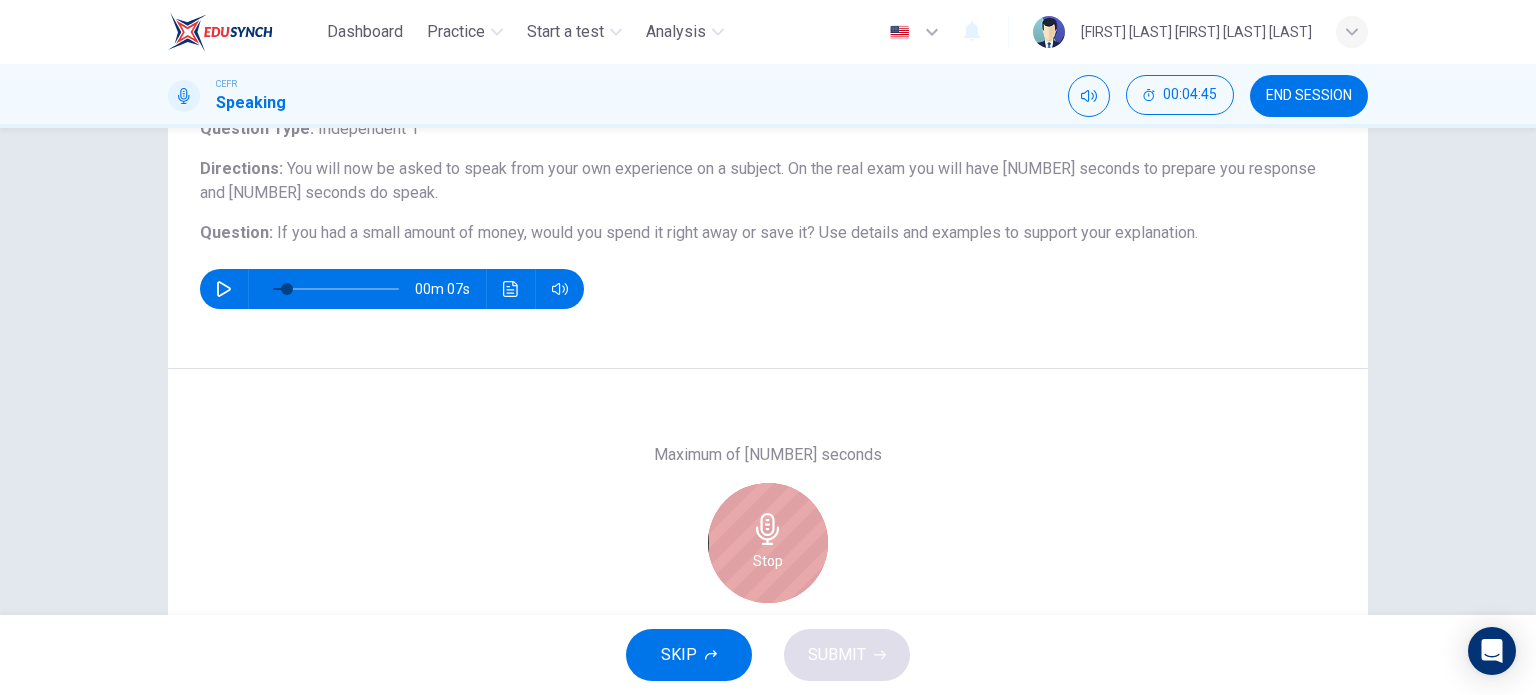 click on "Stop" at bounding box center [768, 543] 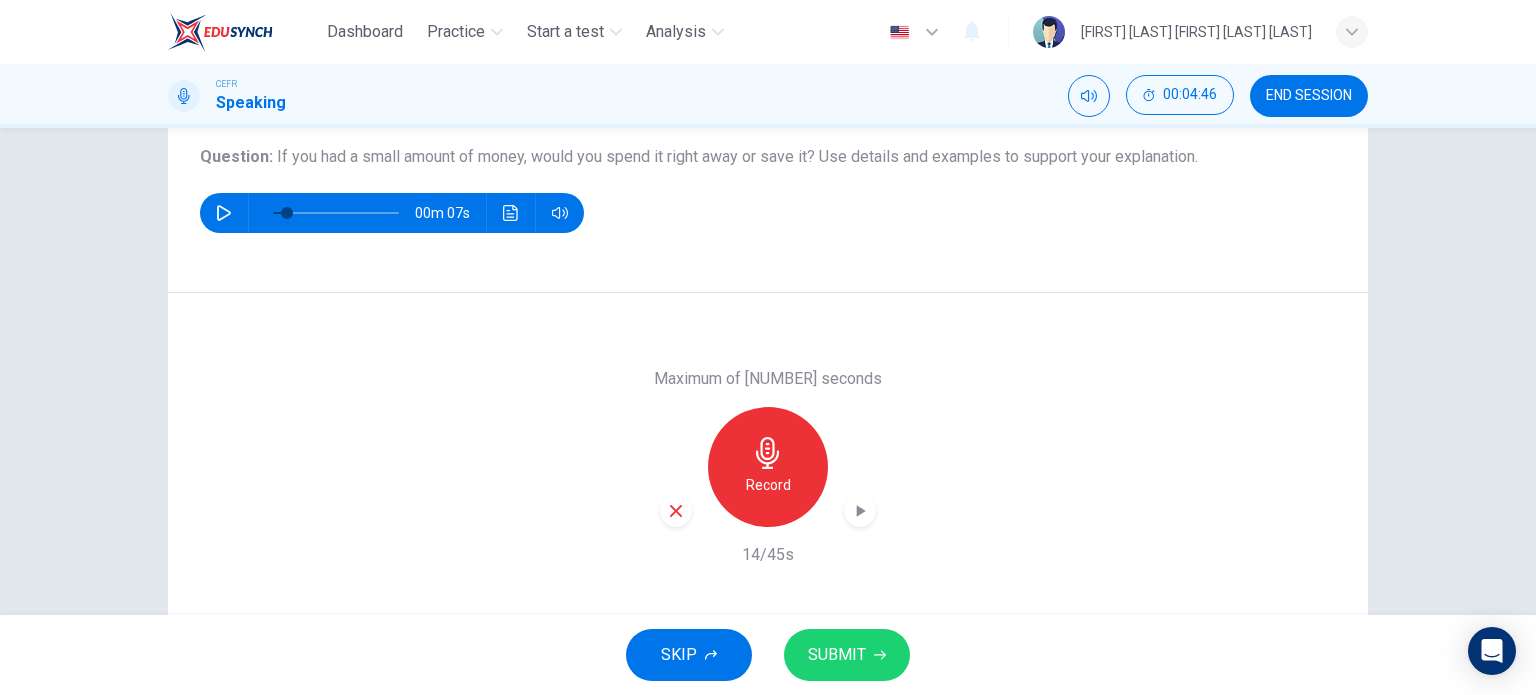 scroll, scrollTop: 224, scrollLeft: 0, axis: vertical 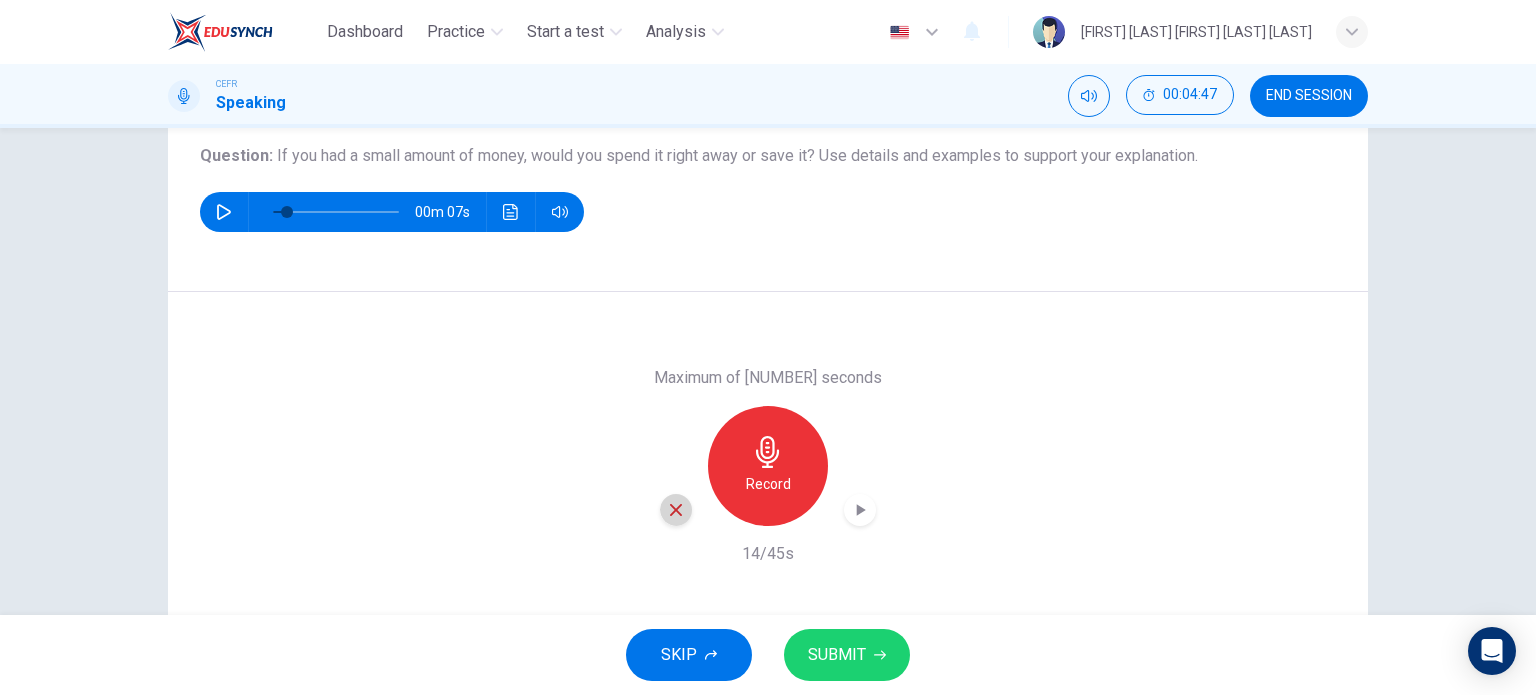 click at bounding box center (676, 510) 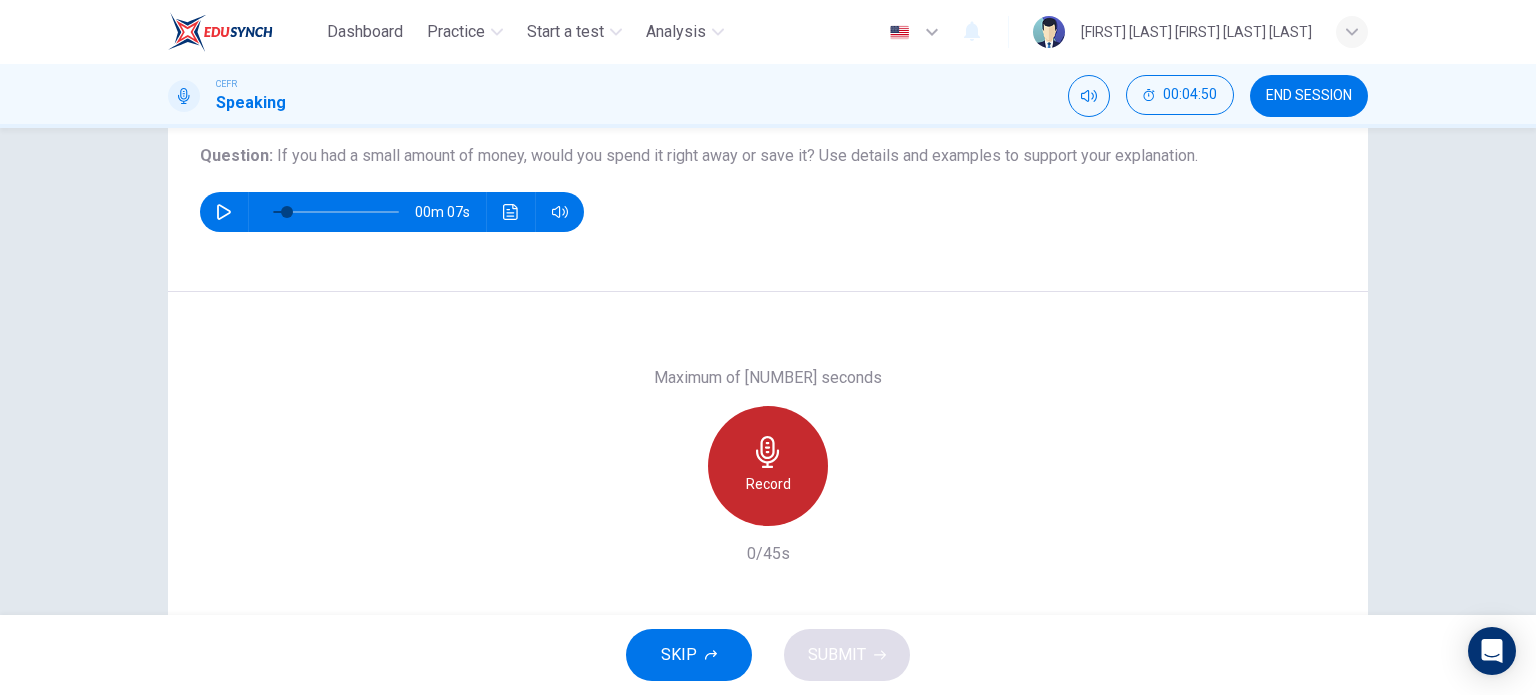 click on "Record" at bounding box center (768, 466) 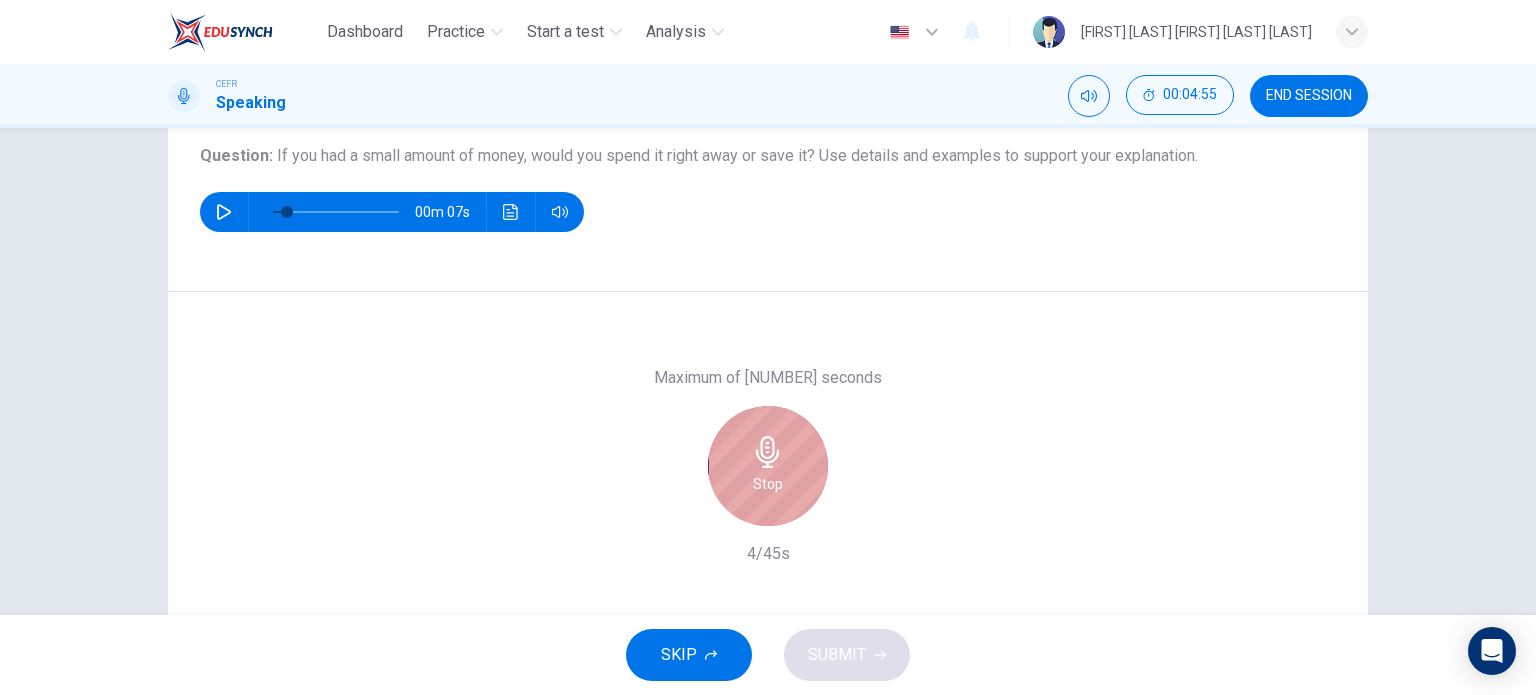 click on "Stop" at bounding box center [768, 466] 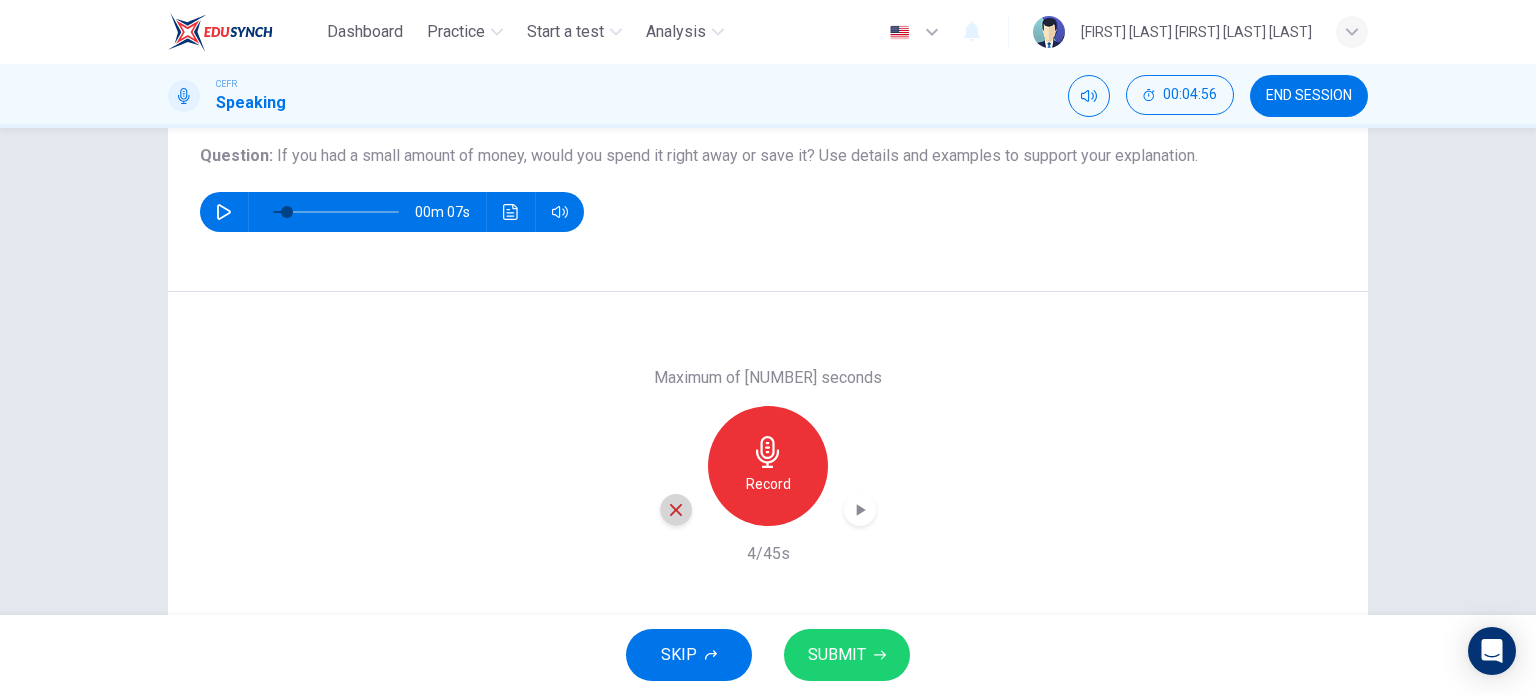 click at bounding box center (676, 510) 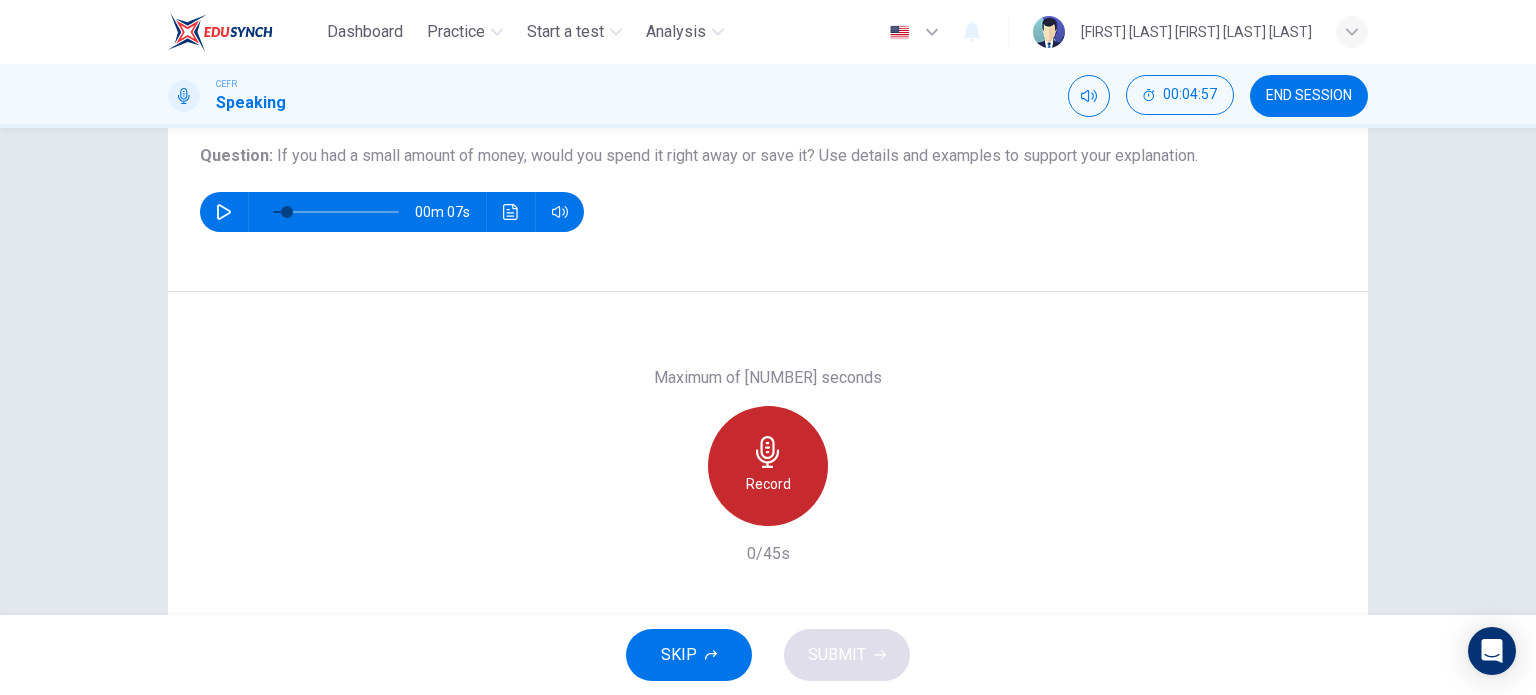 click on "Record" at bounding box center [768, 466] 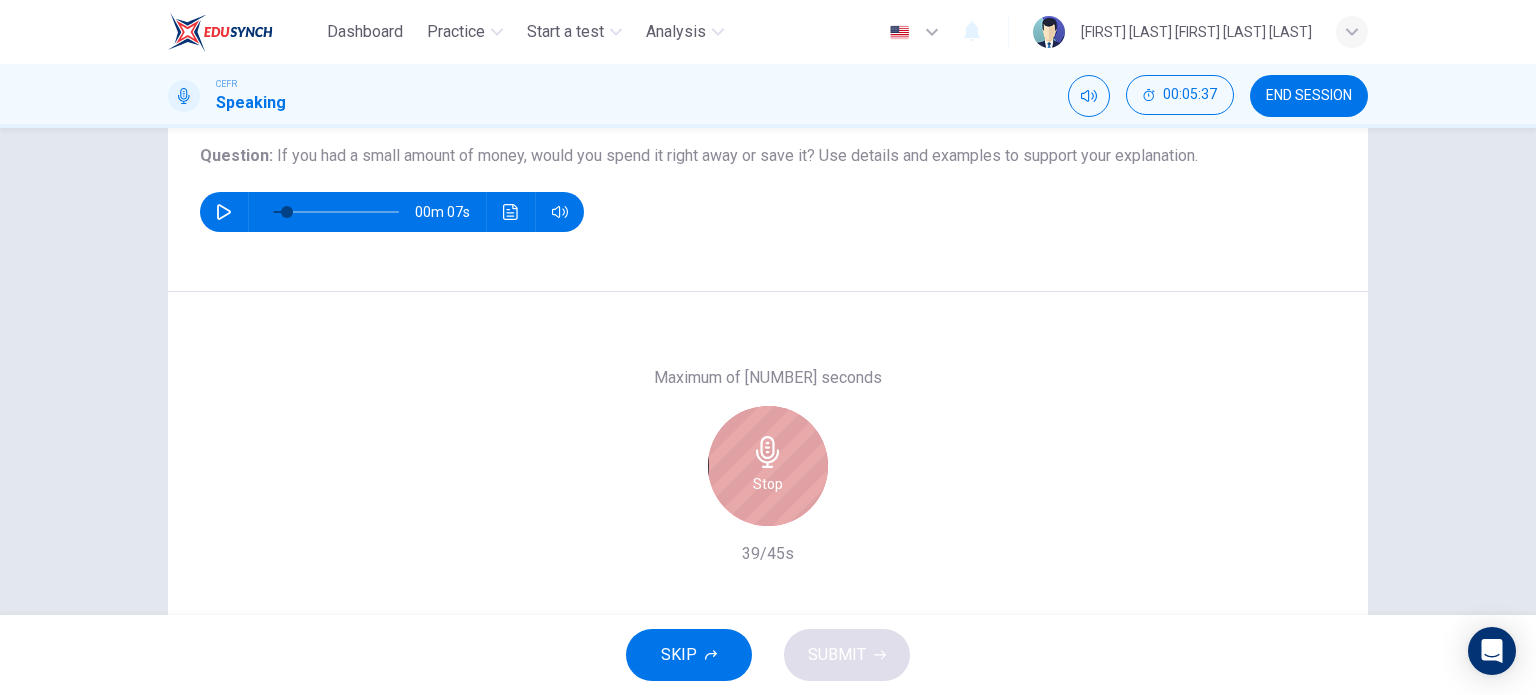 click on "Stop" at bounding box center (768, 466) 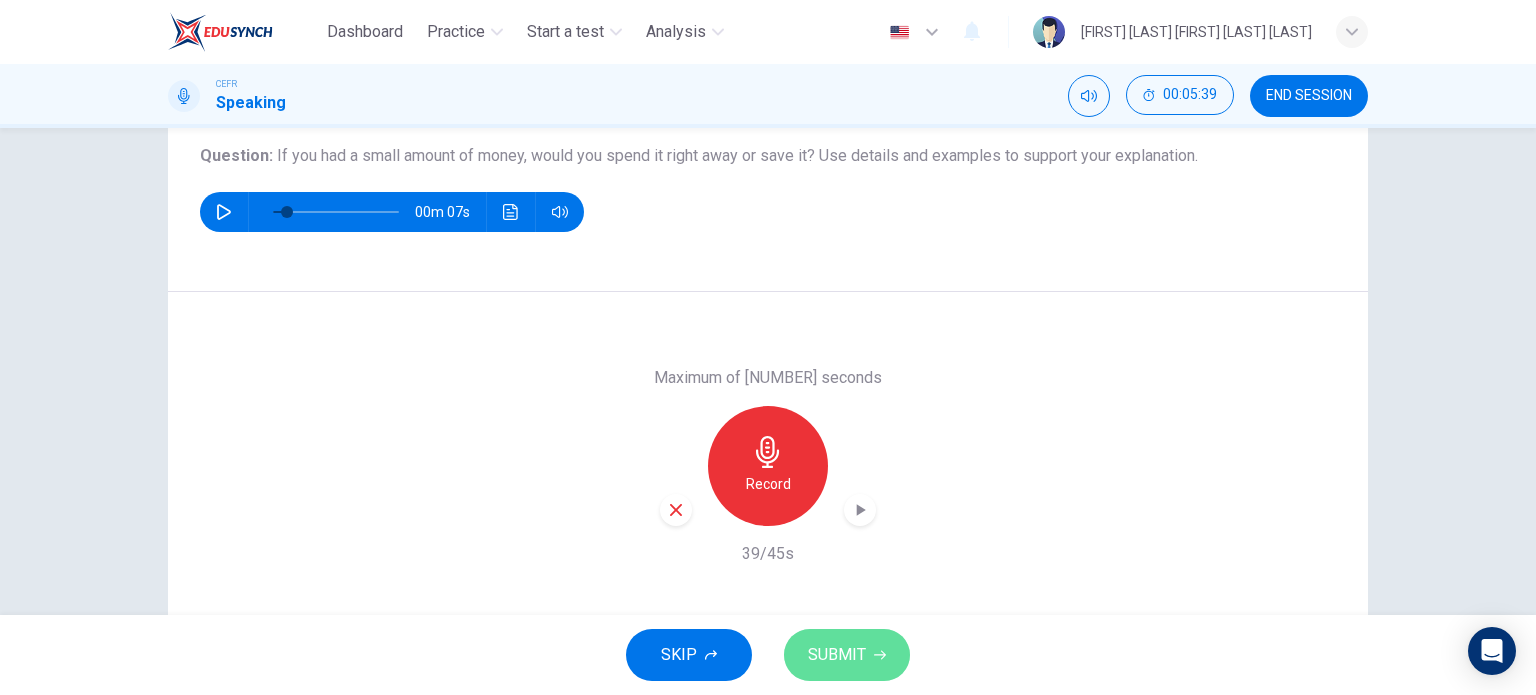 click on "SUBMIT" at bounding box center (837, 655) 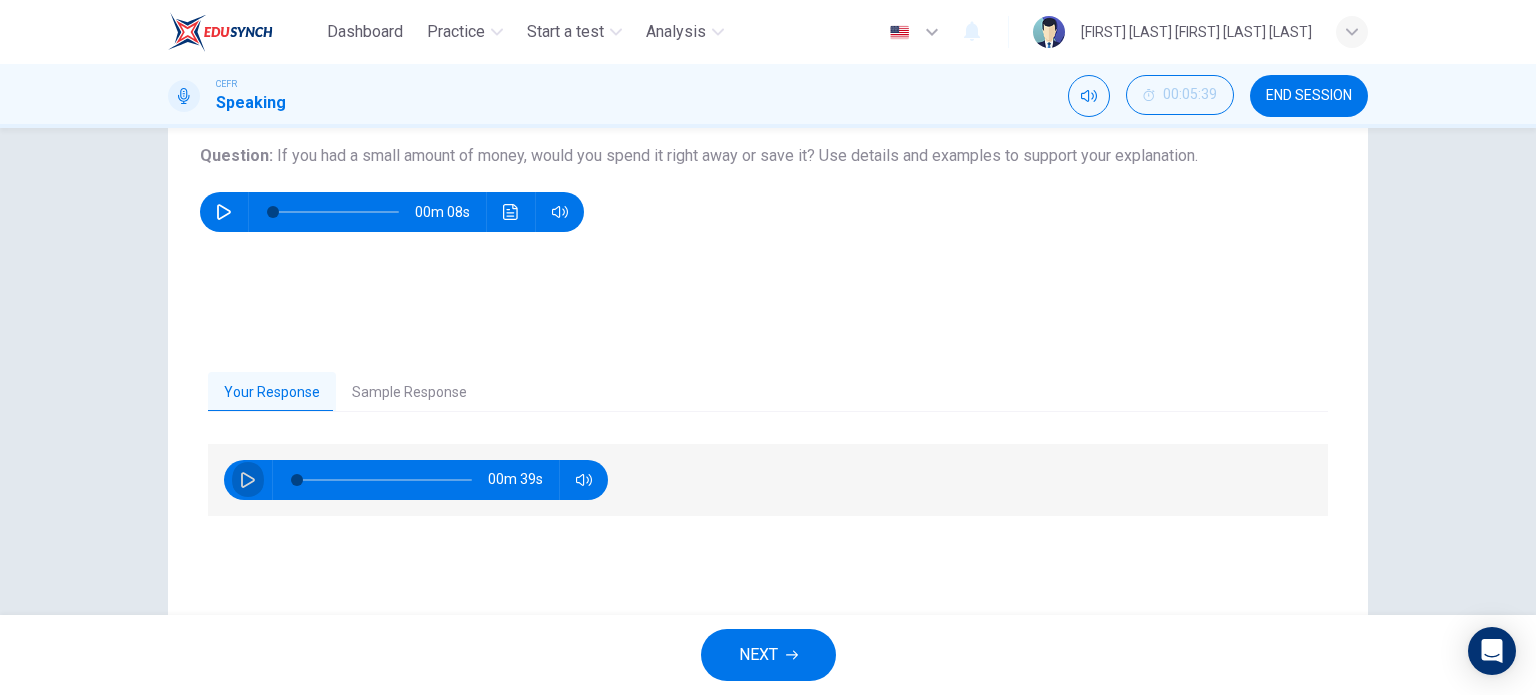 click at bounding box center (248, 480) 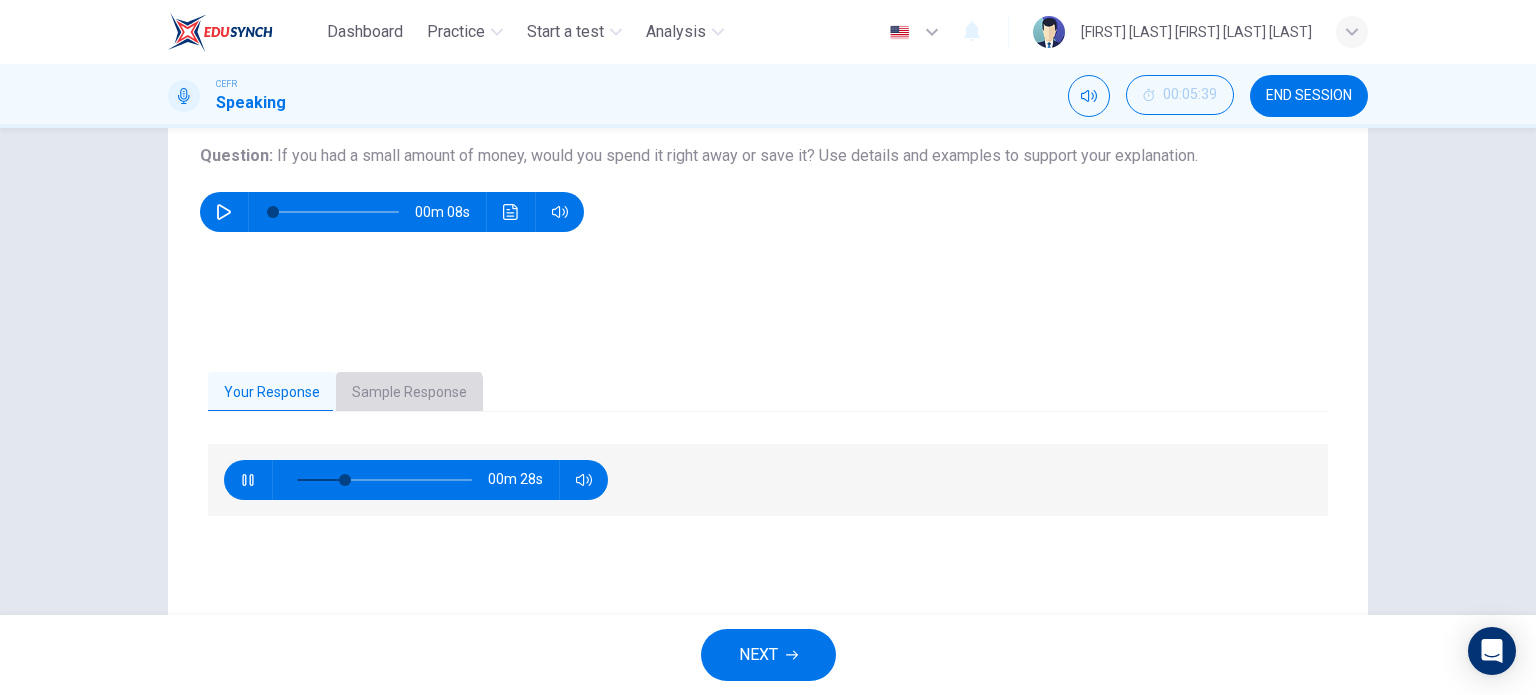 click on "Sample Response" at bounding box center [409, 393] 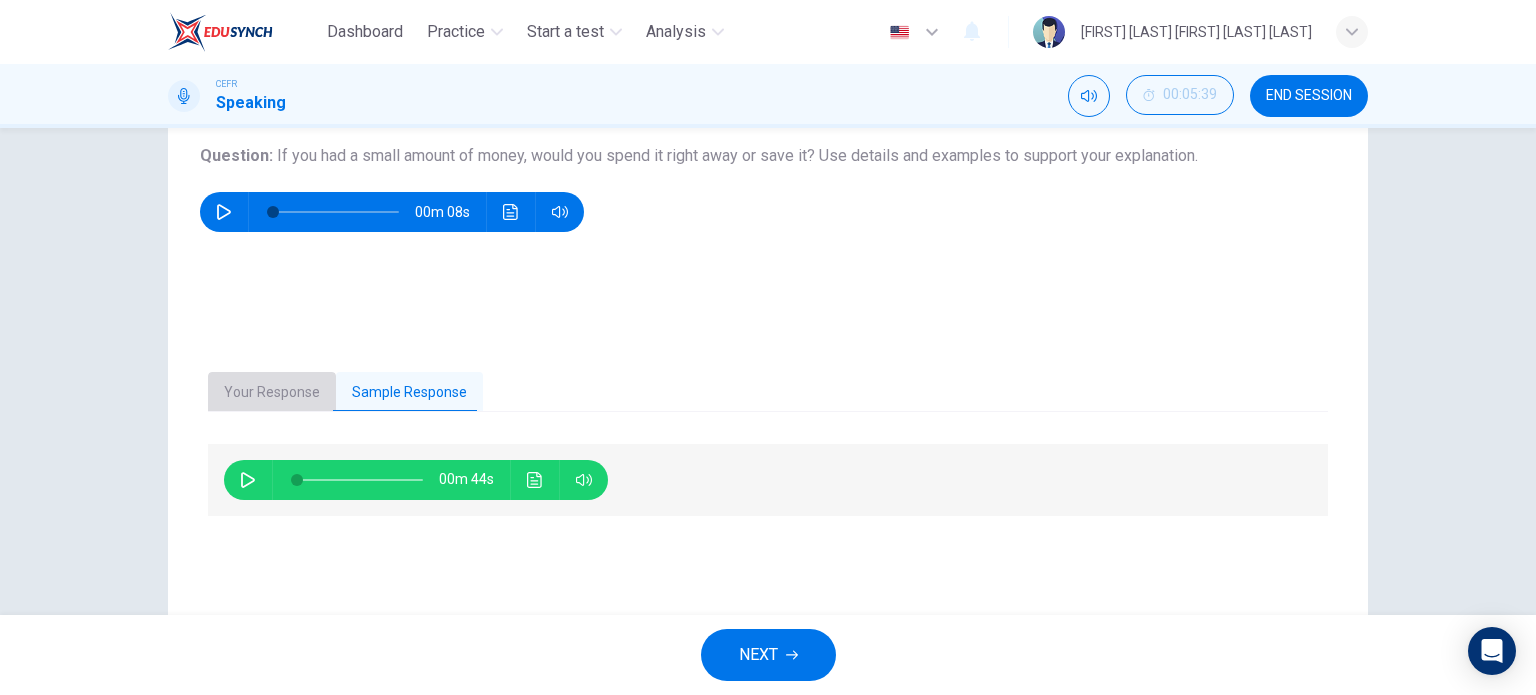 click on "Your Response" at bounding box center [272, 393] 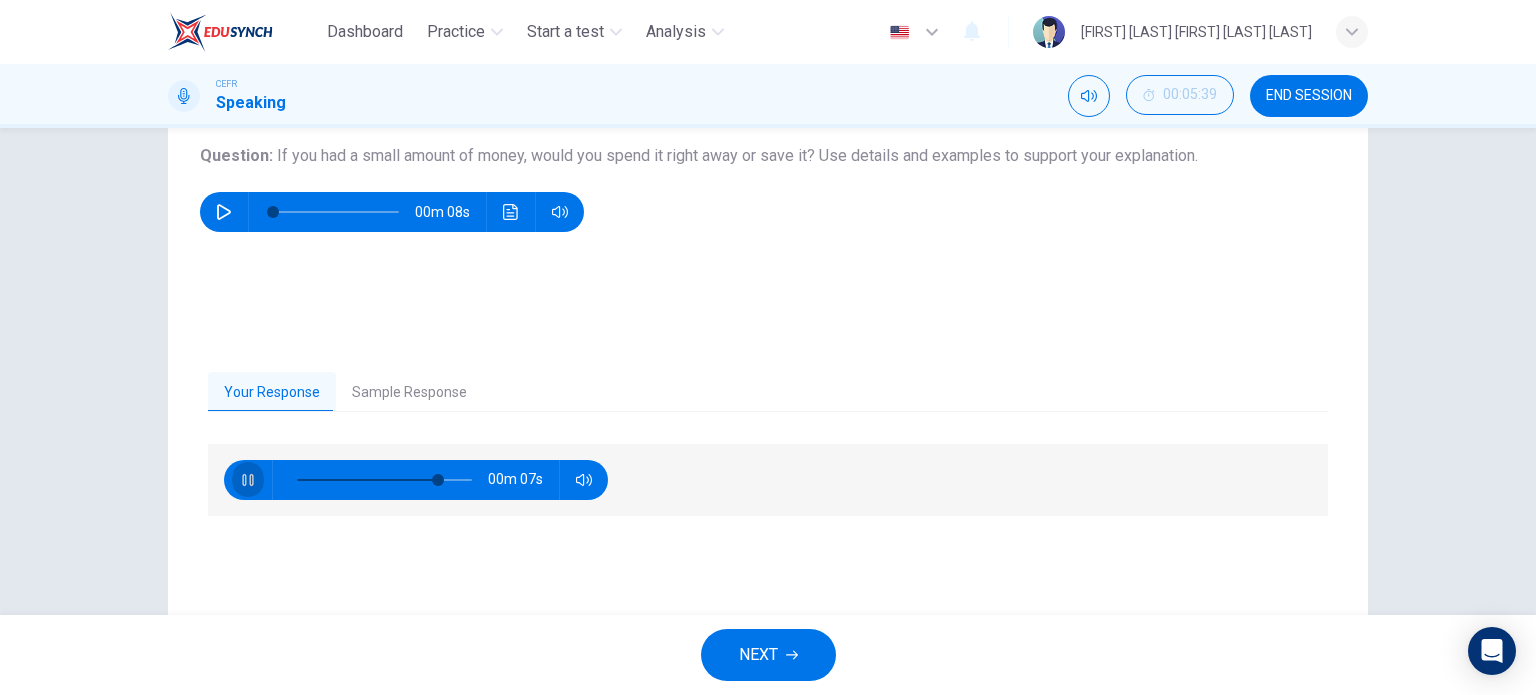 click at bounding box center [248, 480] 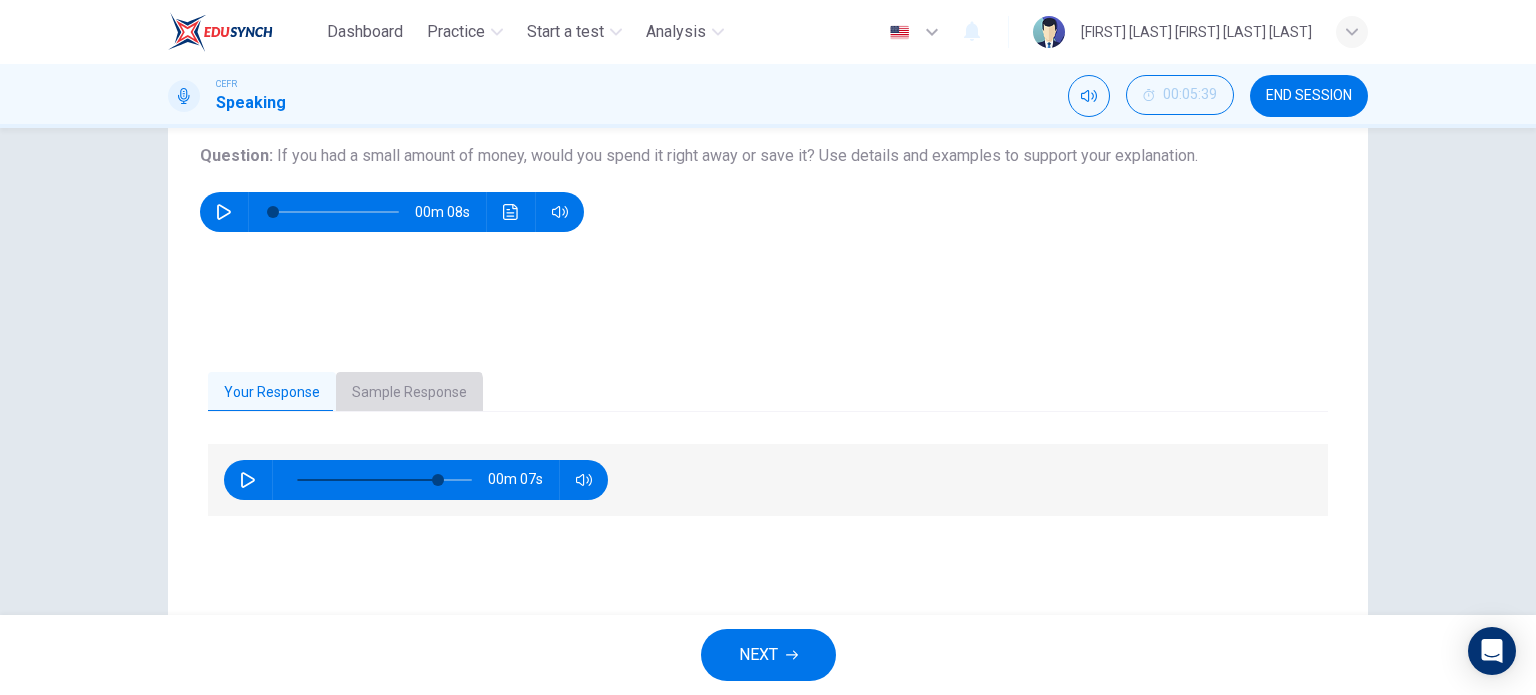 click on "Sample Response" at bounding box center (409, 393) 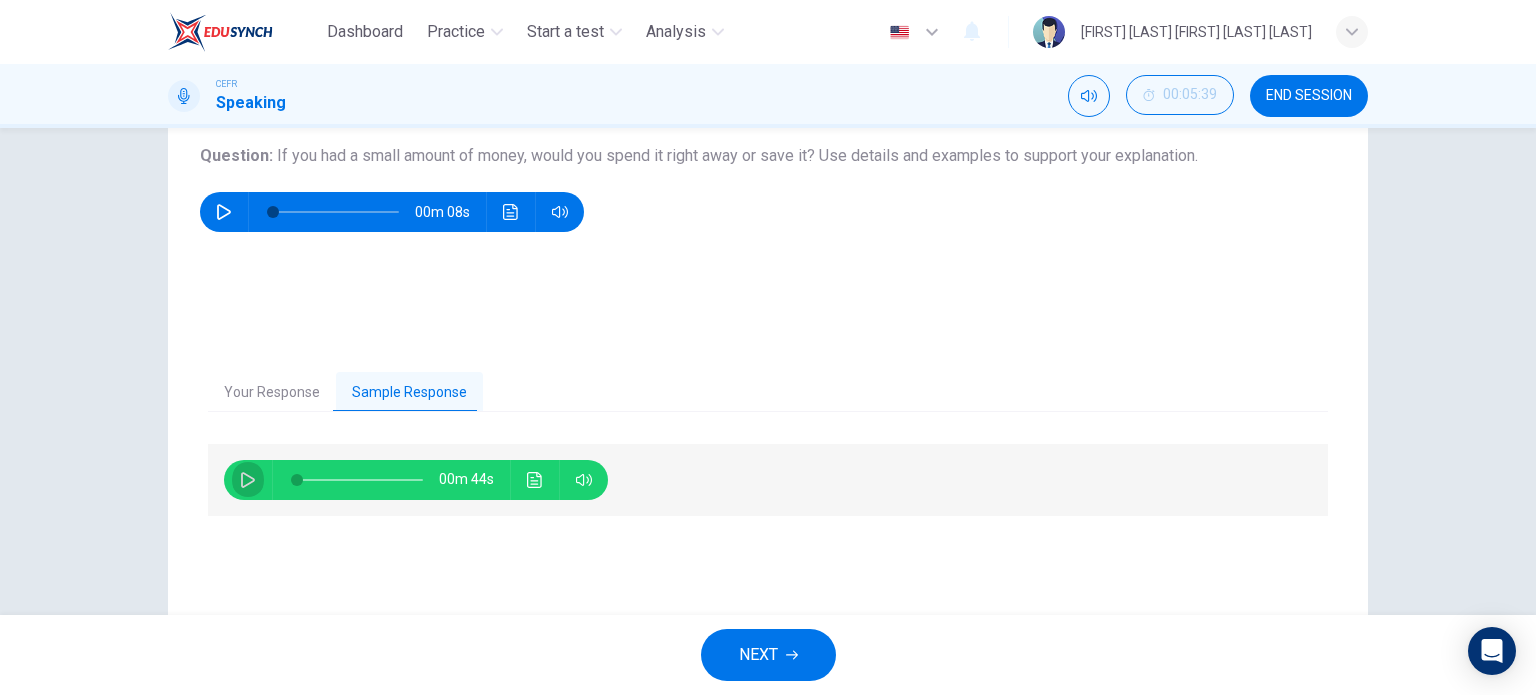 click at bounding box center (248, 480) 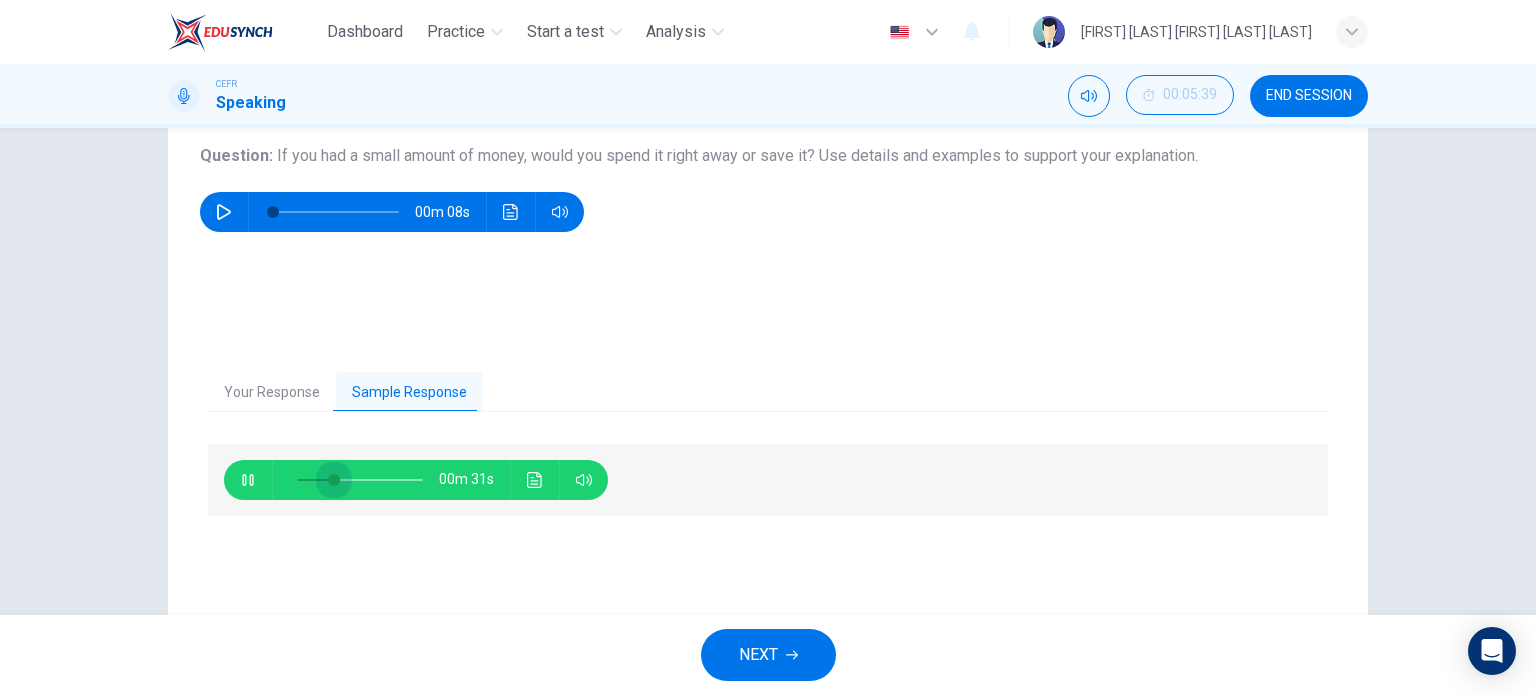 drag, startPoint x: 333, startPoint y: 487, endPoint x: 276, endPoint y: 487, distance: 57 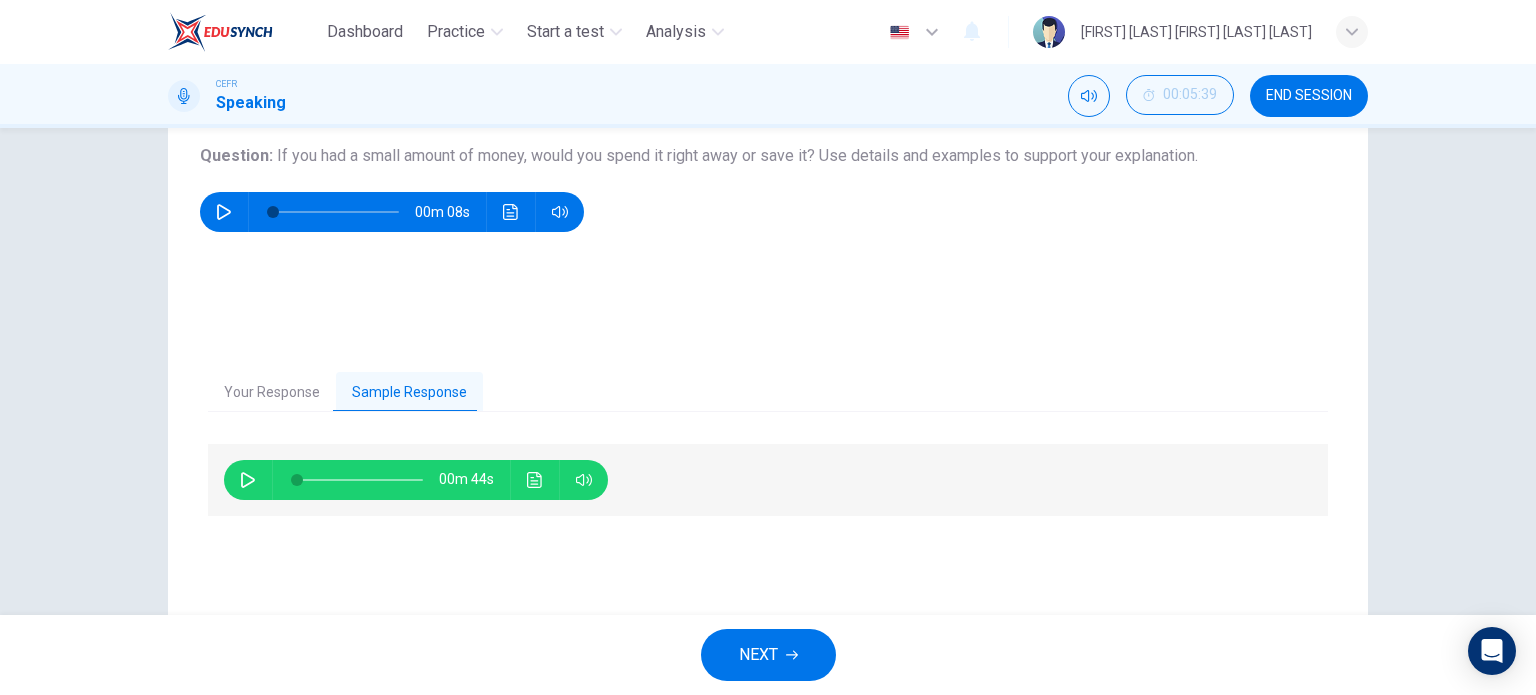 click on "00m 44s" at bounding box center (768, 480) 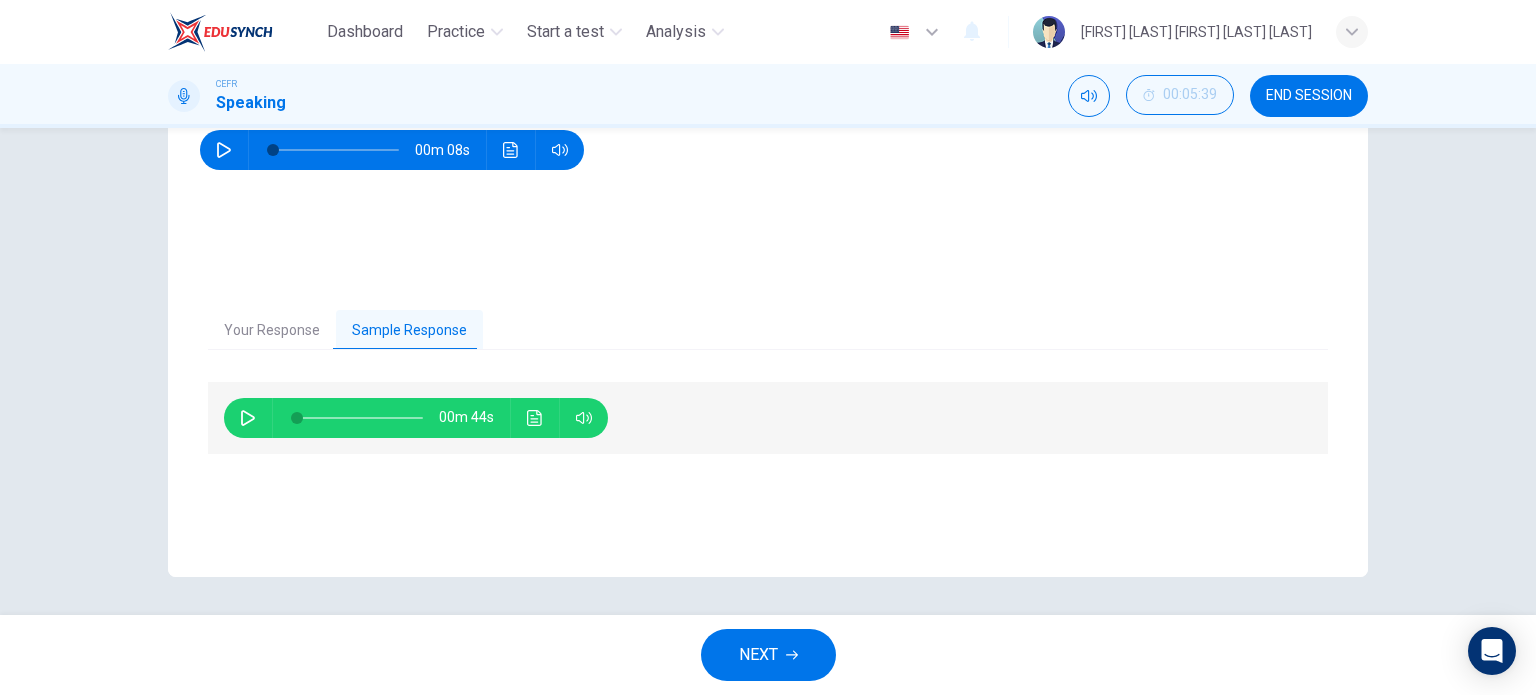 scroll, scrollTop: 288, scrollLeft: 0, axis: vertical 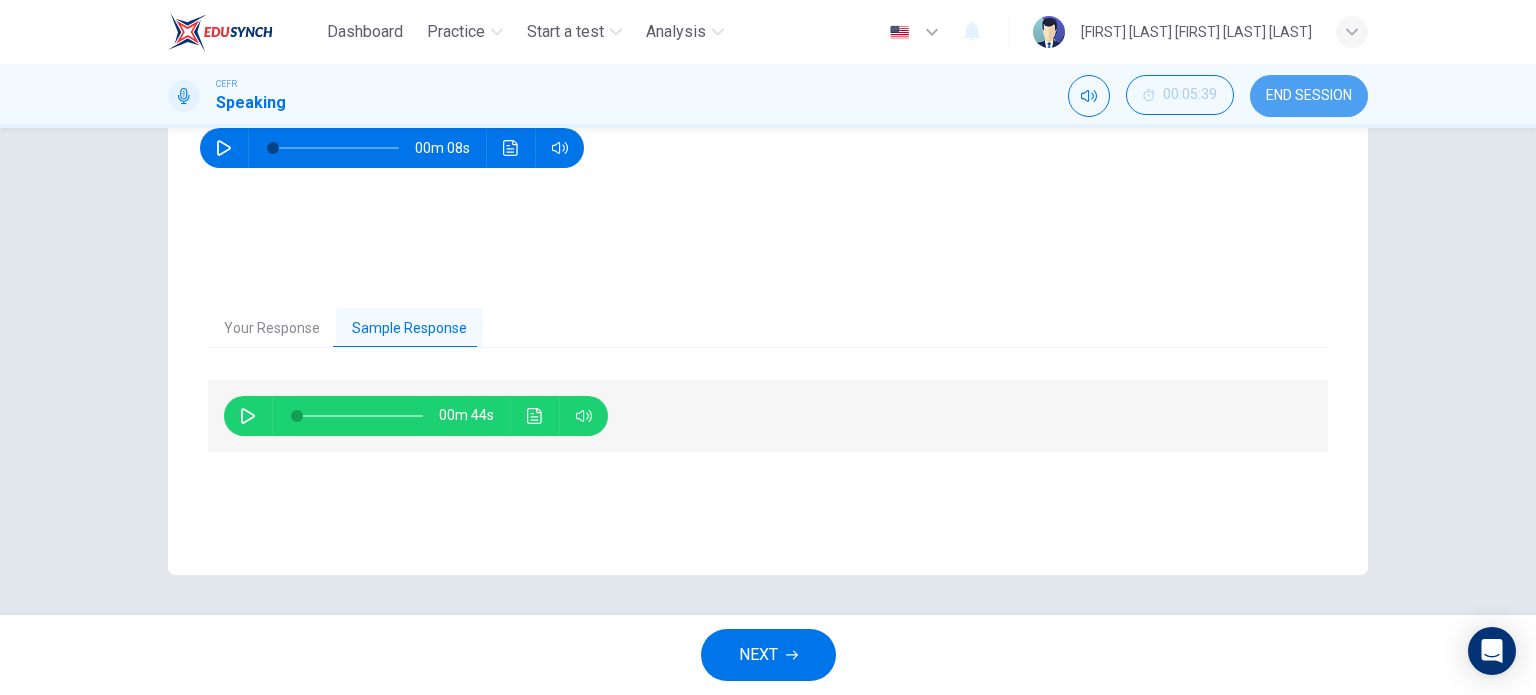 click on "END SESSION" at bounding box center (1309, 96) 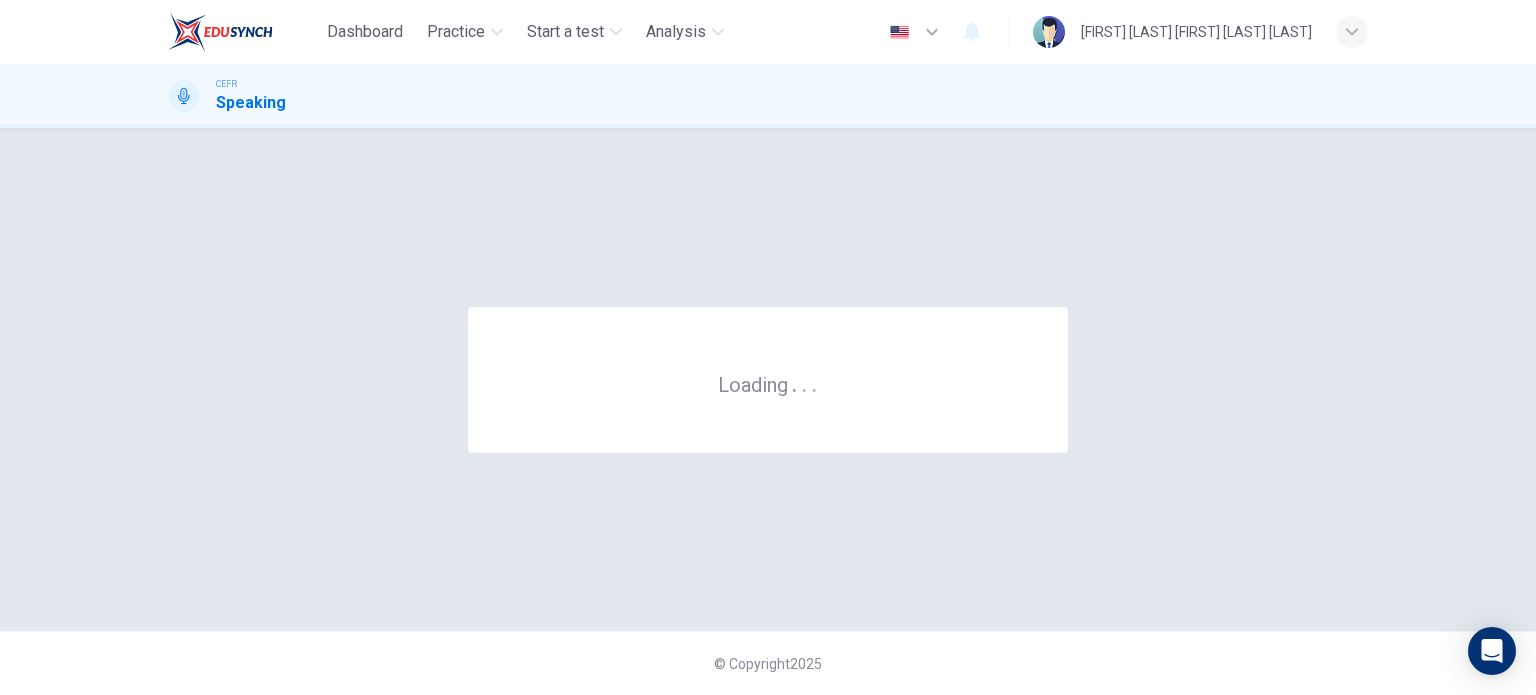 scroll, scrollTop: 0, scrollLeft: 0, axis: both 